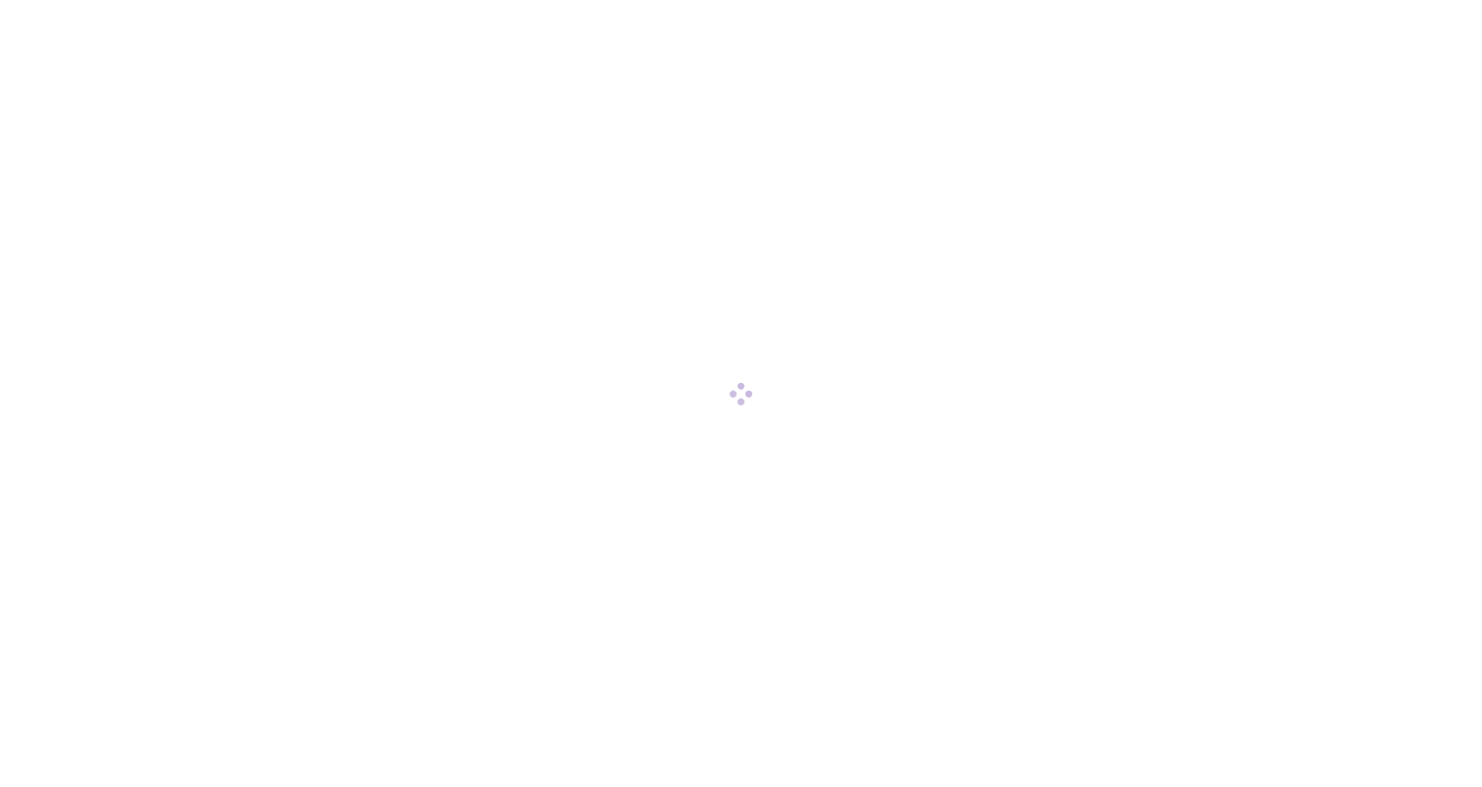 scroll, scrollTop: 0, scrollLeft: 0, axis: both 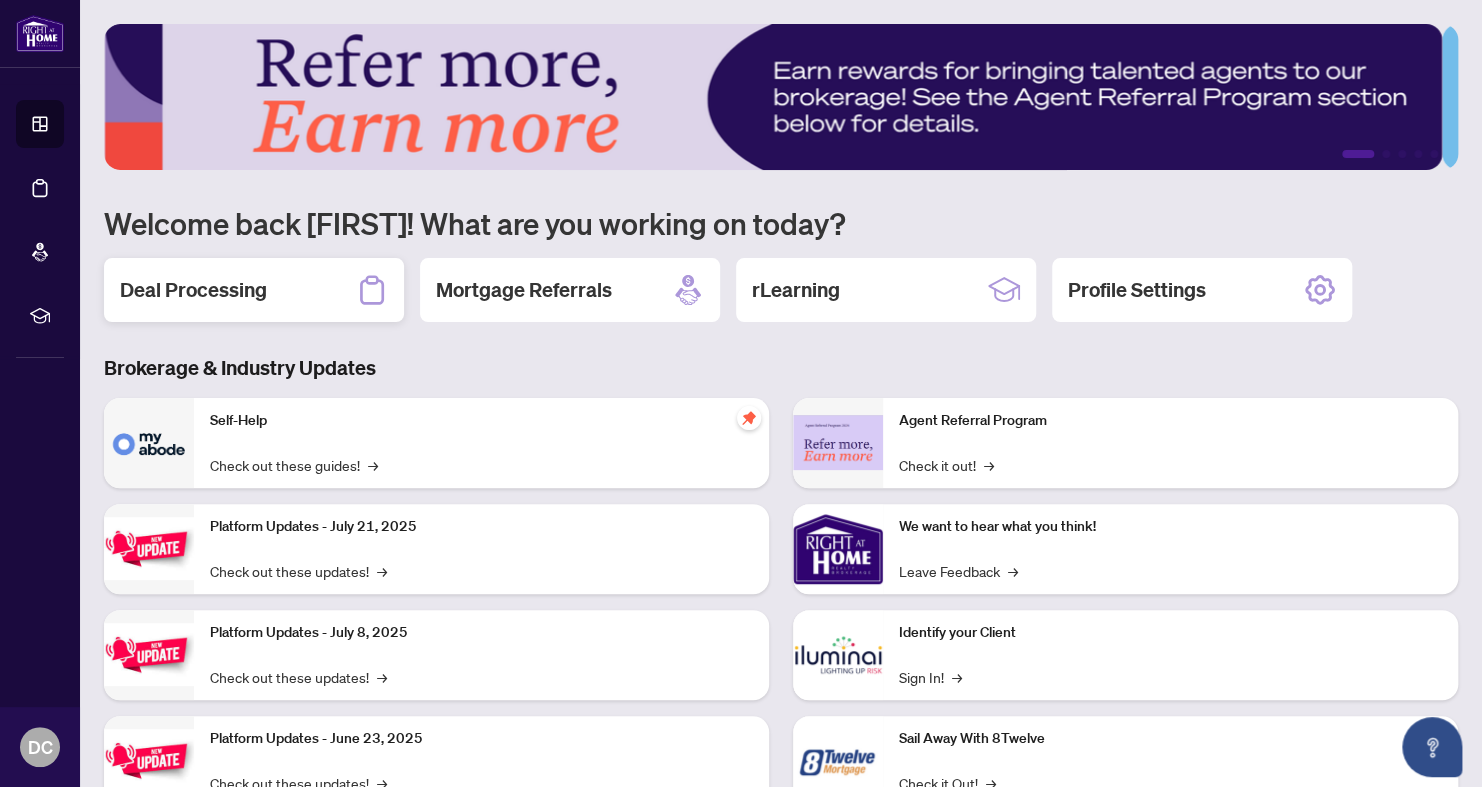 click on "Deal Processing" at bounding box center (254, 290) 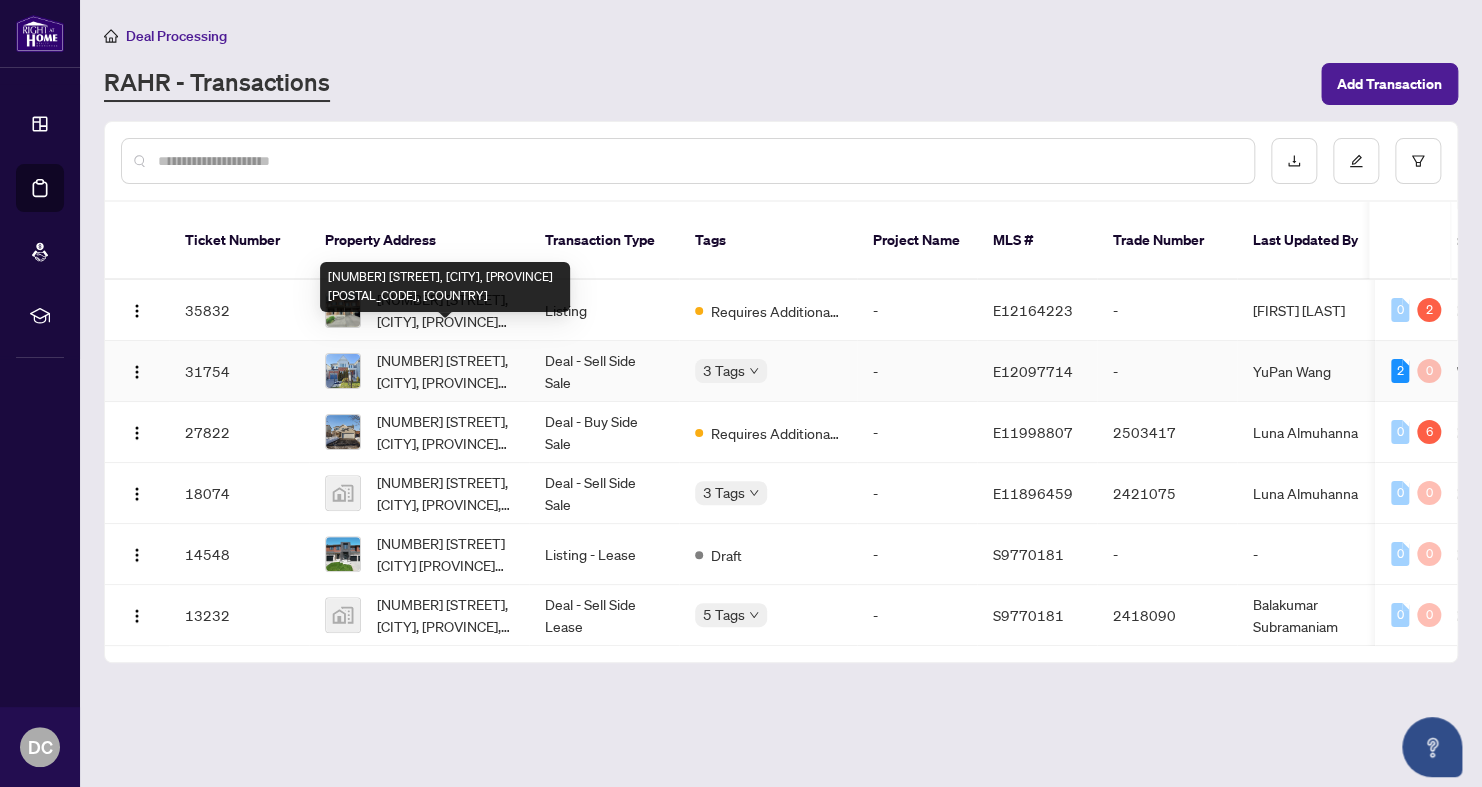 click on "[NUMBER] [STREET], [CITY], [PROVINCE] [POSTAL_CODE], [COUNTRY]" at bounding box center (445, 371) 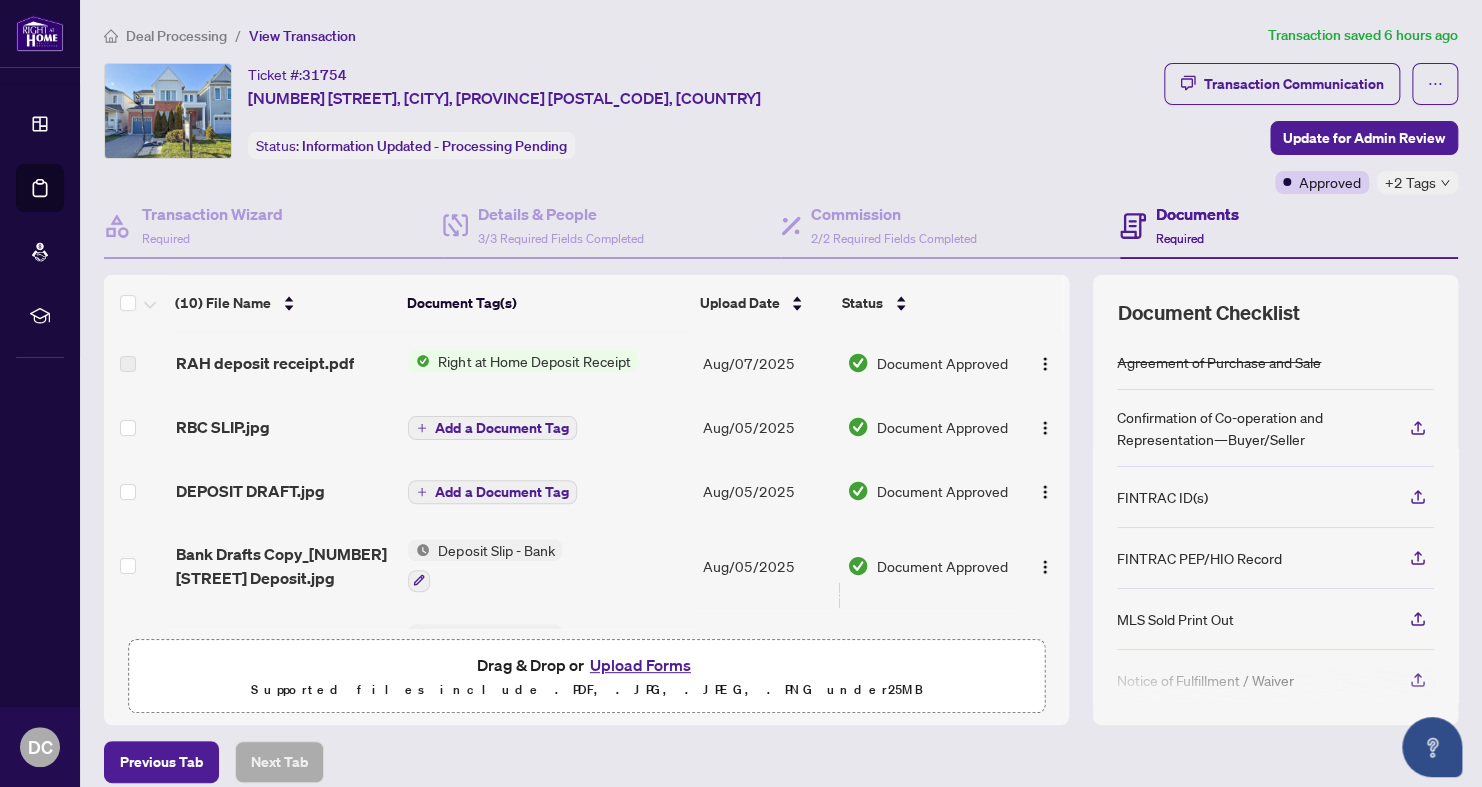 click on "Right at Home Deposit Receipt" at bounding box center (534, 361) 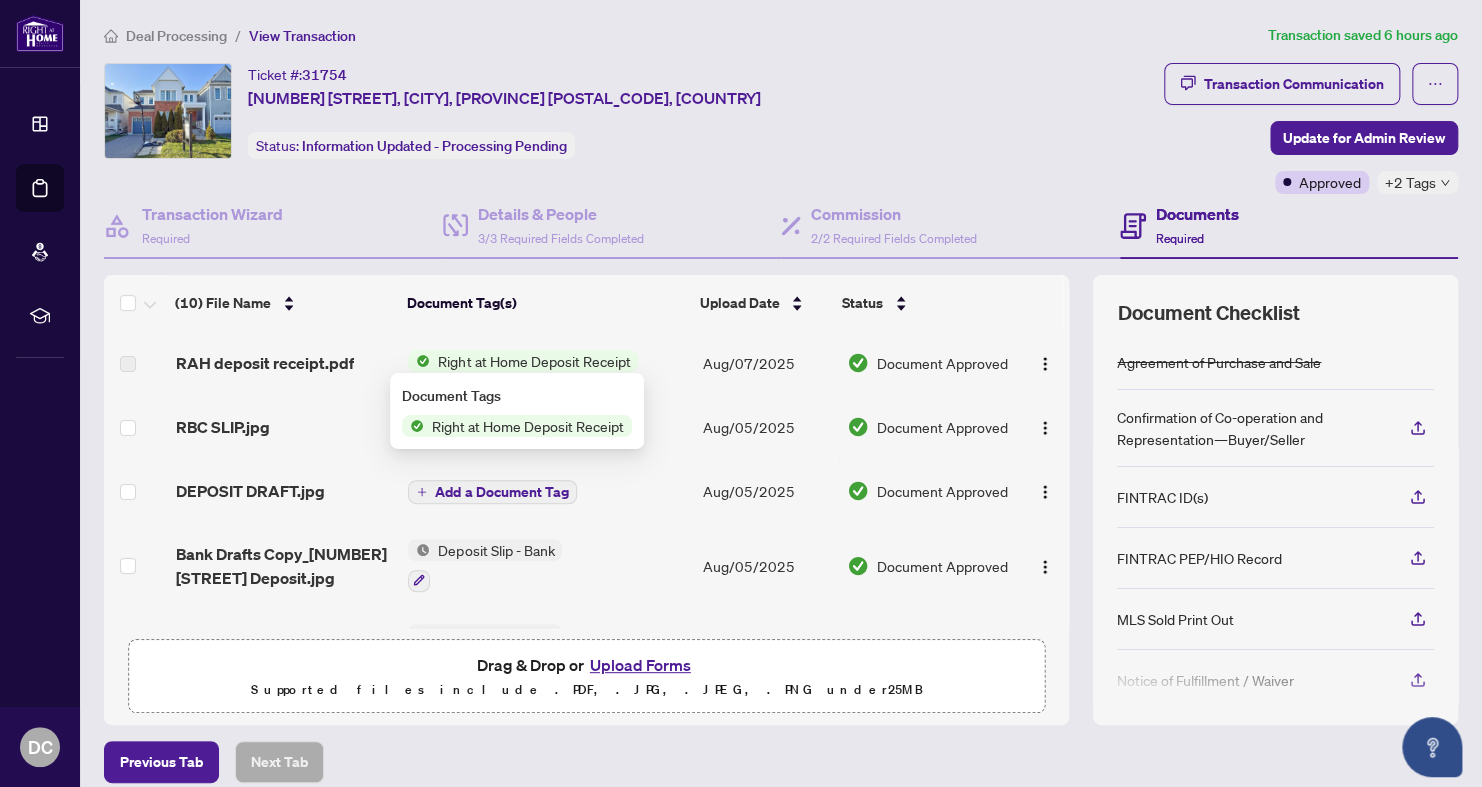 click on "Right at Home Deposit Receipt" at bounding box center (528, 426) 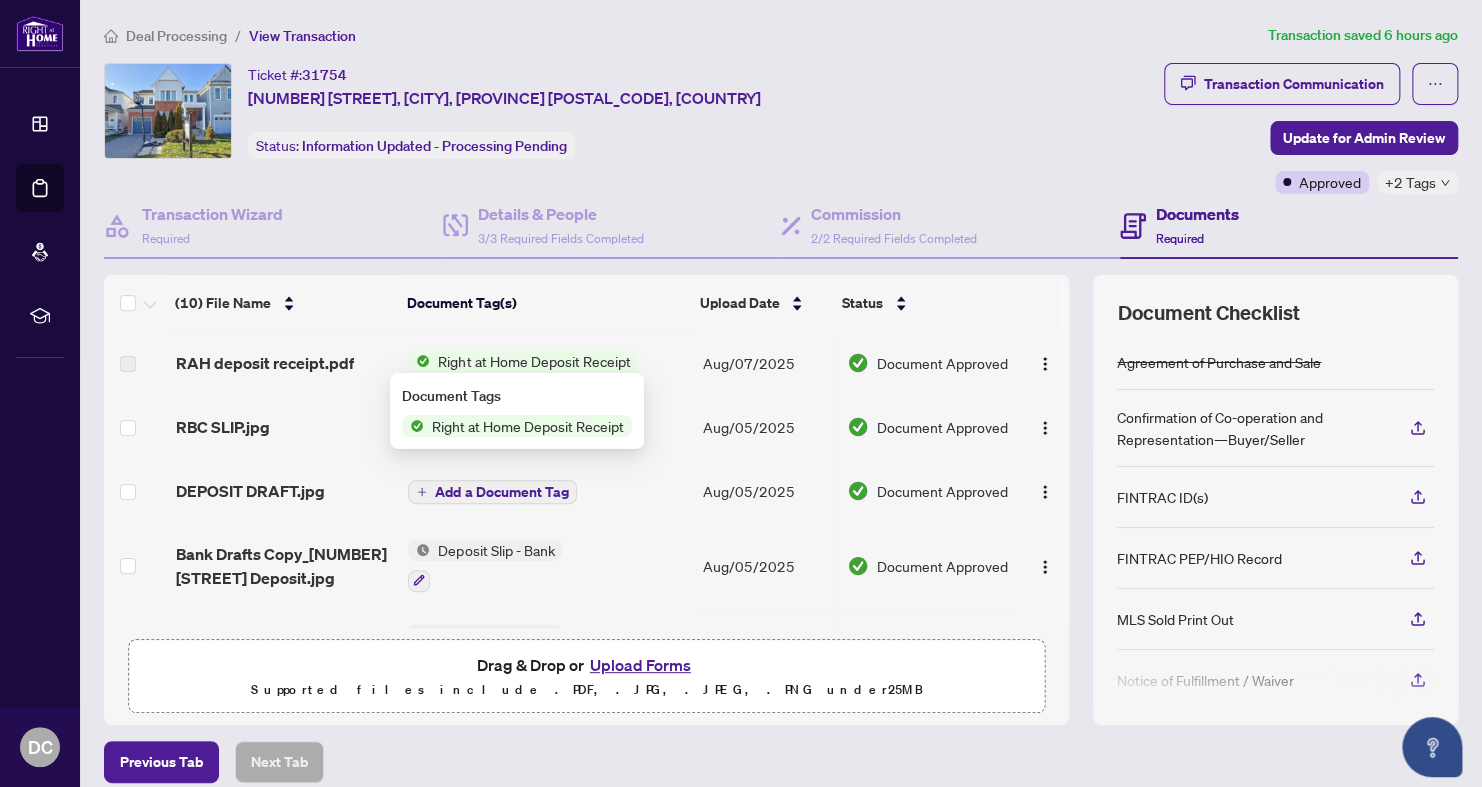click on "Right at Home Deposit Receipt" at bounding box center [528, 426] 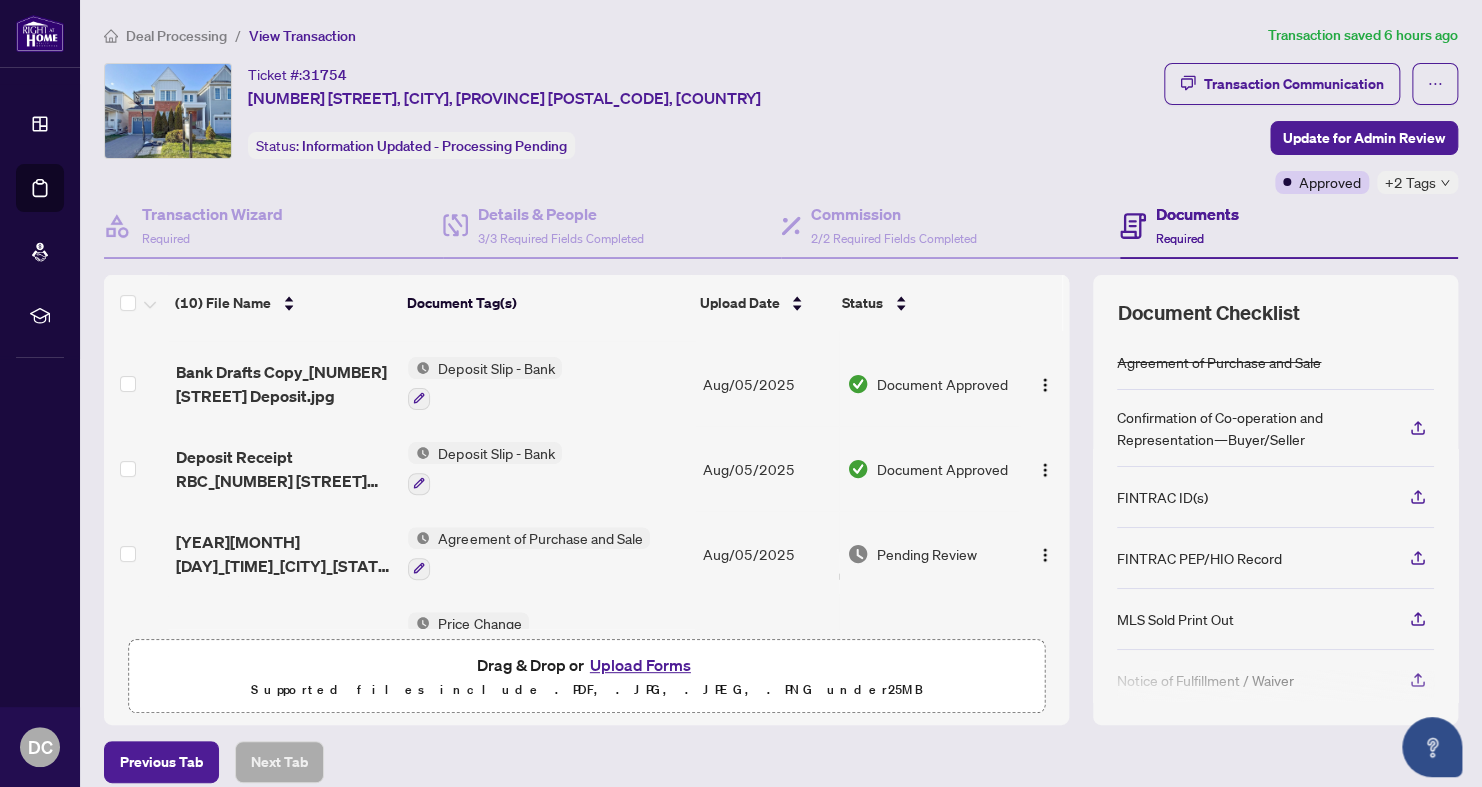 scroll, scrollTop: 0, scrollLeft: 0, axis: both 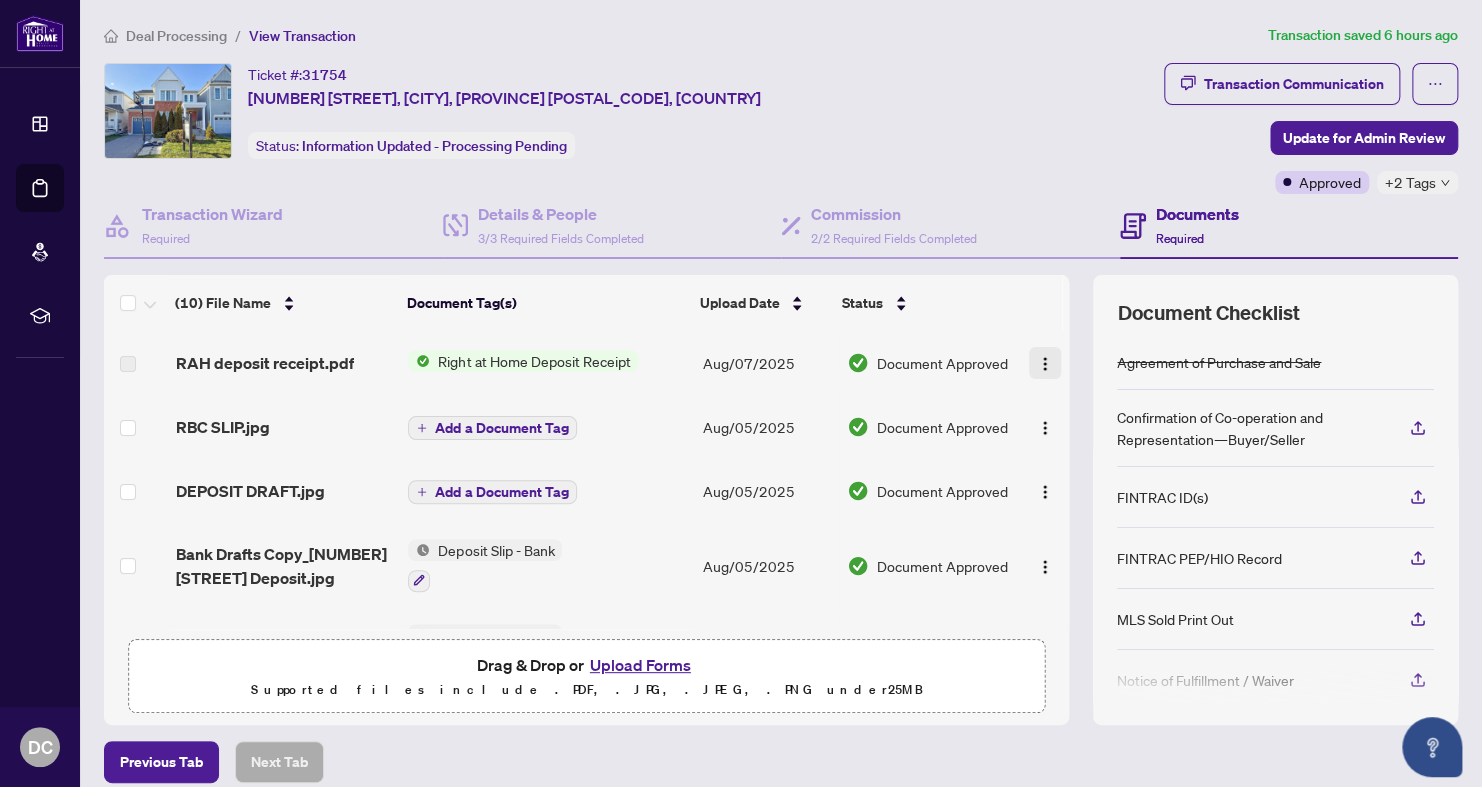 click at bounding box center [1045, 364] 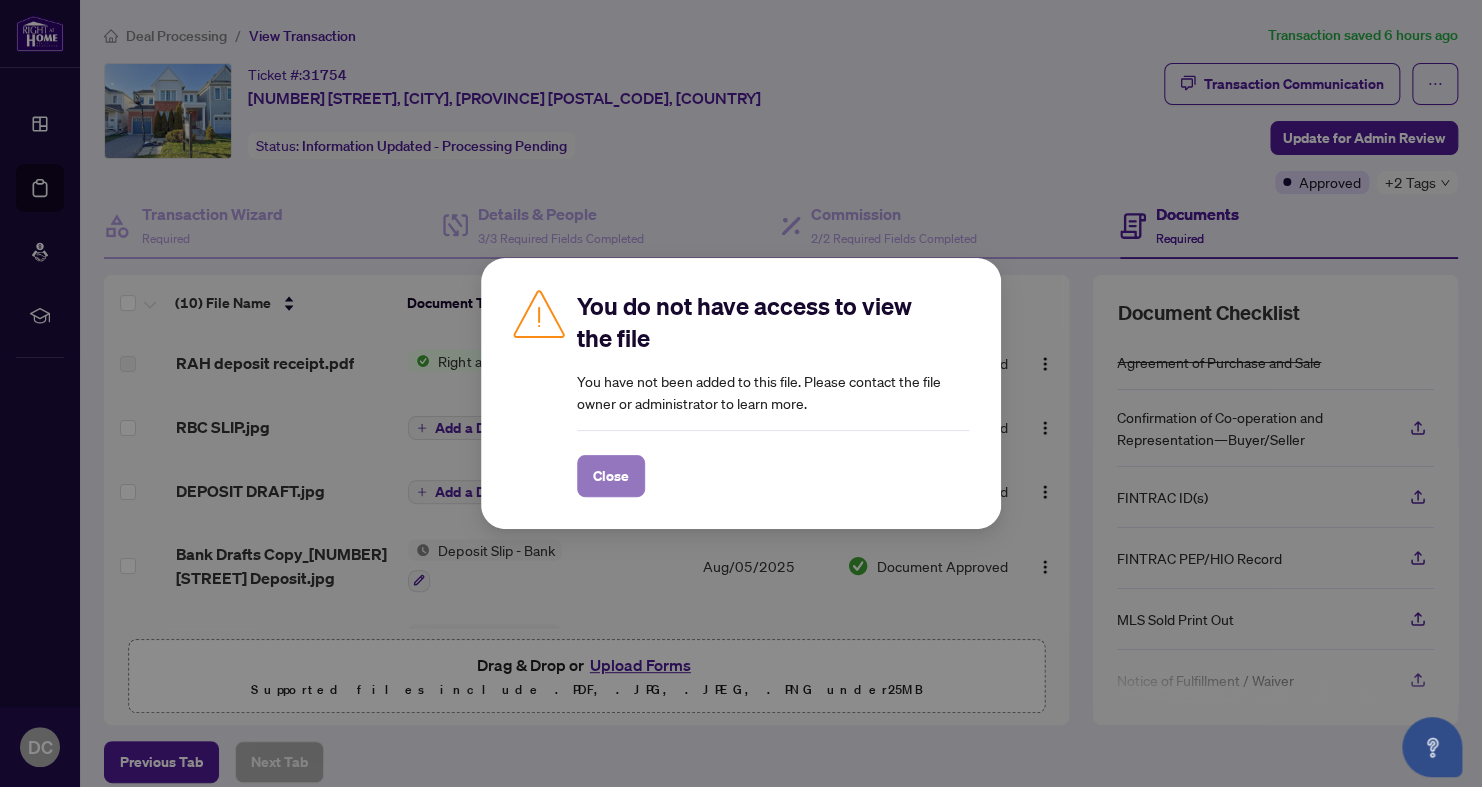 click on "Close" at bounding box center [611, 476] 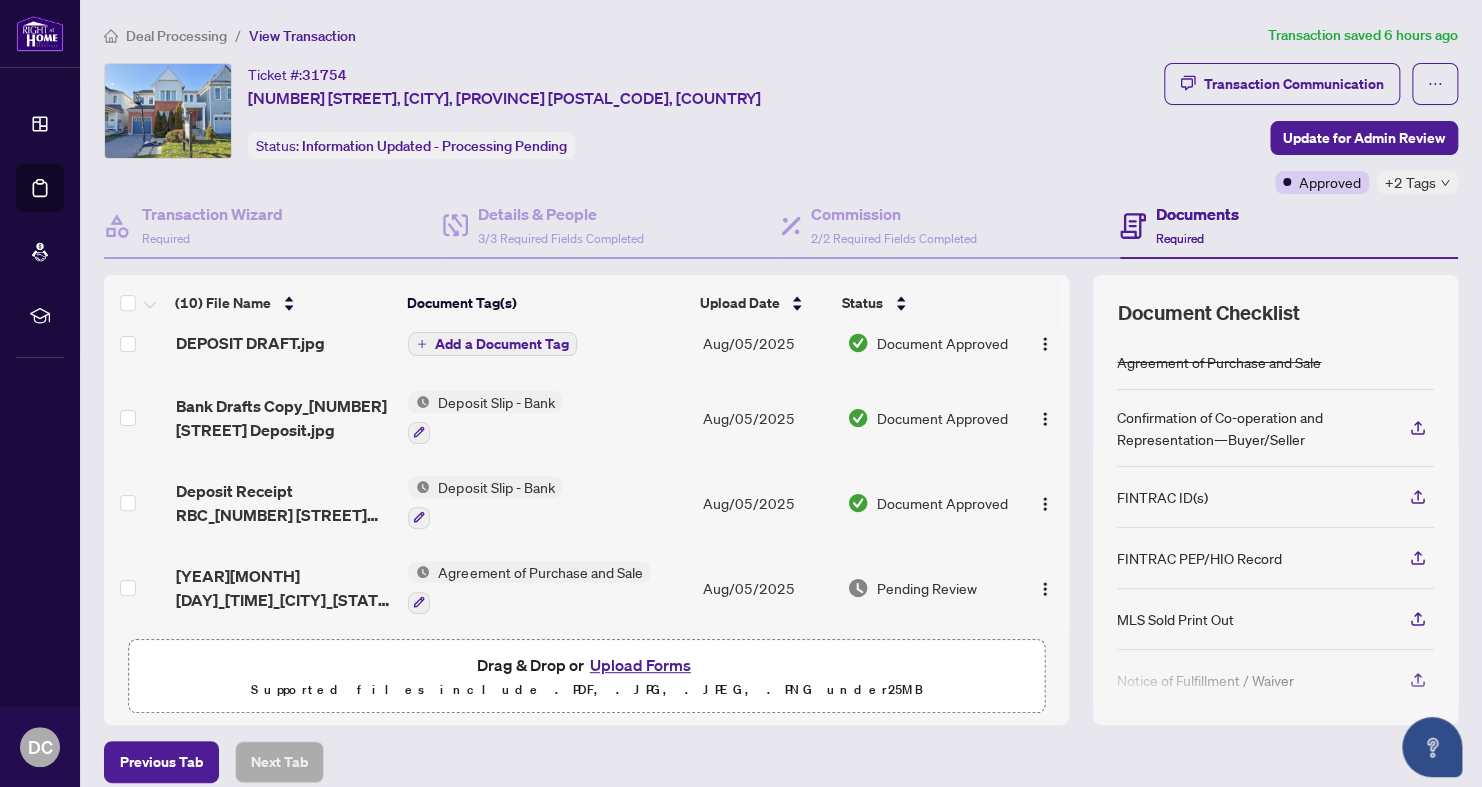 scroll, scrollTop: 0, scrollLeft: 0, axis: both 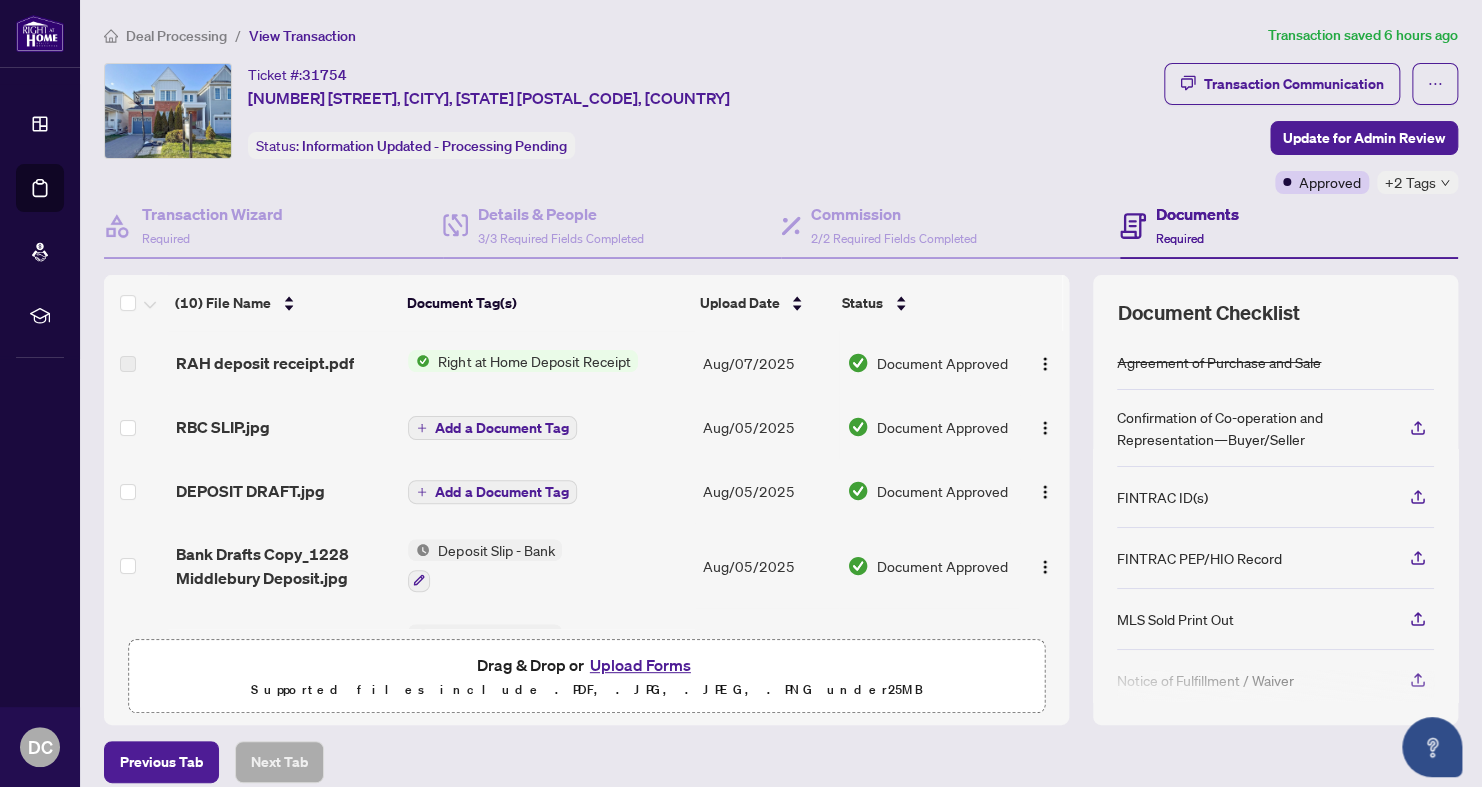 click on "Documents Required" at bounding box center [1179, 225] 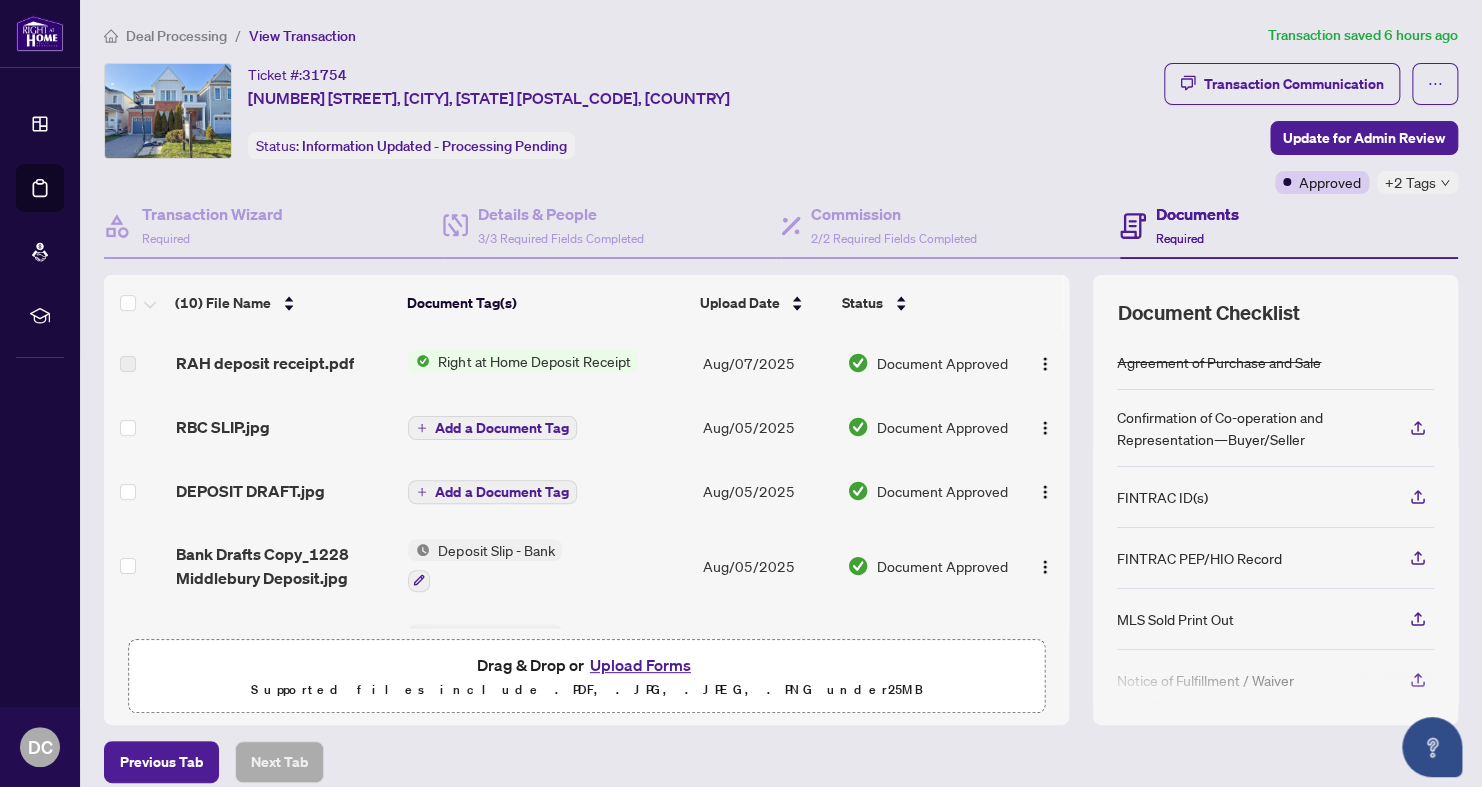 click 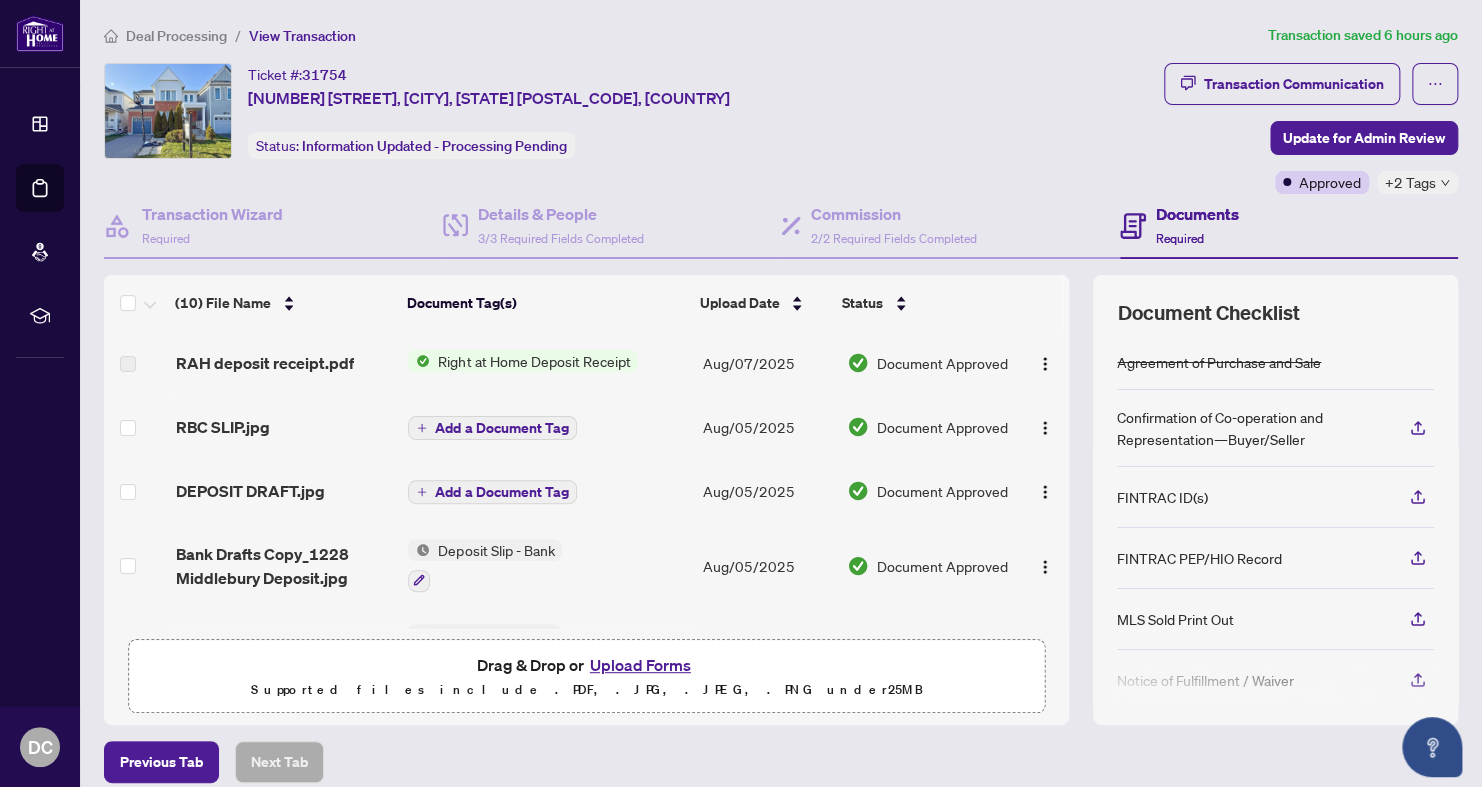 click on "Documents" at bounding box center [1197, 214] 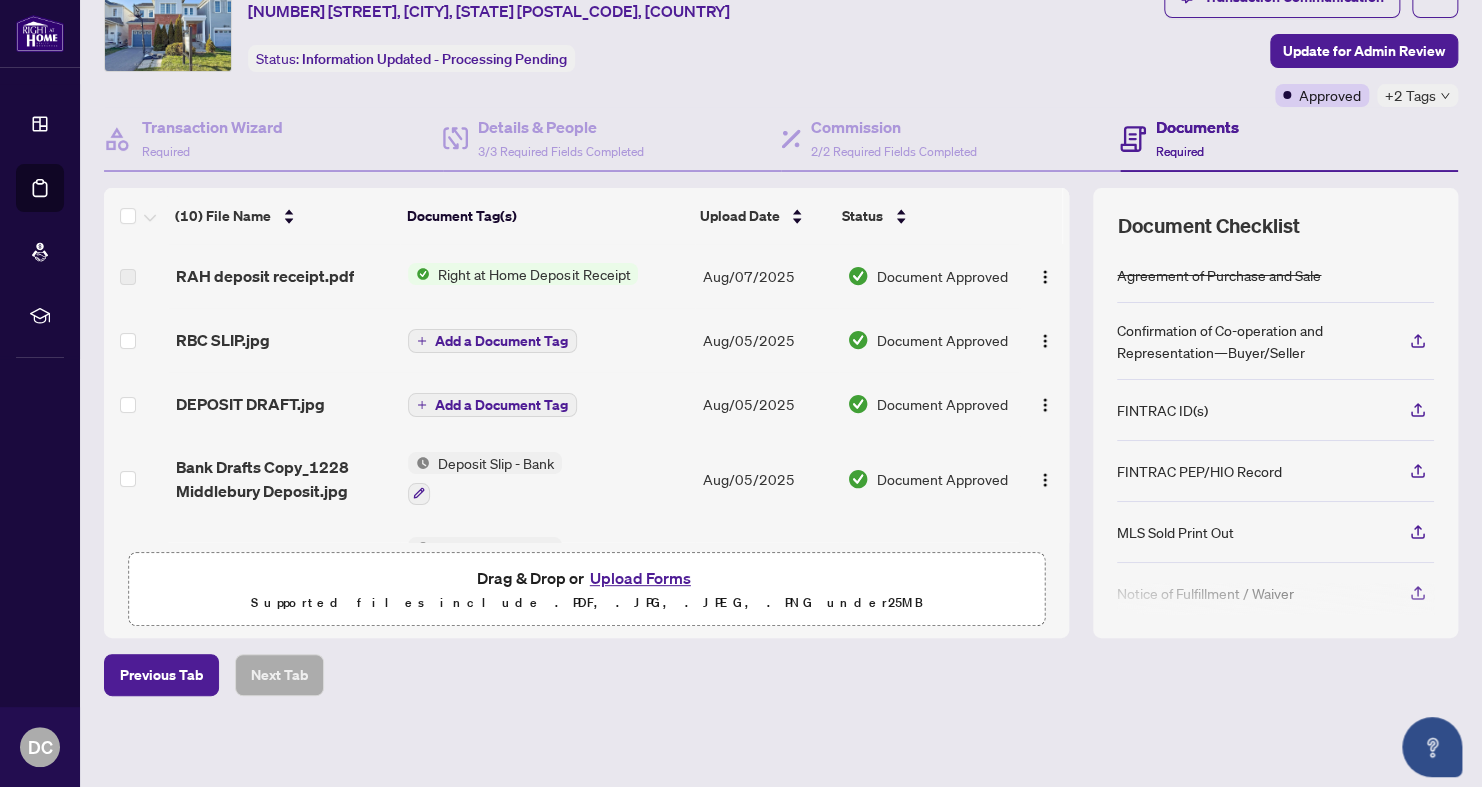 scroll, scrollTop: 0, scrollLeft: 0, axis: both 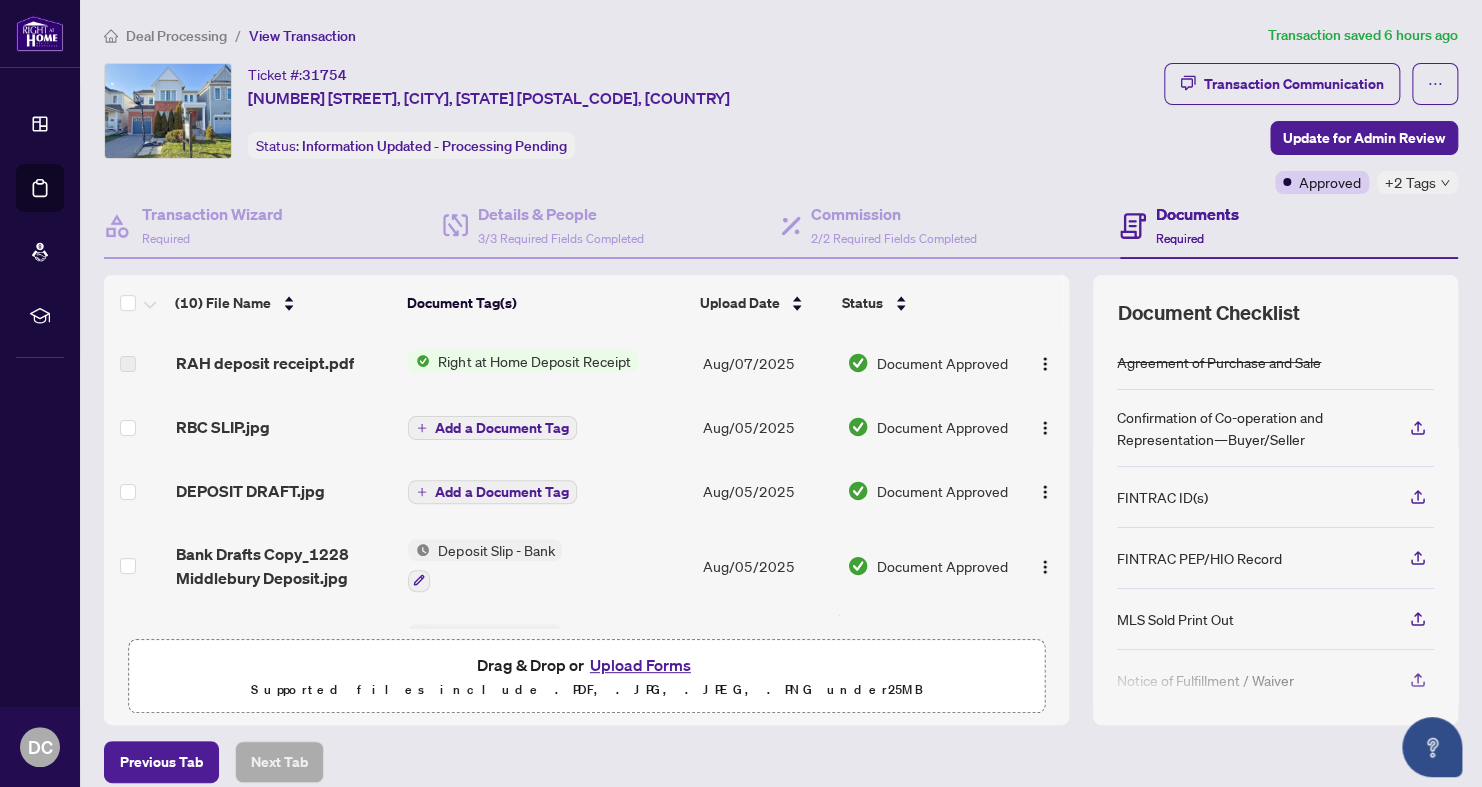 click 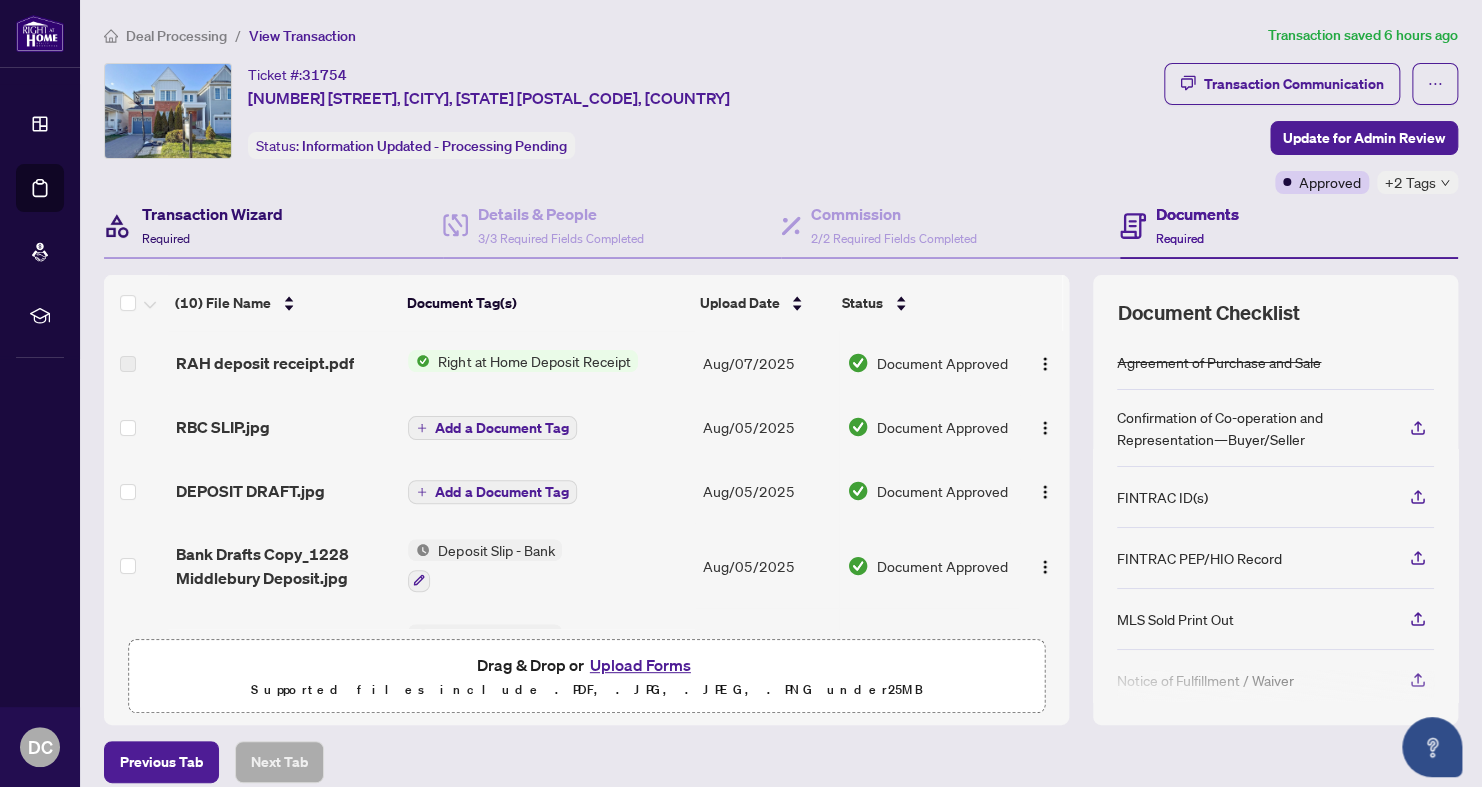 click on "Transaction Wizard Required" at bounding box center [212, 225] 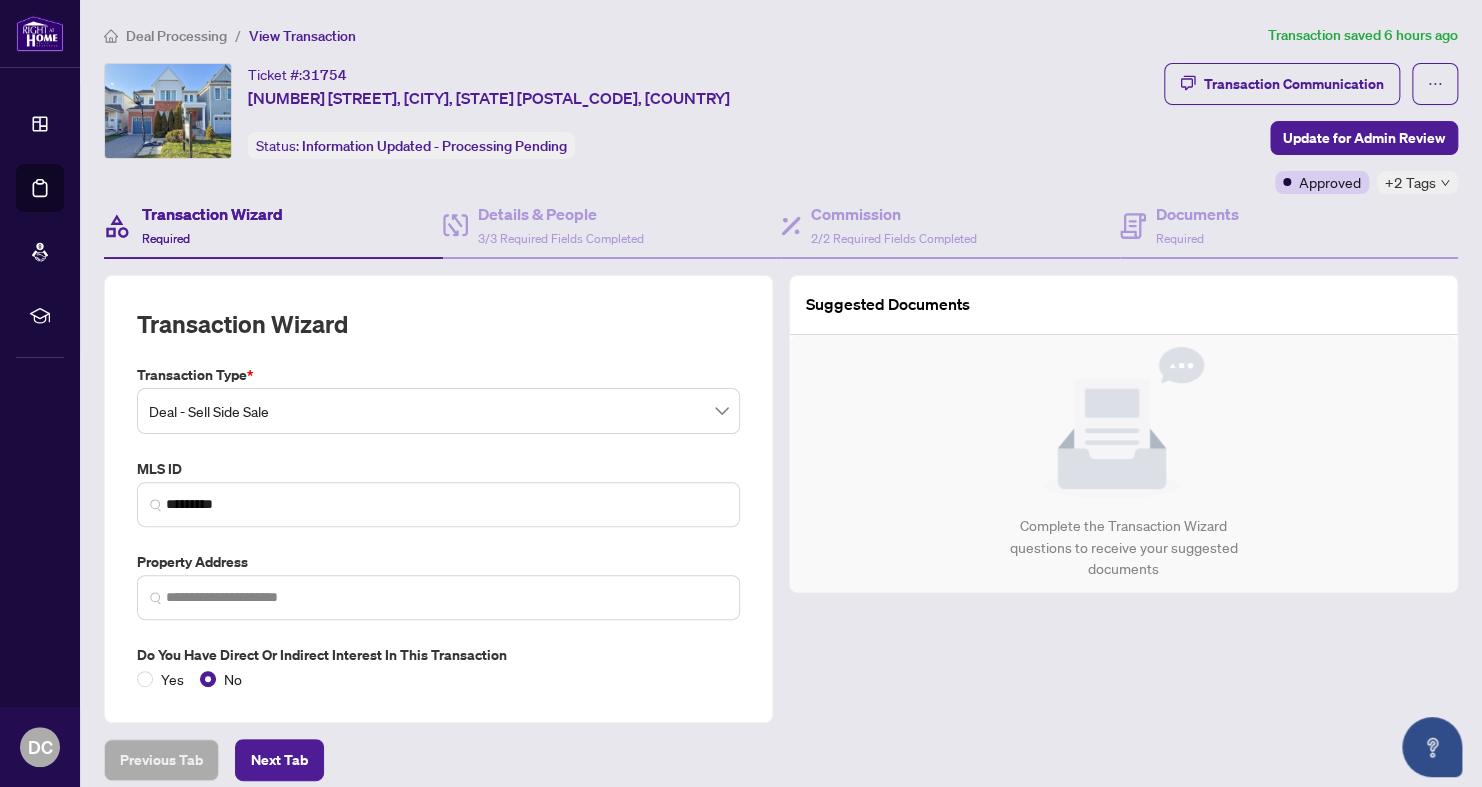 type on "**********" 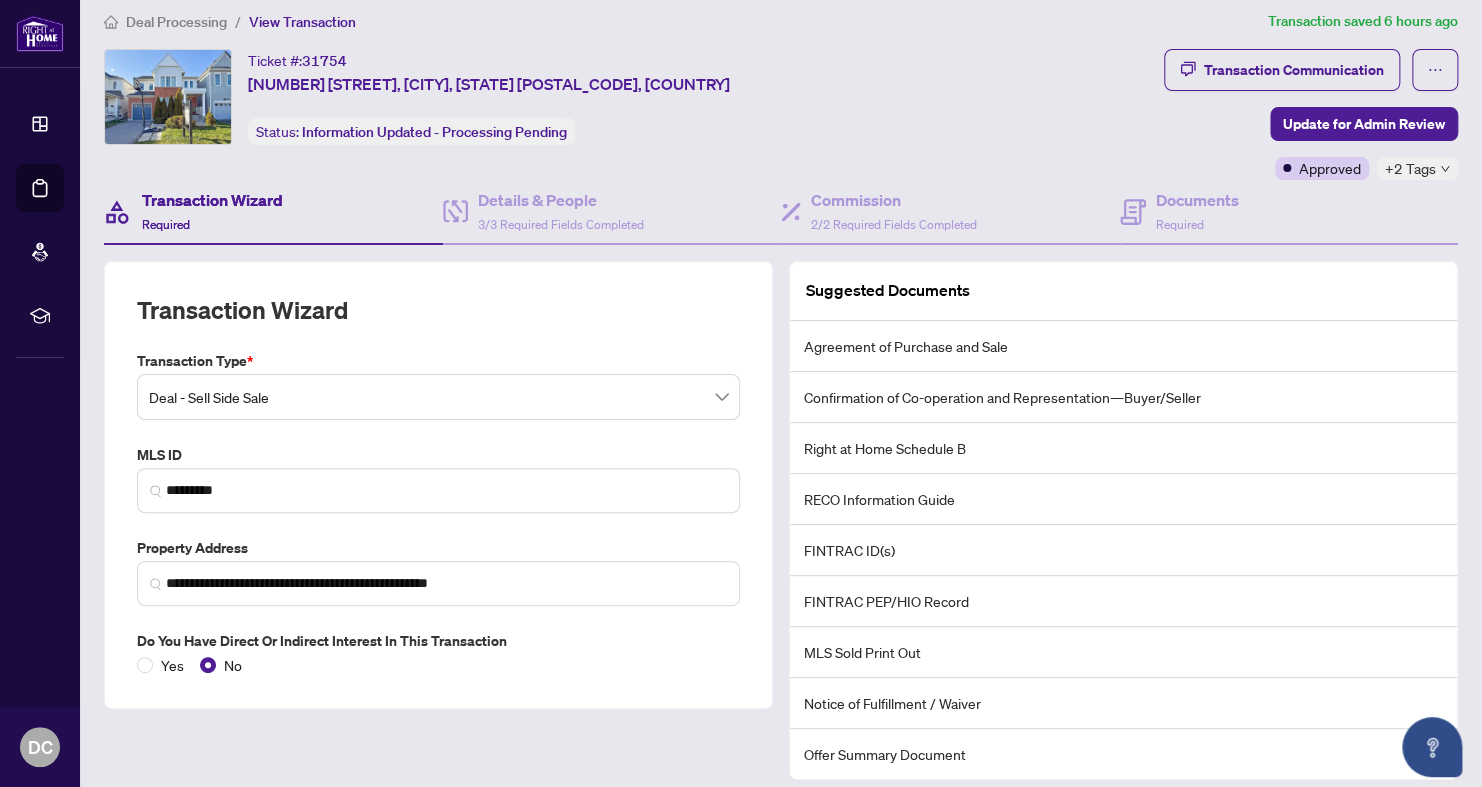 scroll, scrollTop: 0, scrollLeft: 0, axis: both 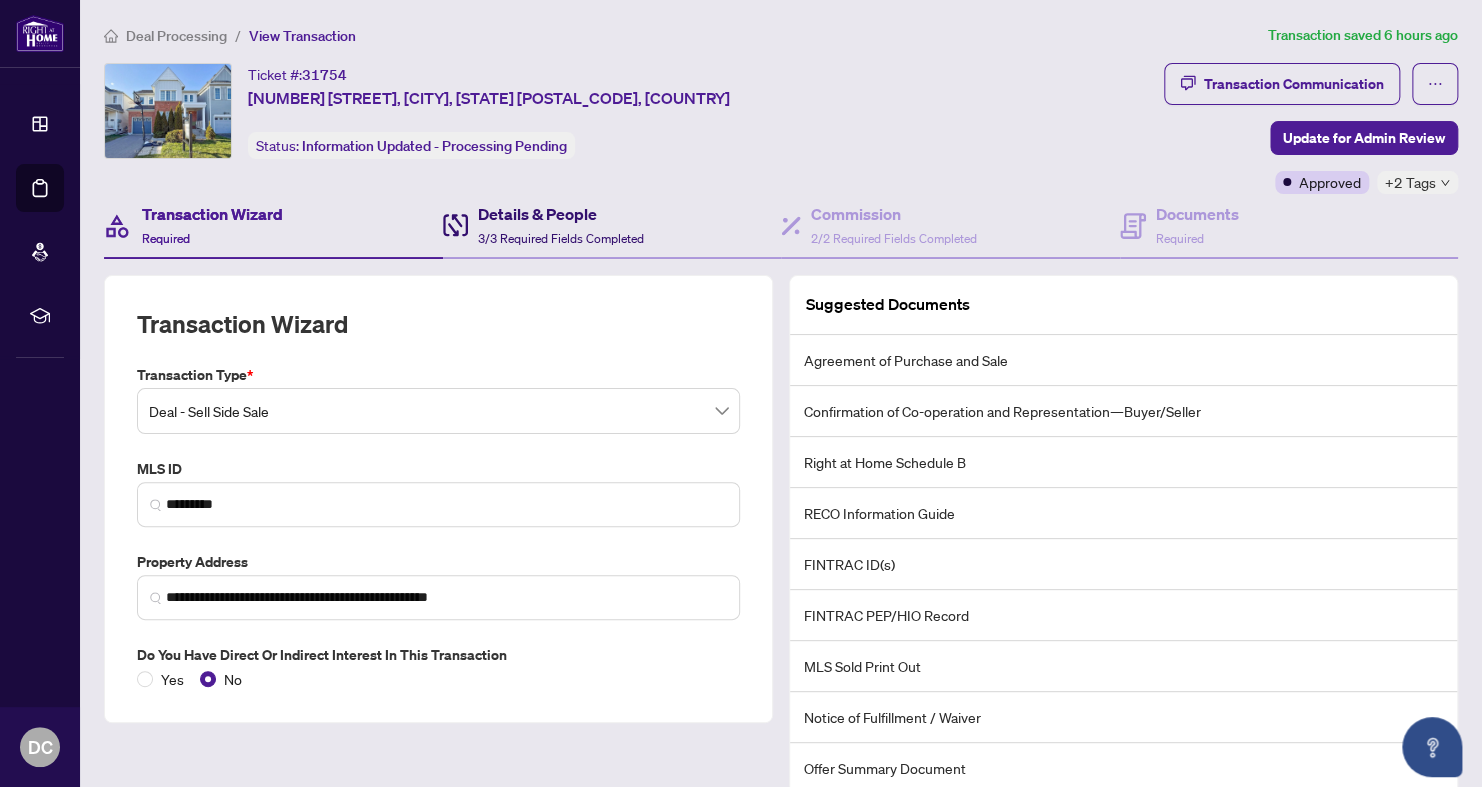 click on "Details & People" at bounding box center (561, 214) 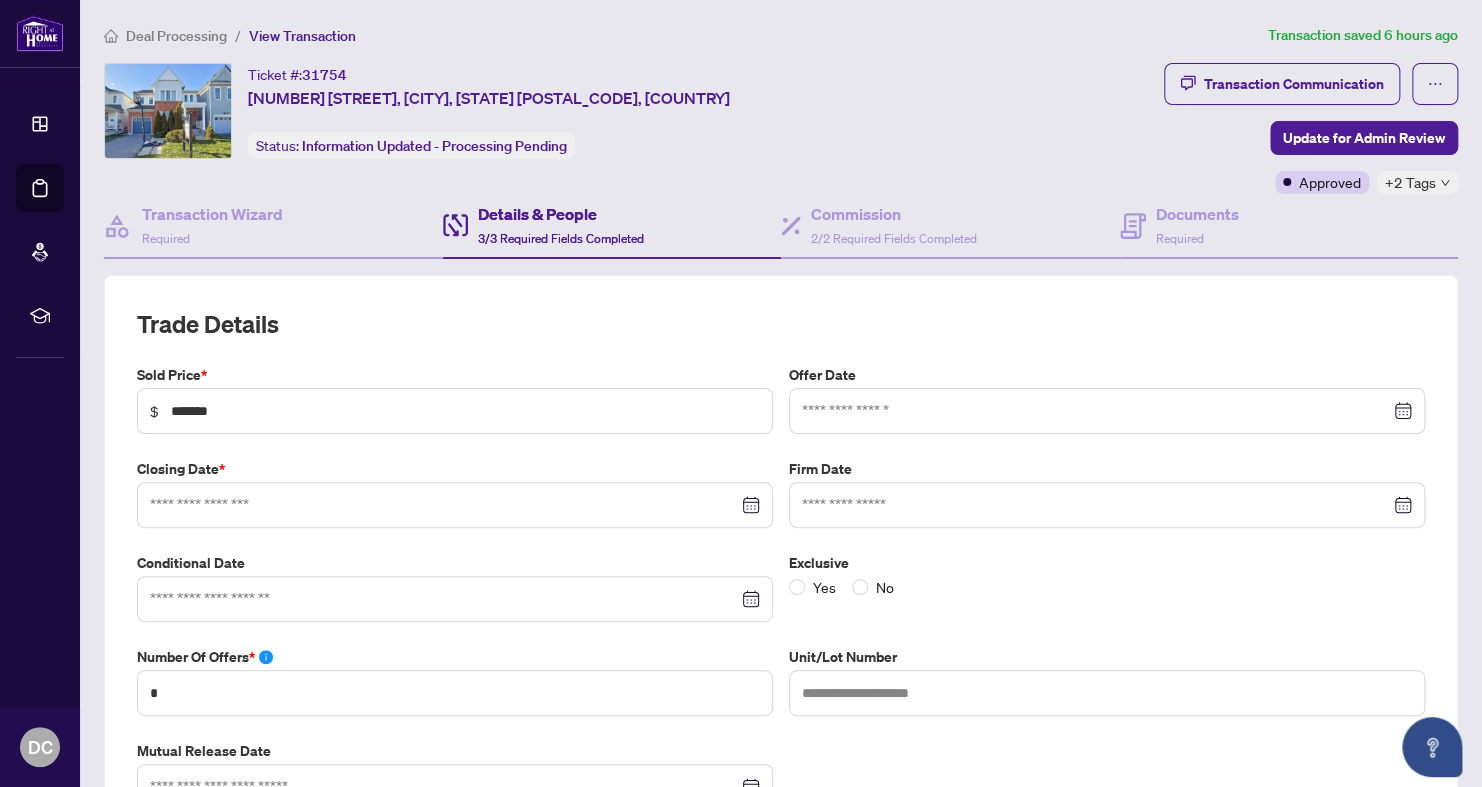 type on "**********" 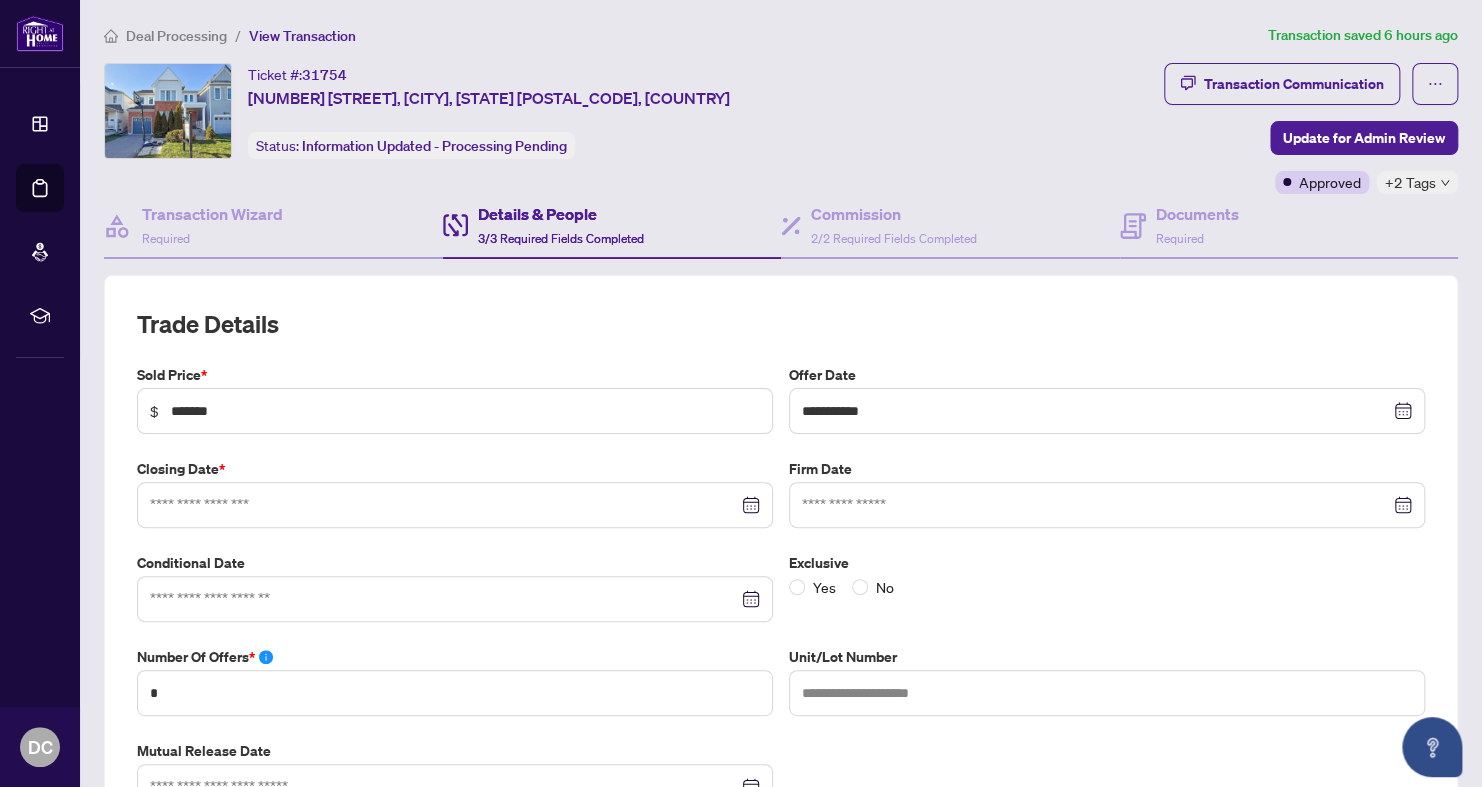 type on "**********" 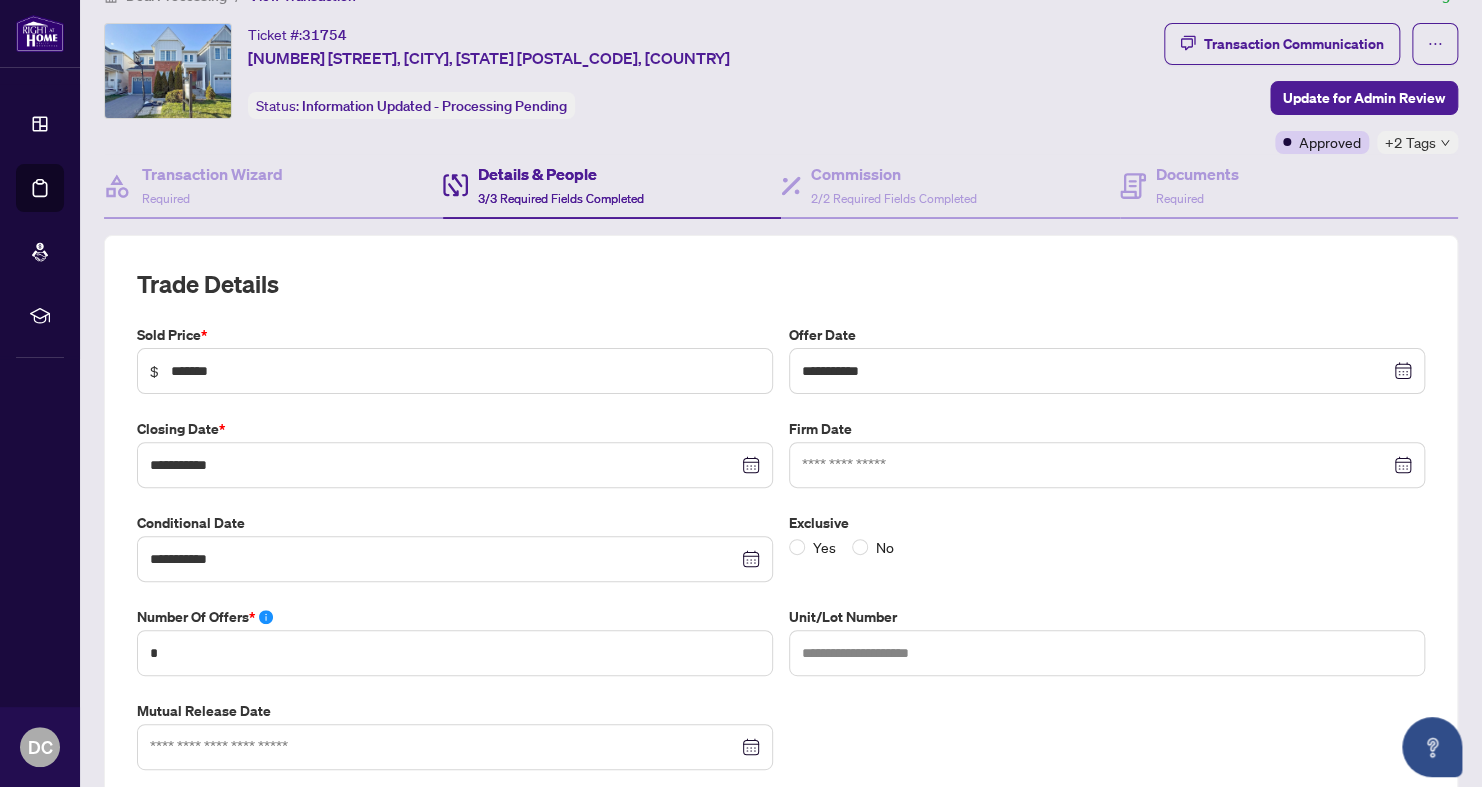 scroll, scrollTop: 0, scrollLeft: 0, axis: both 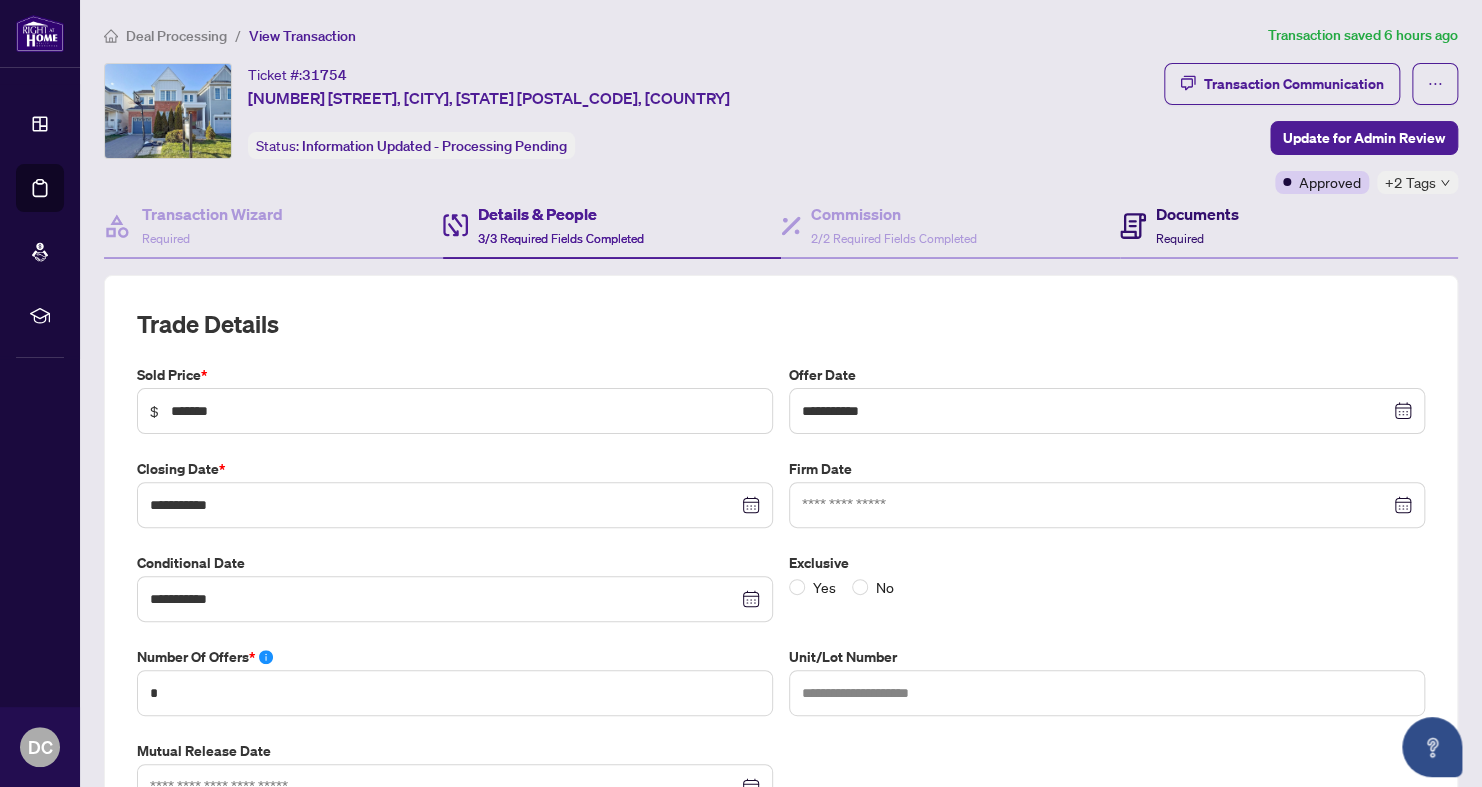 click on "Documents" at bounding box center [1197, 214] 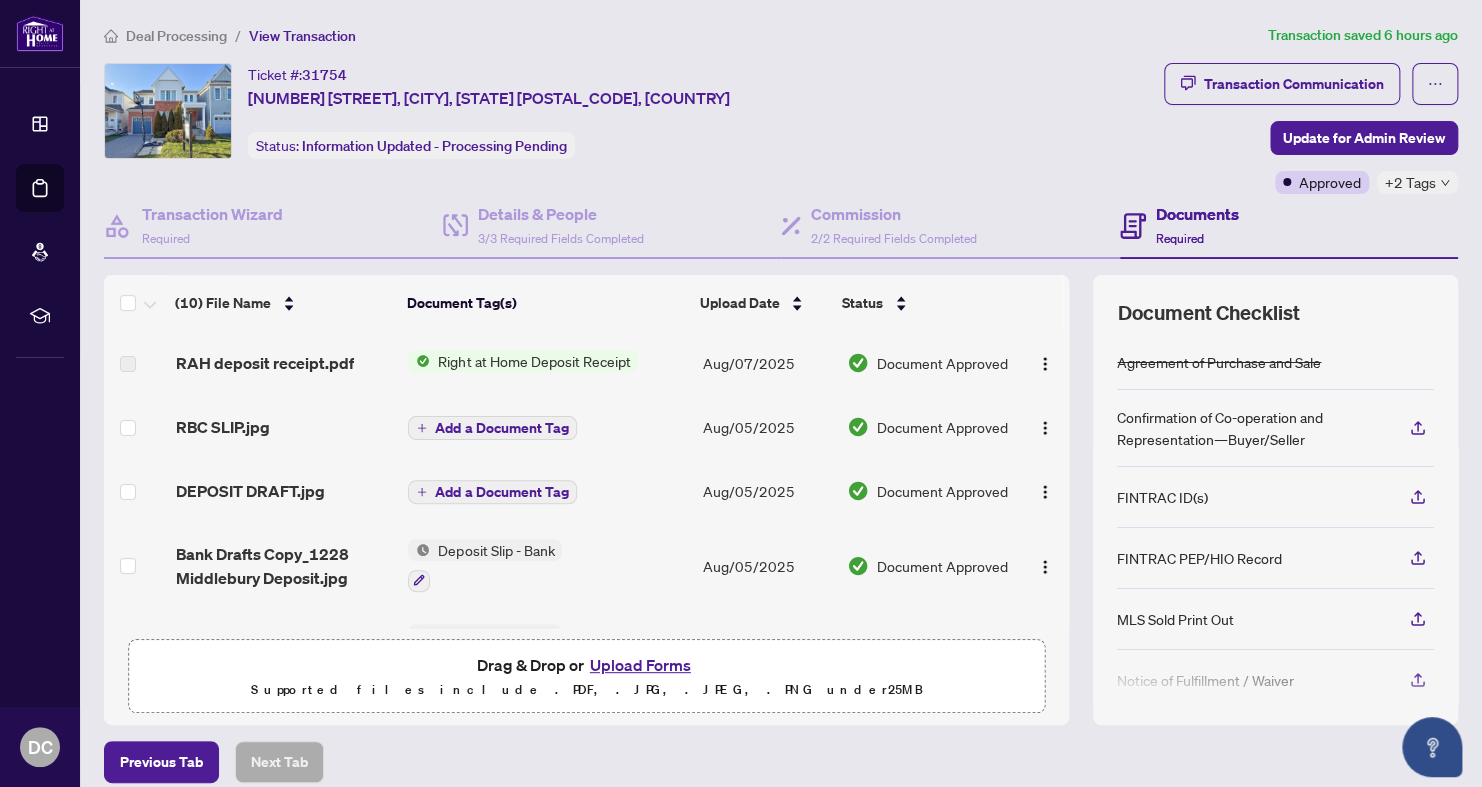 click on "(10) File Name Document Tag(s) Upload Date Status             RAH deposit receipt.pdf Right at Home Deposit Receipt [MONTH]/[DAY]/[YEAR] Document Approved RBC SLIP.jpg Add a Document Tag [MONTH]/[DAY]/[YEAR] Document Approved DEPOSIT DRAFT.jpg Add a Document Tag [MONTH]/[DAY]/[YEAR] Document Approved Bank Drafts Copy_[NUMBER] [STREET] Deposit.jpg Deposit Slip - Bank [MONTH]/[DAY]/[YEAR] Document Approved Deposit Receipt RBC_[NUMBER] [STREET] 1.jpg Deposit Slip - Bank [MONTH]/[DAY]/[YEAR] Document Approved [YEAR][MONTH][DAY]_[NUMBER]_[CITY]_[STATUS]_[TYPE].pdf Agreement of Purchase and Sale [MONTH]/[DAY]/[YEAR] Pending Review [NUMBER]_[CITY][PROVINCE].pdf Price Change [MONTH]/[DAY]/[YEAR] Pending Review [NUMBER]_[CITY][PROVINCE].pdf MLS Data Information Sheet RECO Information Guide + 6 [MONTH]/[DAY]/[YEAR] Document Approved Right_At_Home_Realty_Schedule_B_-_Agreement_of_Purchase_and_Sale_1.pdf Right at Home Schedule B [MONTH]/[DAY]/[YEAR] Document Approved [NUMBER] [CITY][PROVINCE].pdf MLS Data Information Sheet RECO Information Guide + 6 [MONTH]/[DAY]/[YEAR] Document Needs Work Drag & Drop or     25" at bounding box center (781, 500) 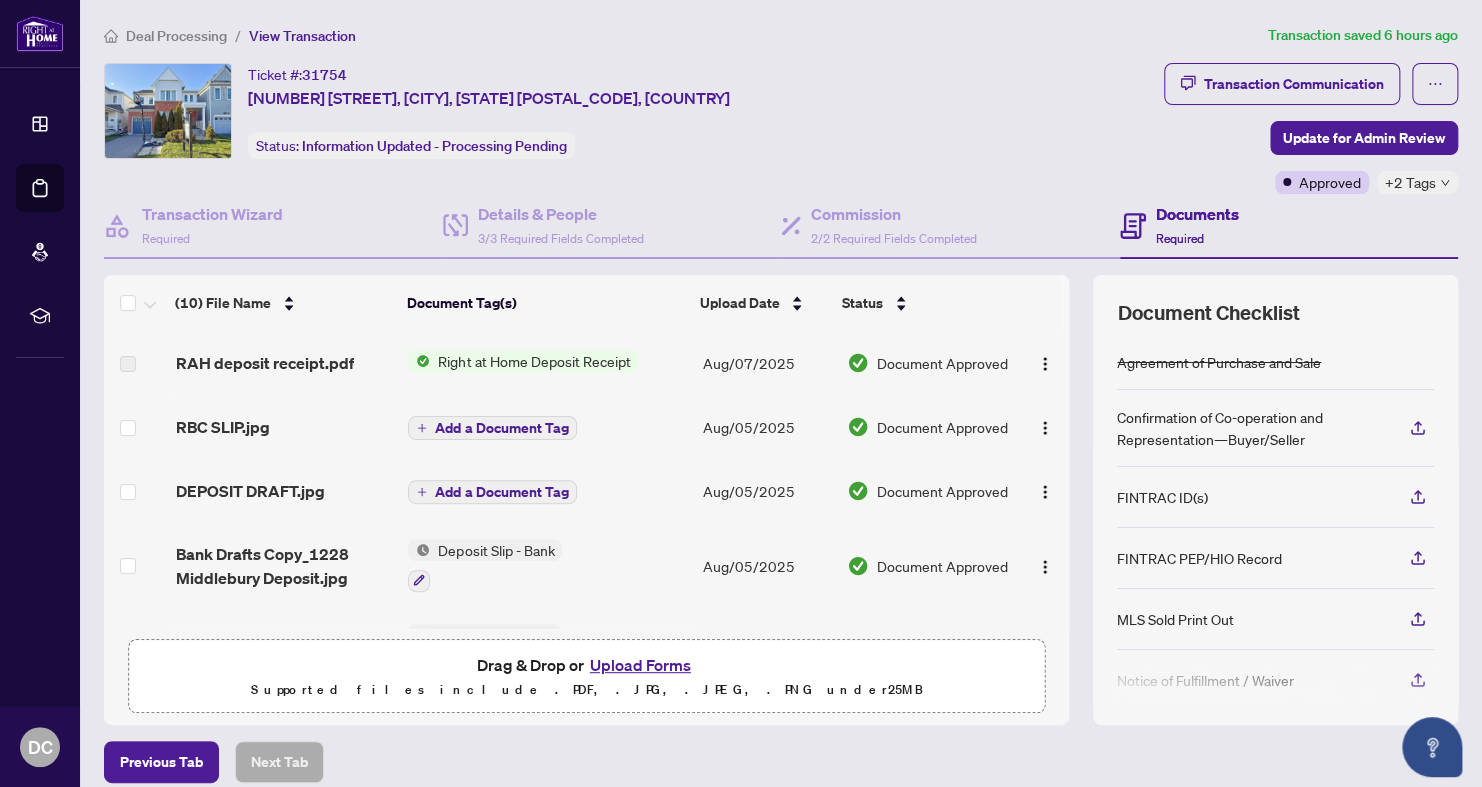 click at bounding box center (128, 364) 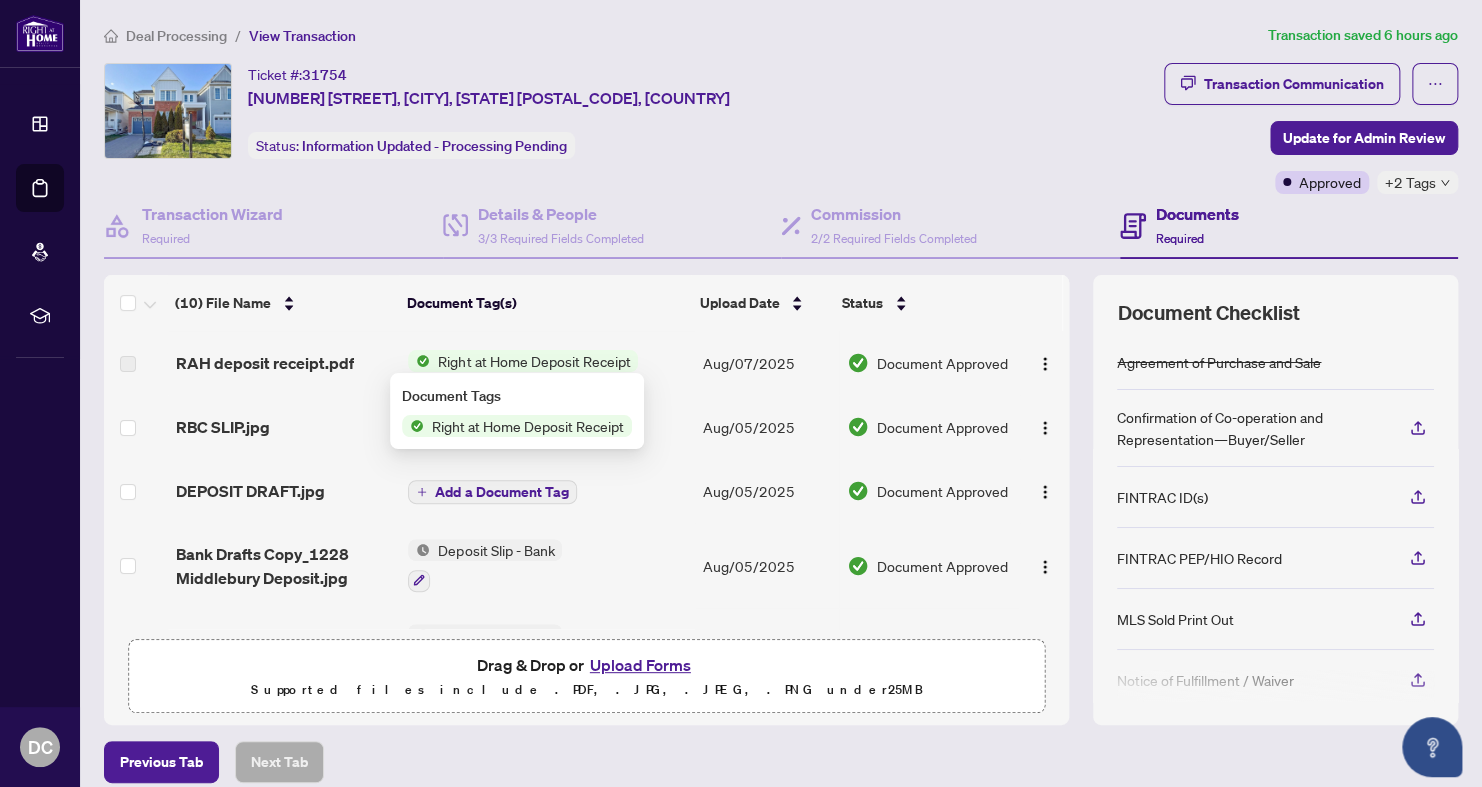 click on "Right at Home Deposit Receipt" at bounding box center (528, 426) 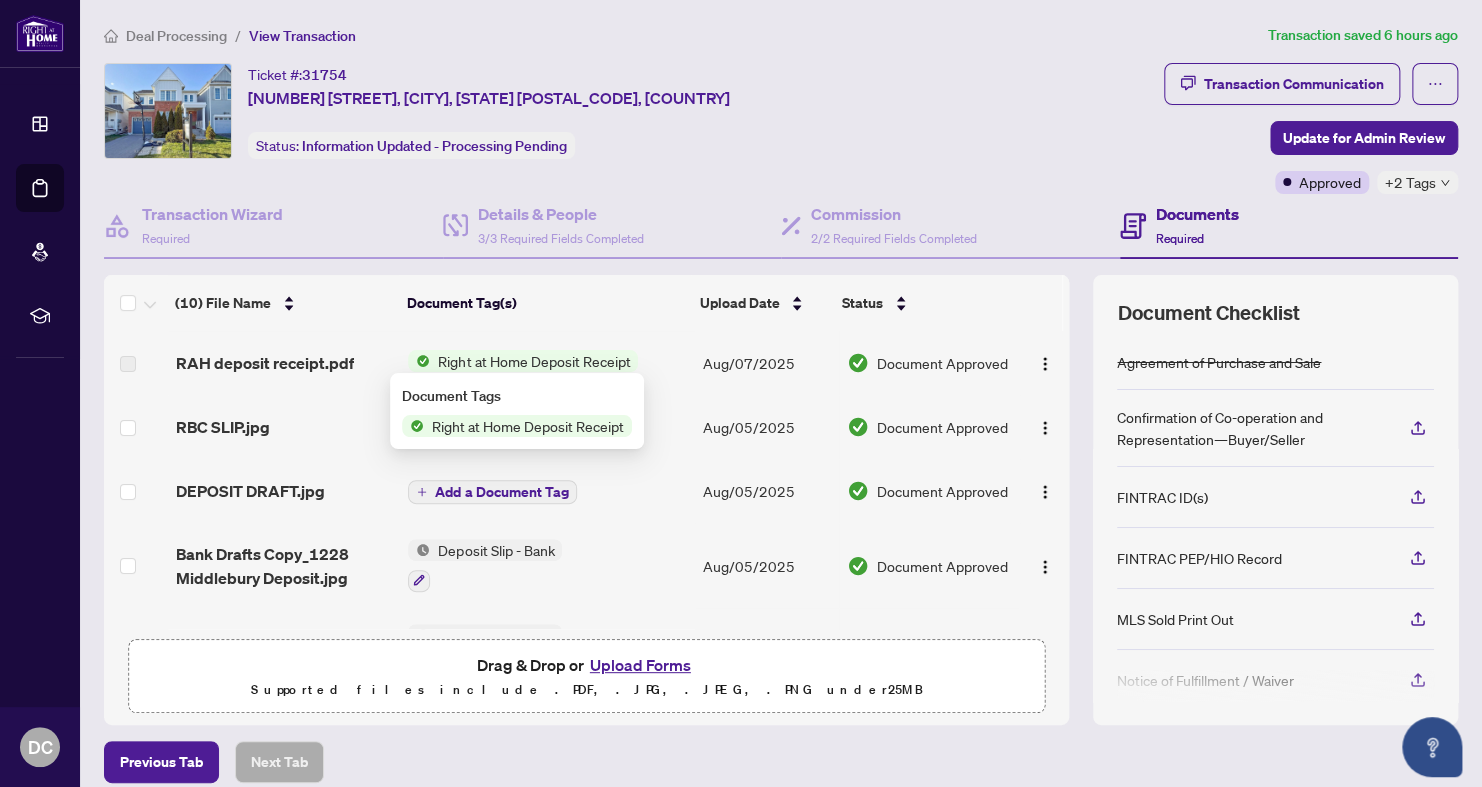 click on "Right at Home Deposit Receipt" at bounding box center (528, 426) 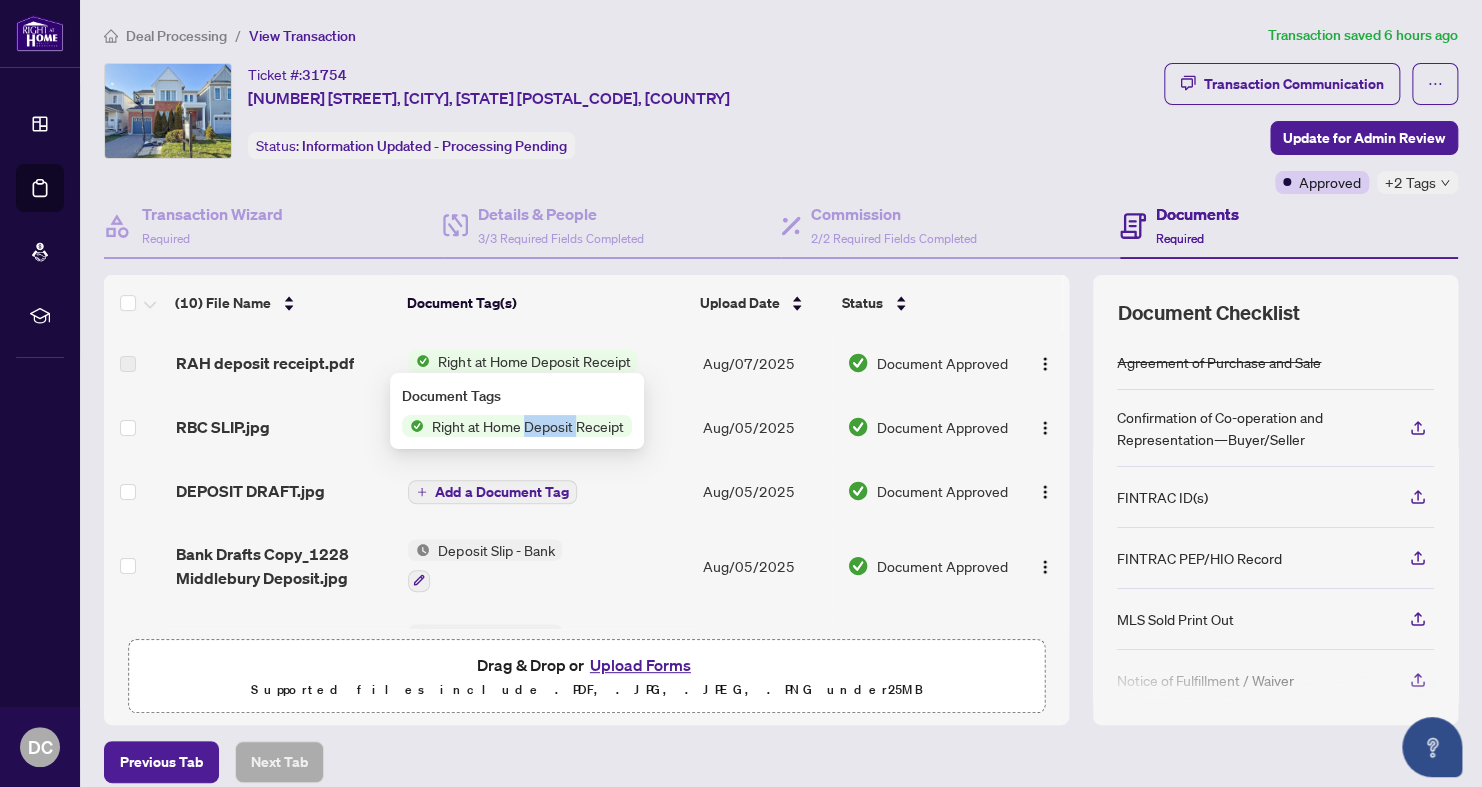 click on "Right at Home Deposit Receipt" at bounding box center (528, 426) 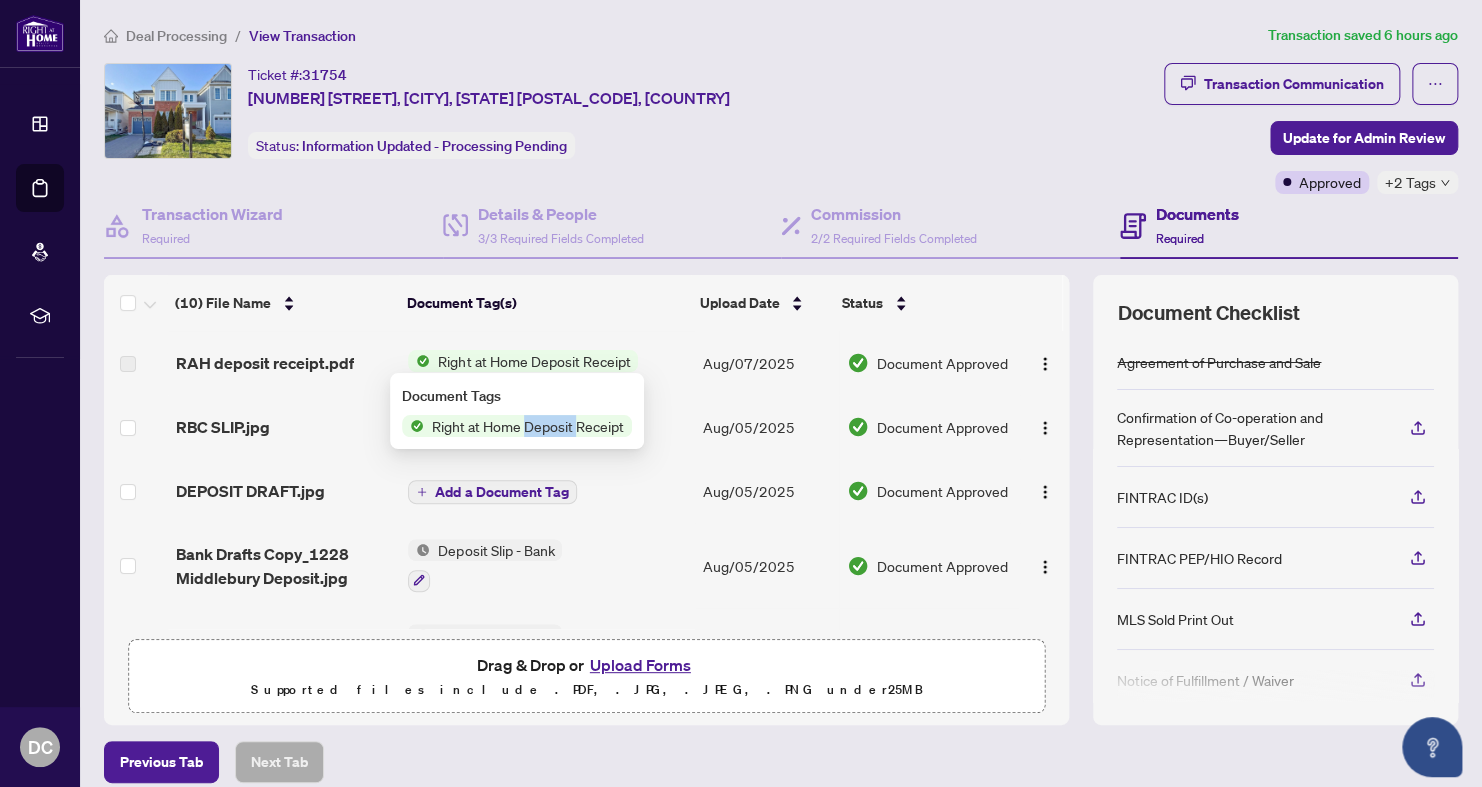 drag, startPoint x: 551, startPoint y: 420, endPoint x: 465, endPoint y: 432, distance: 86.833176 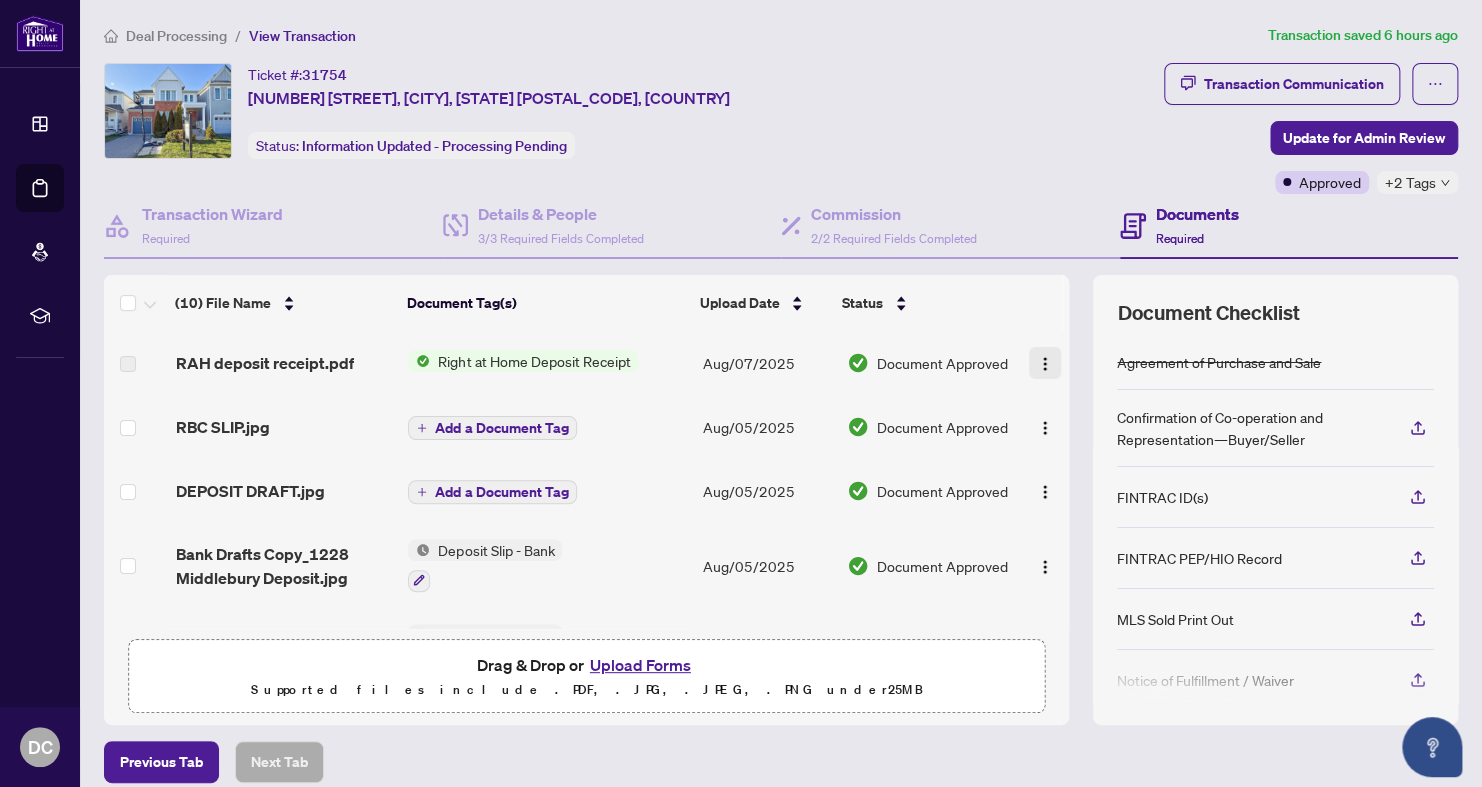 click at bounding box center (1045, 364) 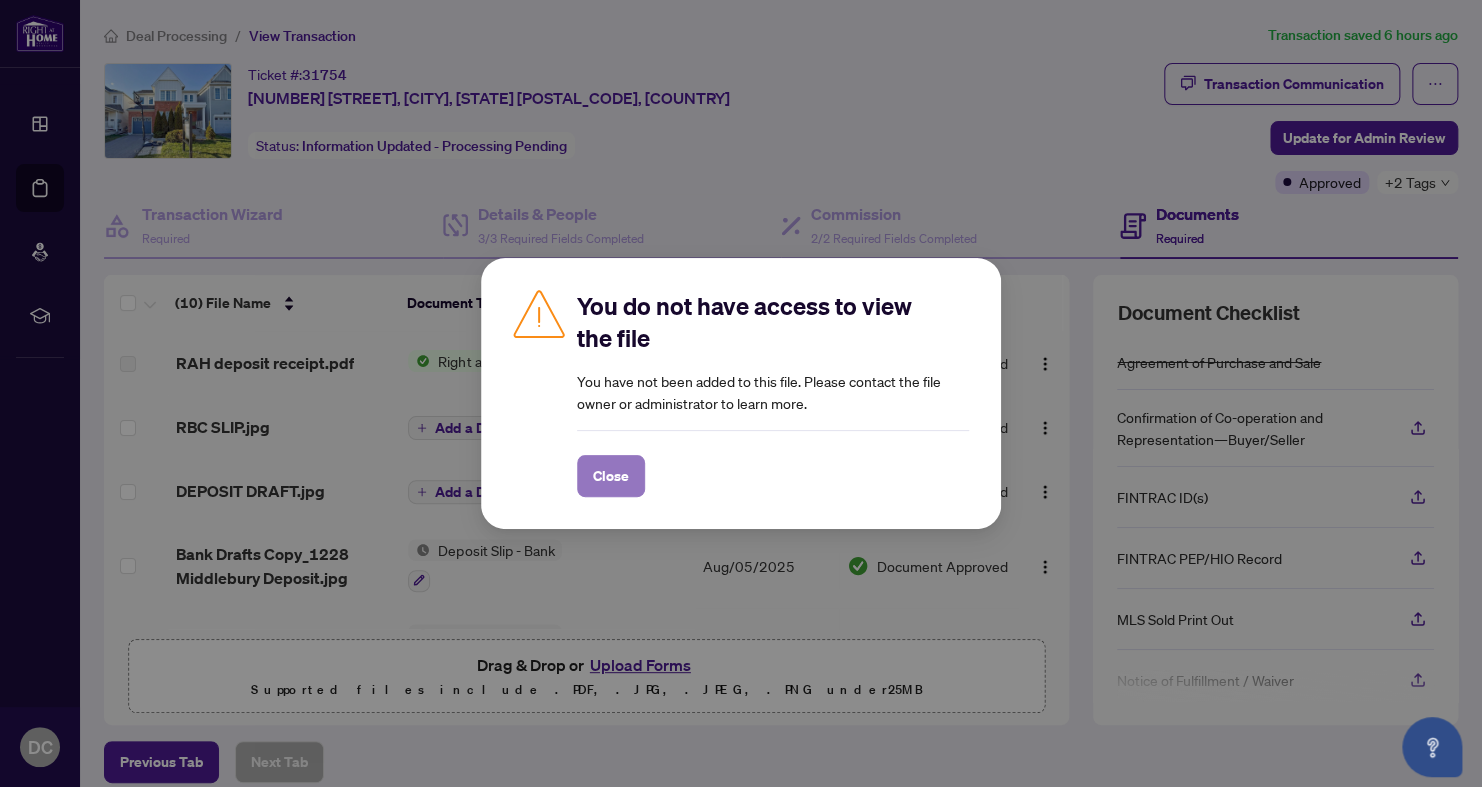 click on "Close" at bounding box center [611, 476] 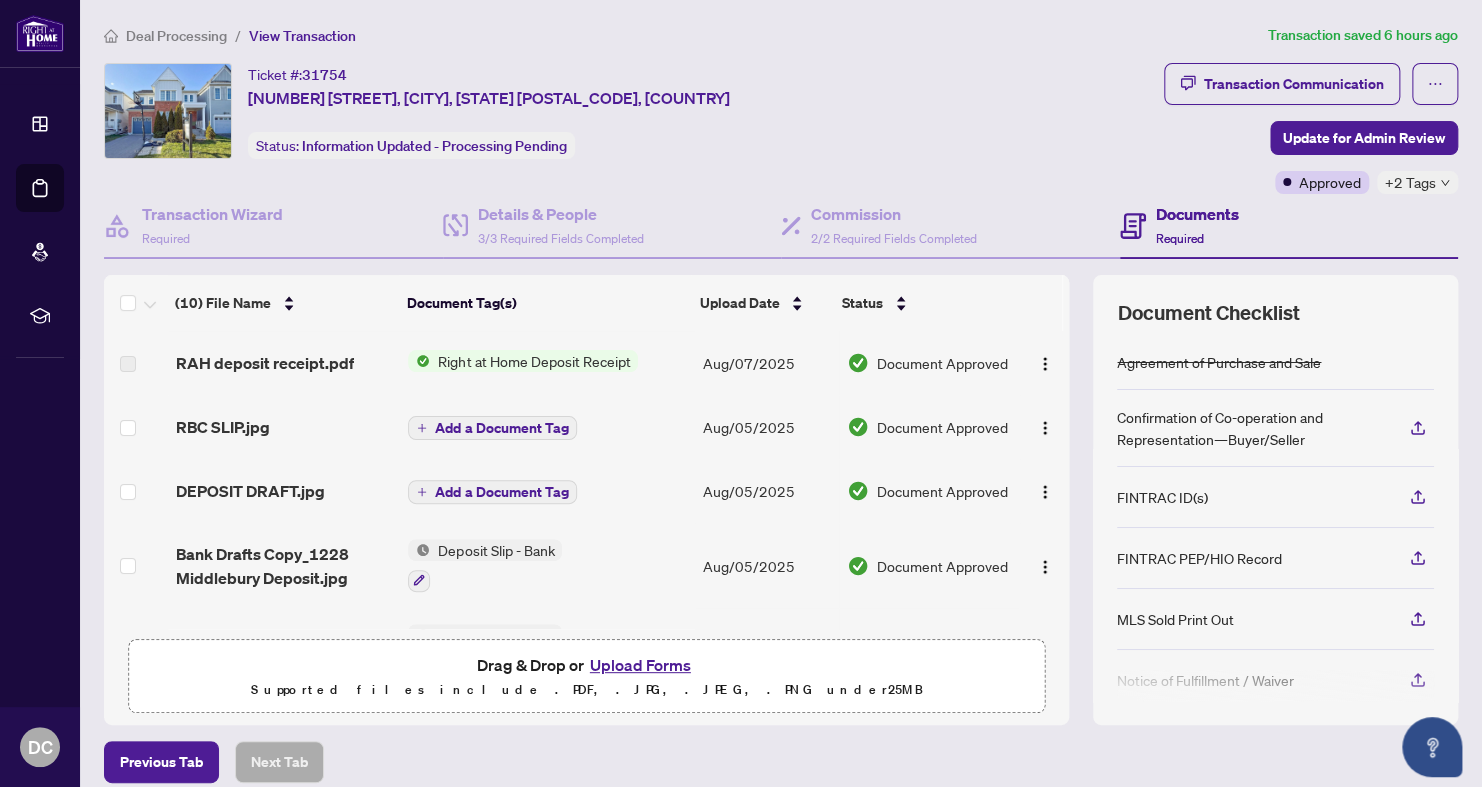 click at bounding box center [128, 364] 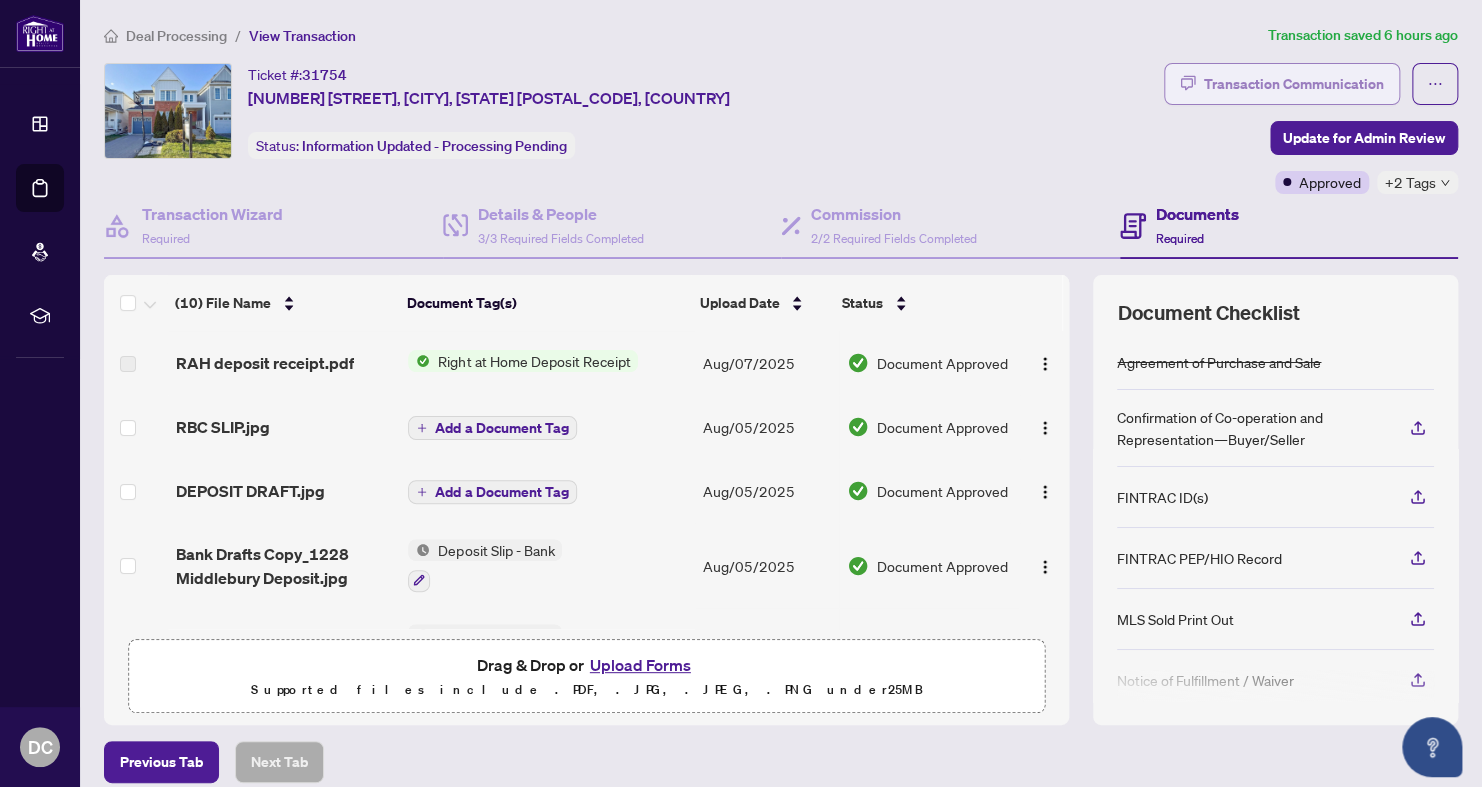 click on "Transaction Communication" at bounding box center (1294, 84) 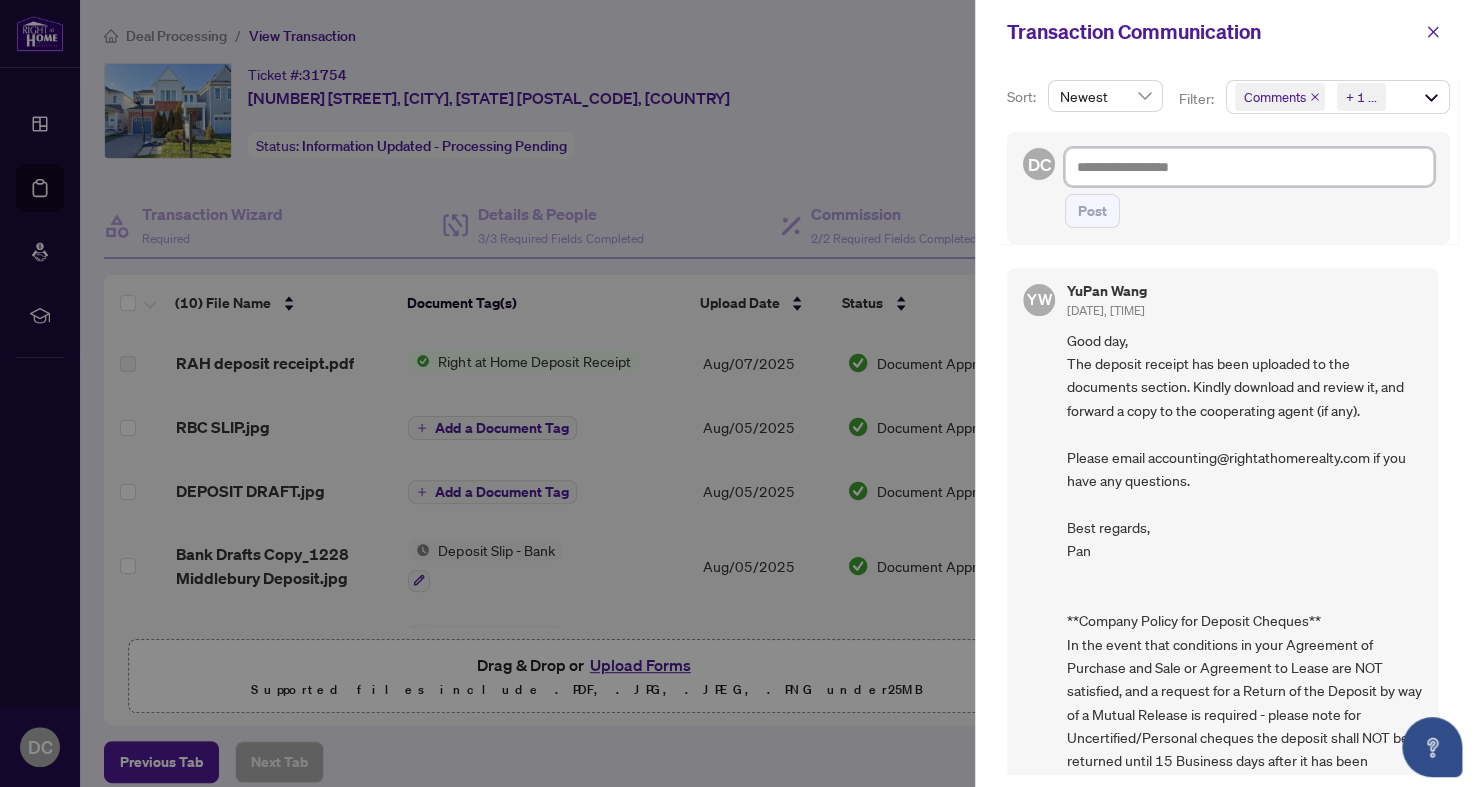 click at bounding box center (1249, 167) 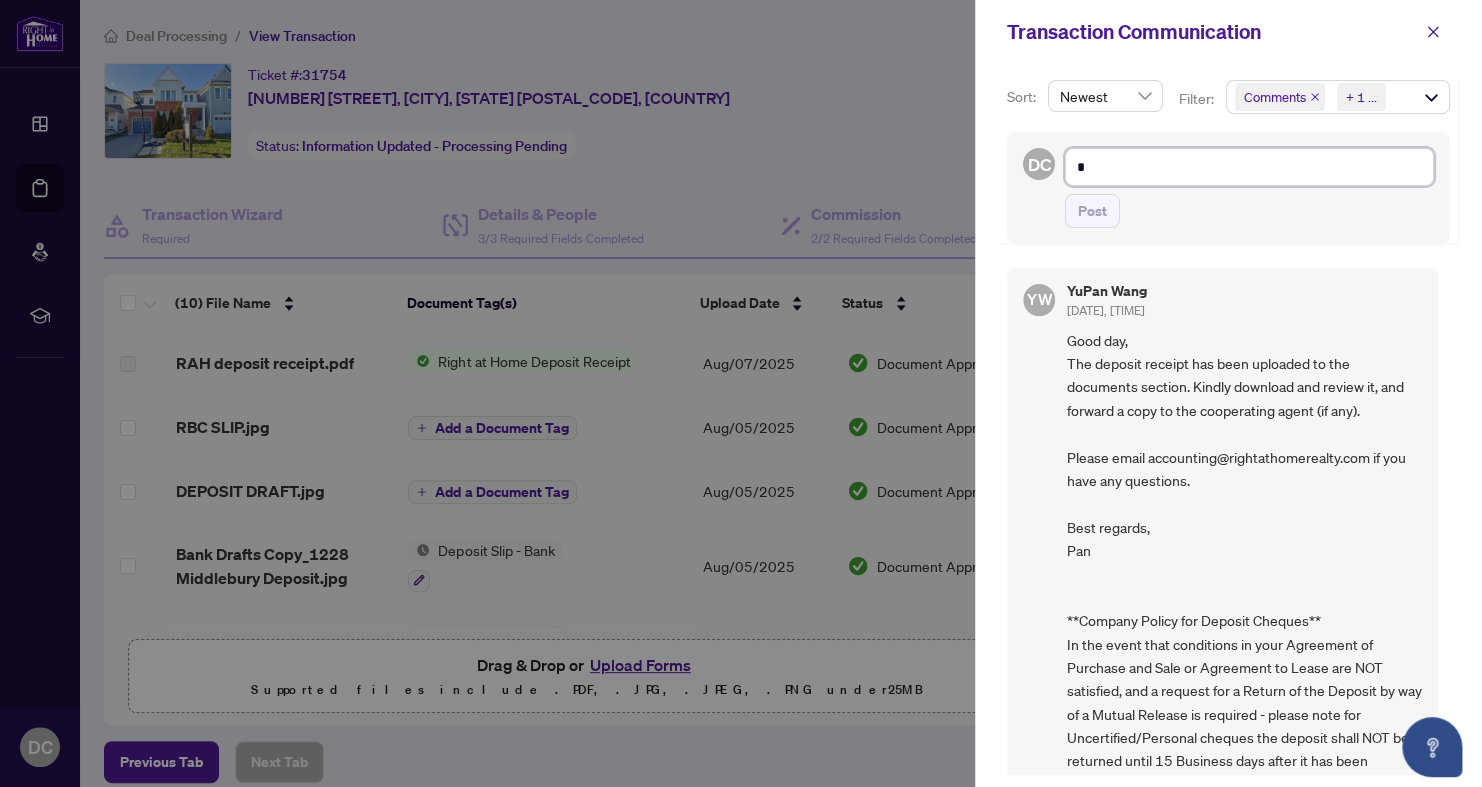 click on "*" at bounding box center [1249, 167] 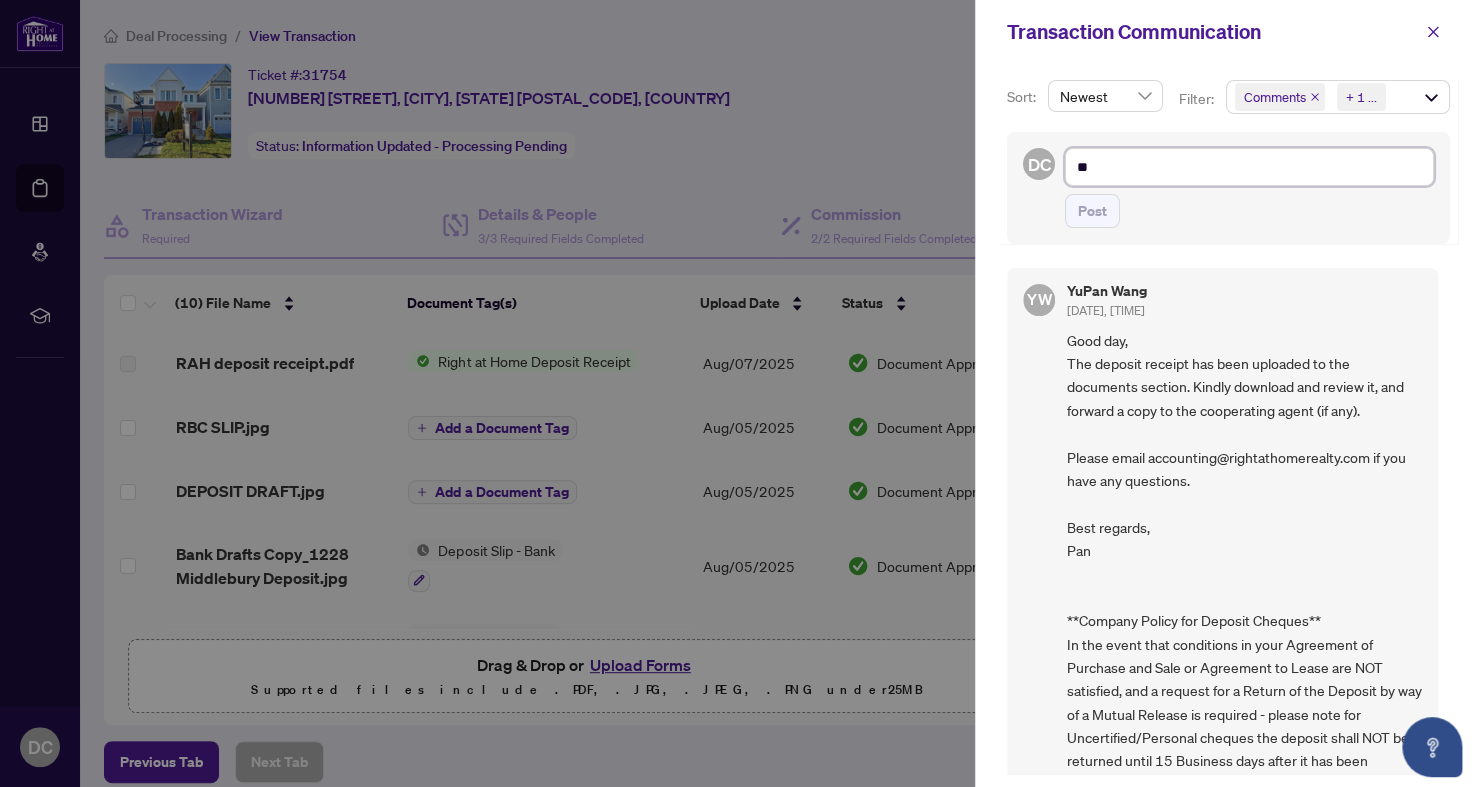 type on "**" 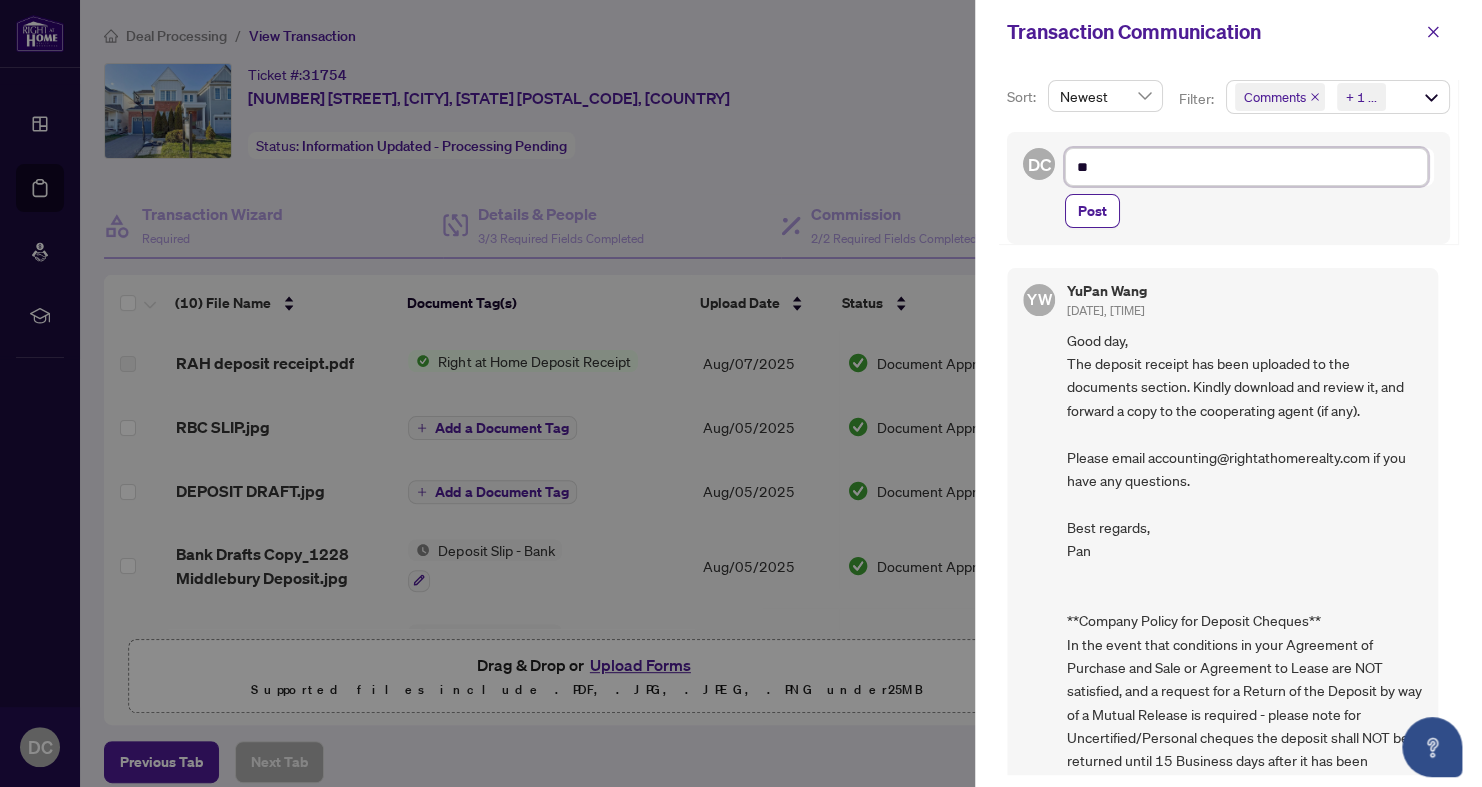 type on "**" 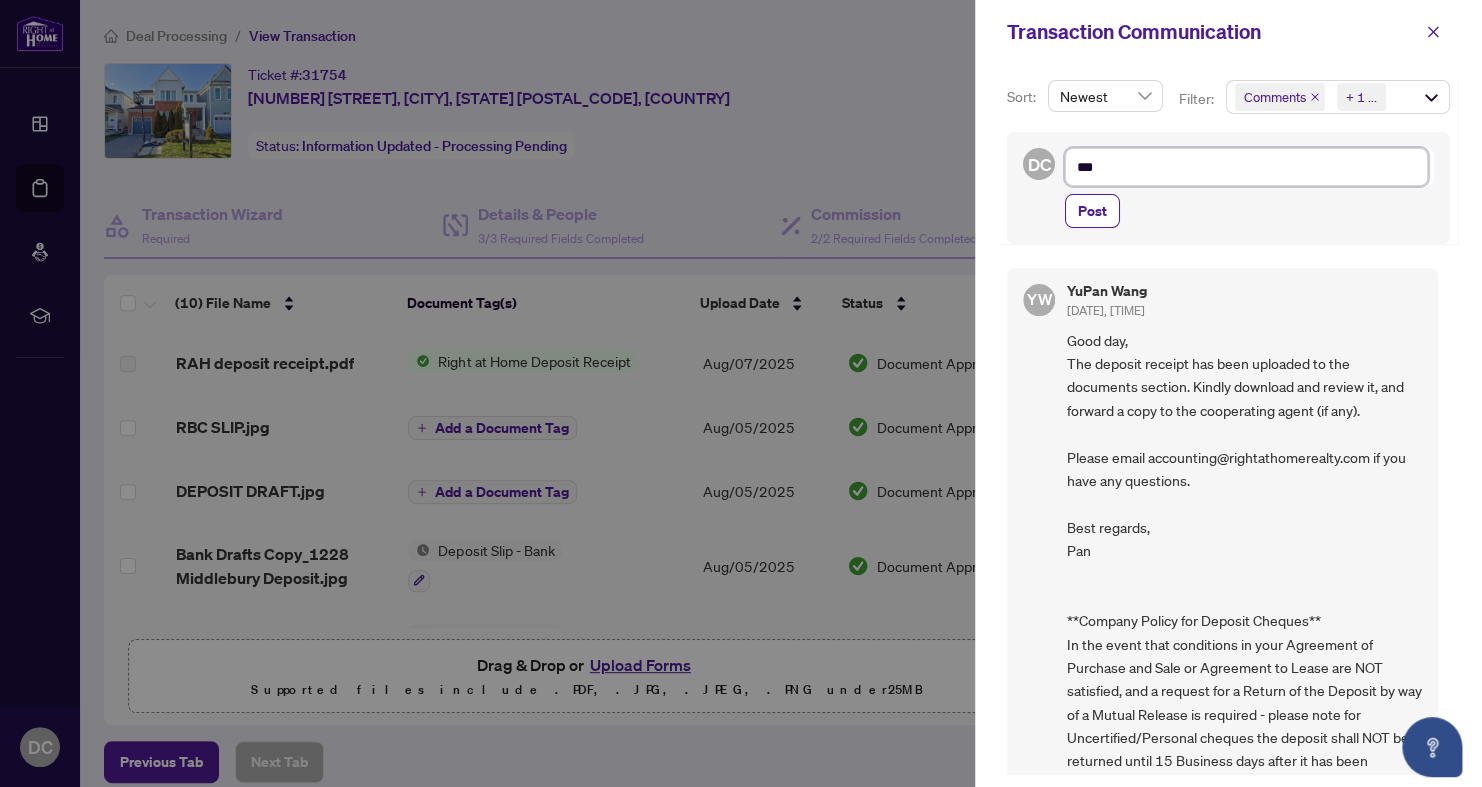 type on "**" 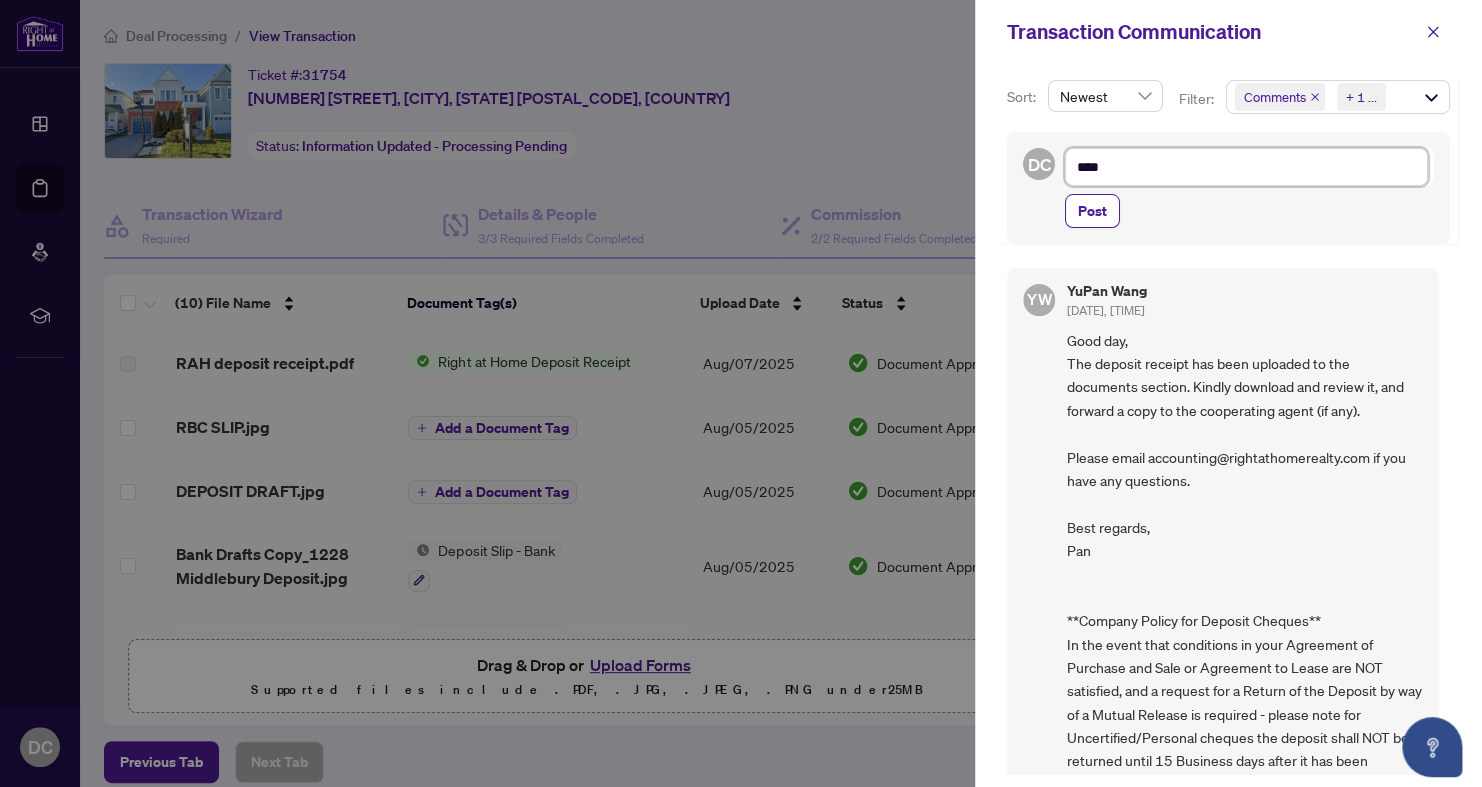 type on "****" 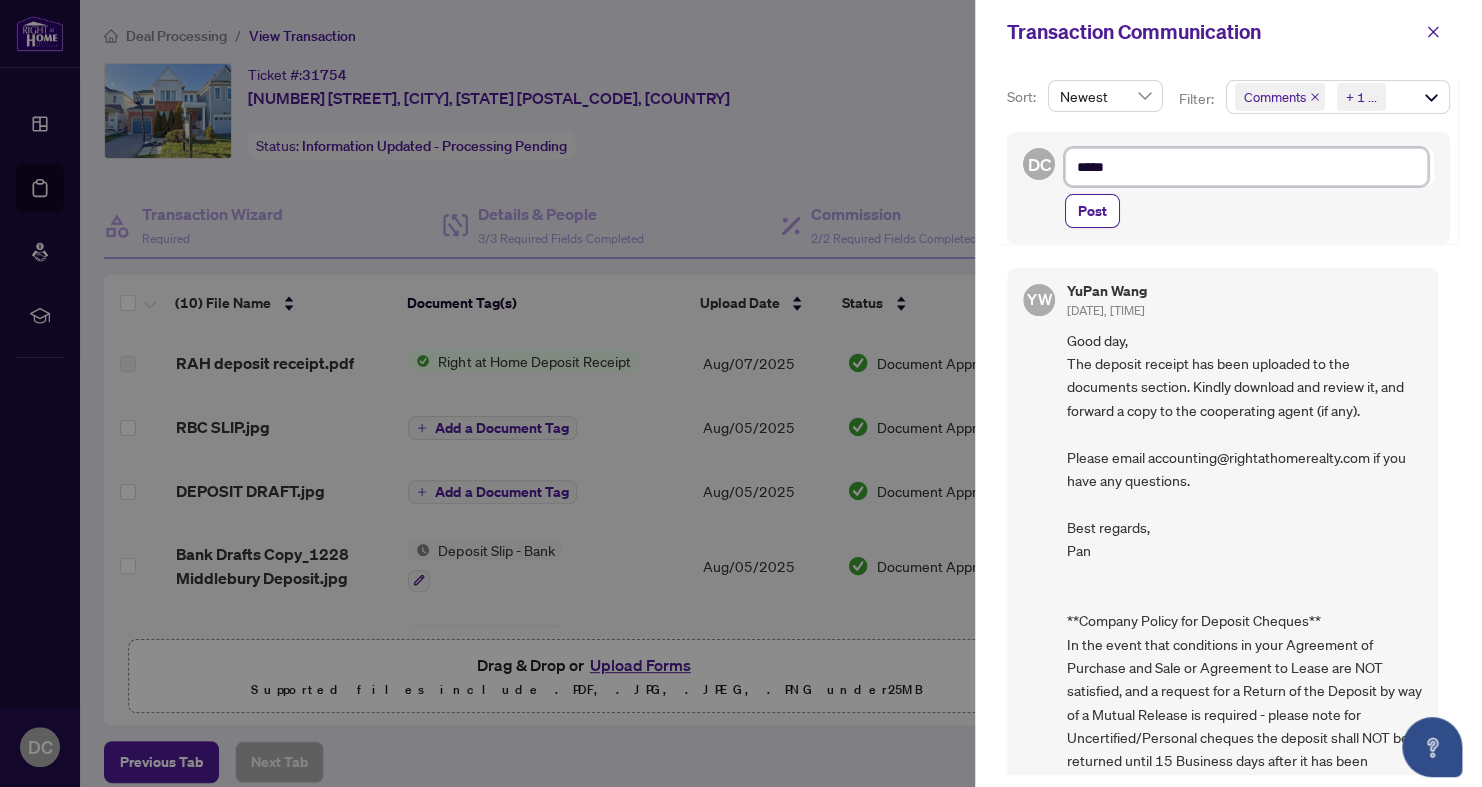 type on "******" 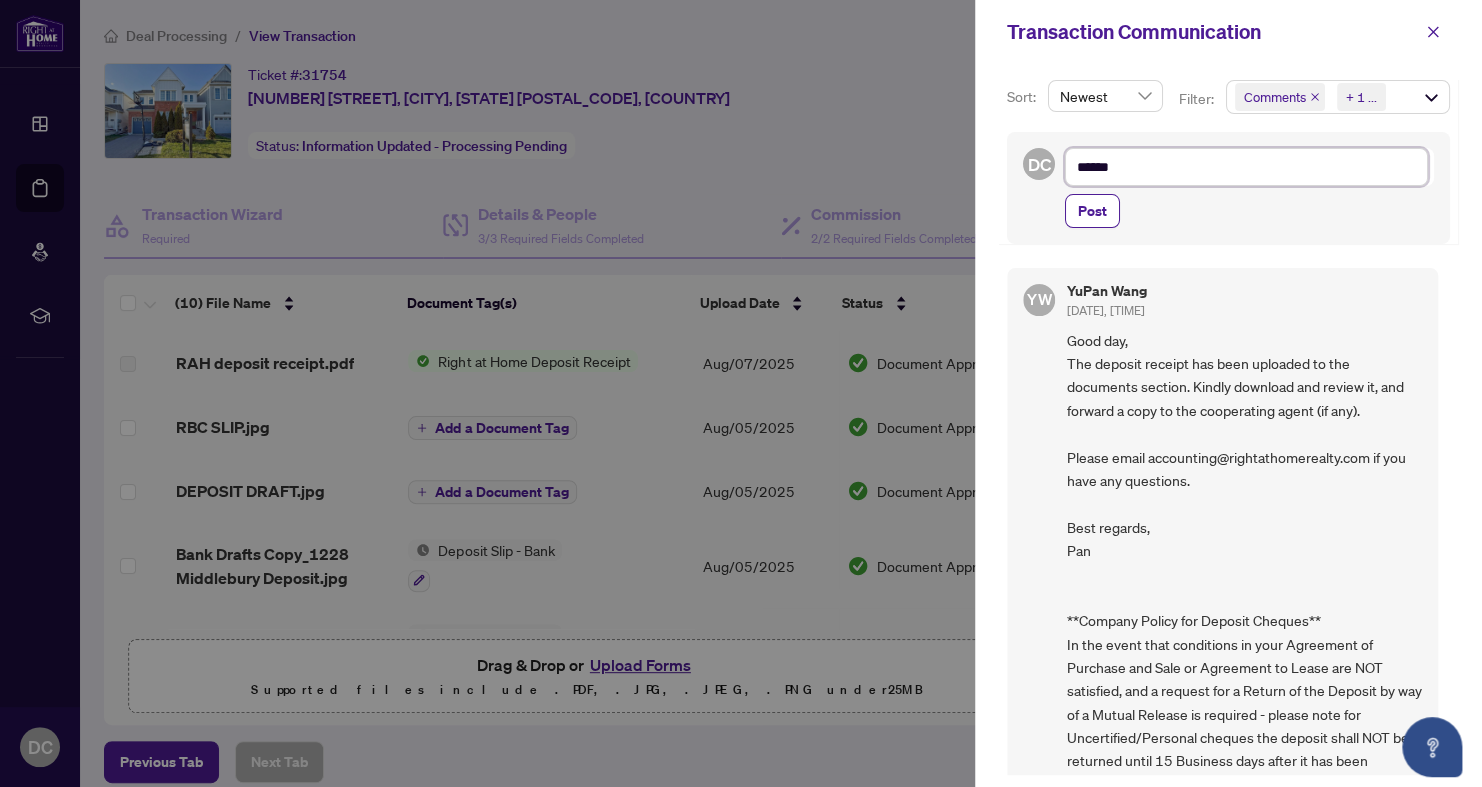 type on "******" 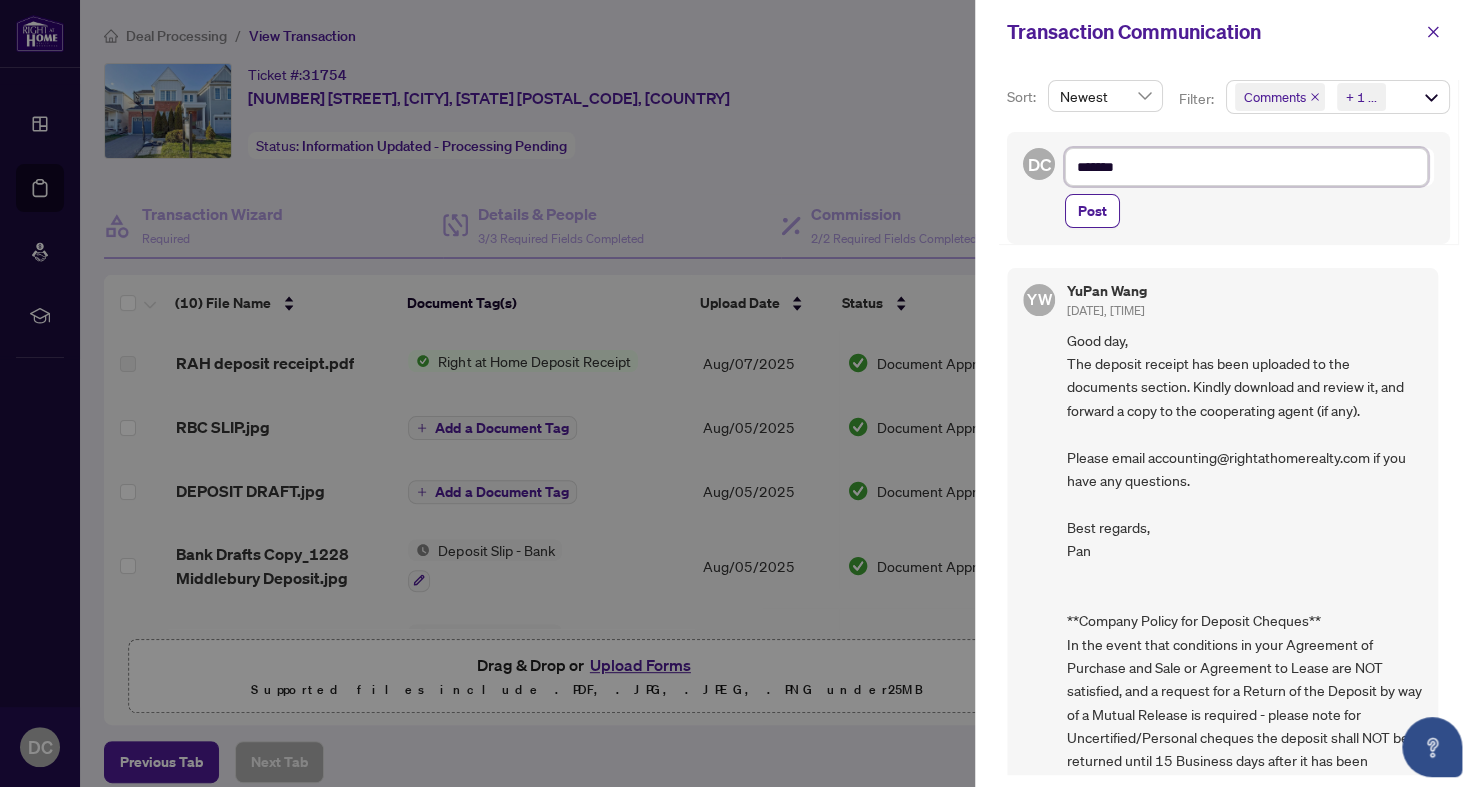 type on "********" 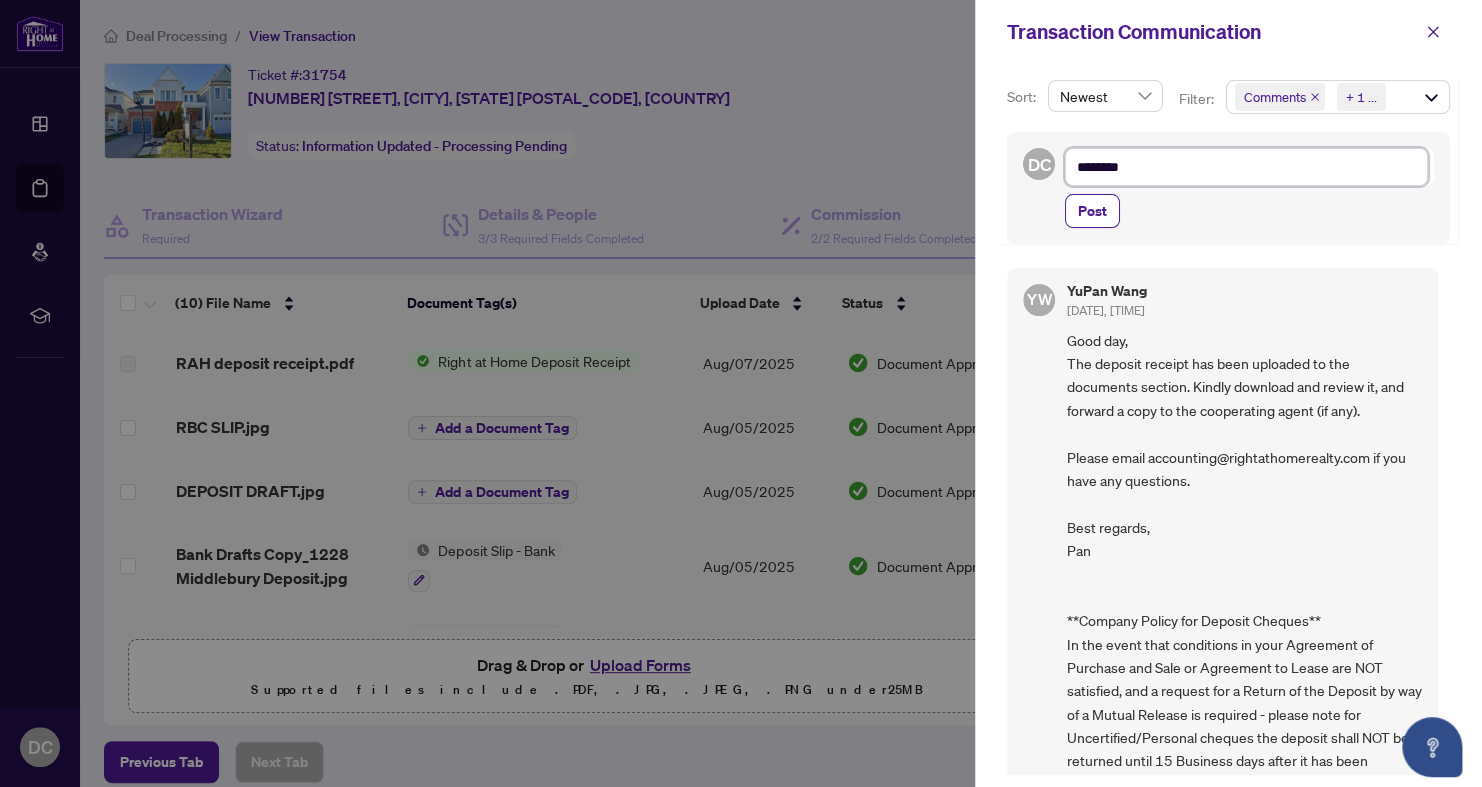type on "*********" 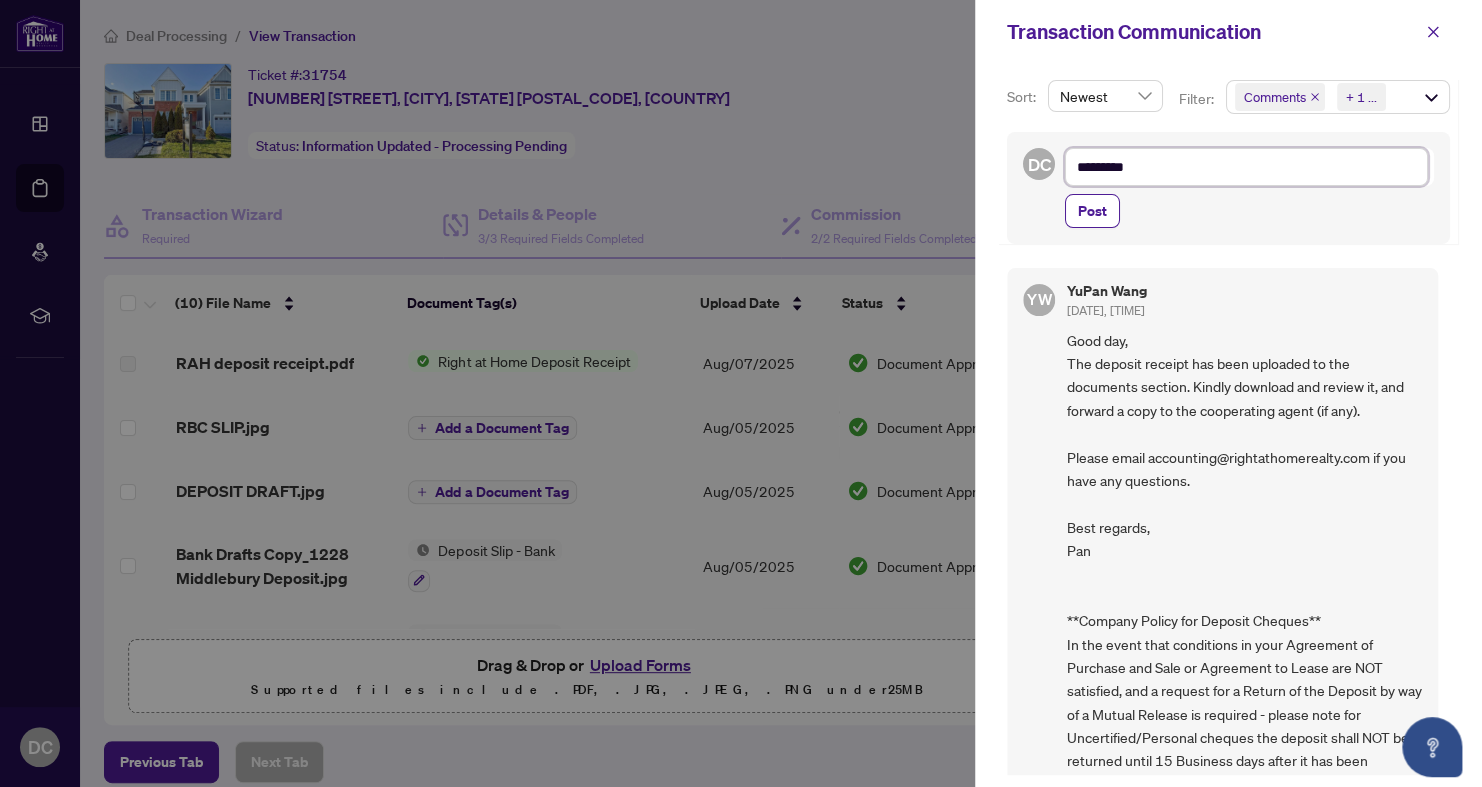 type on "**********" 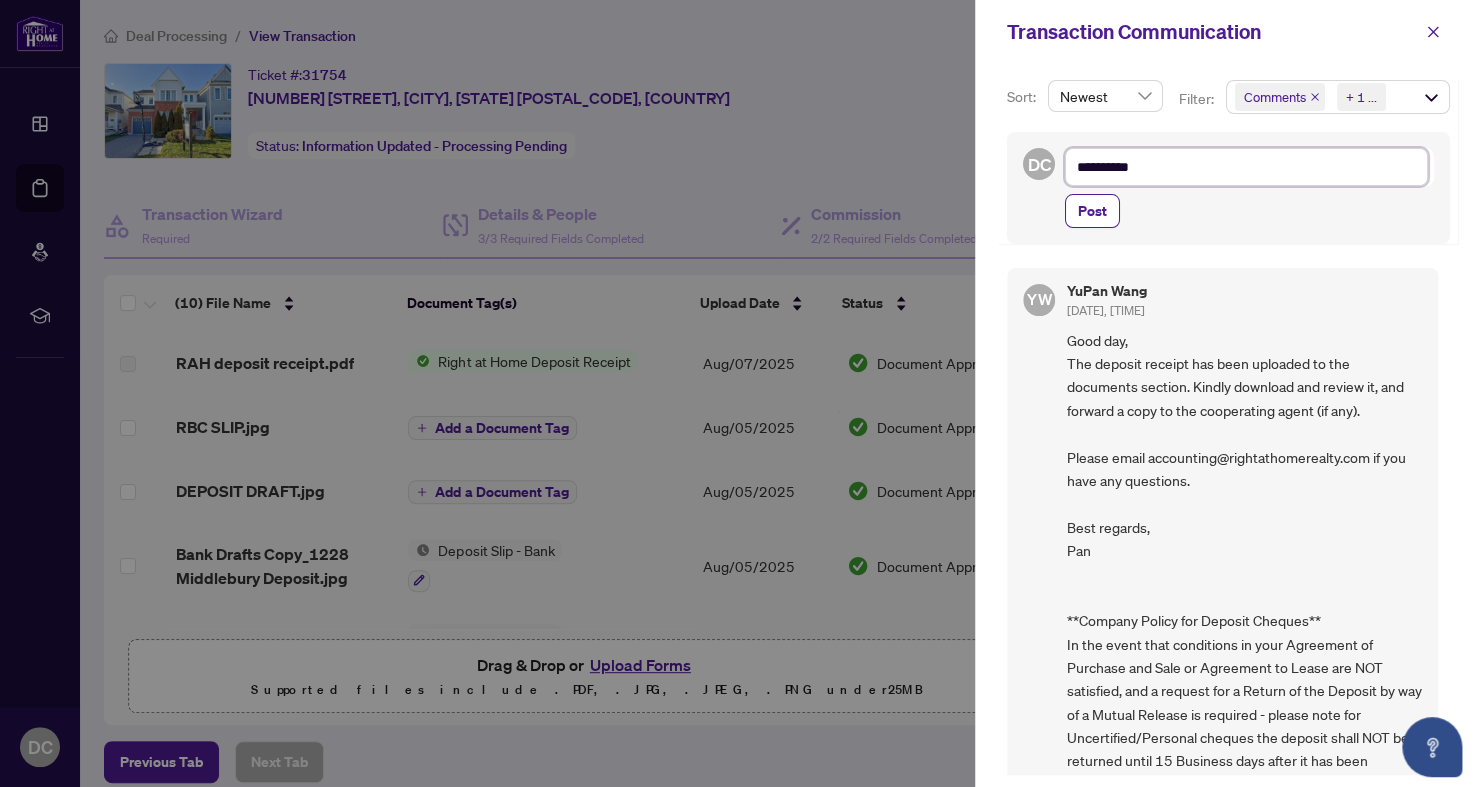 type on "**********" 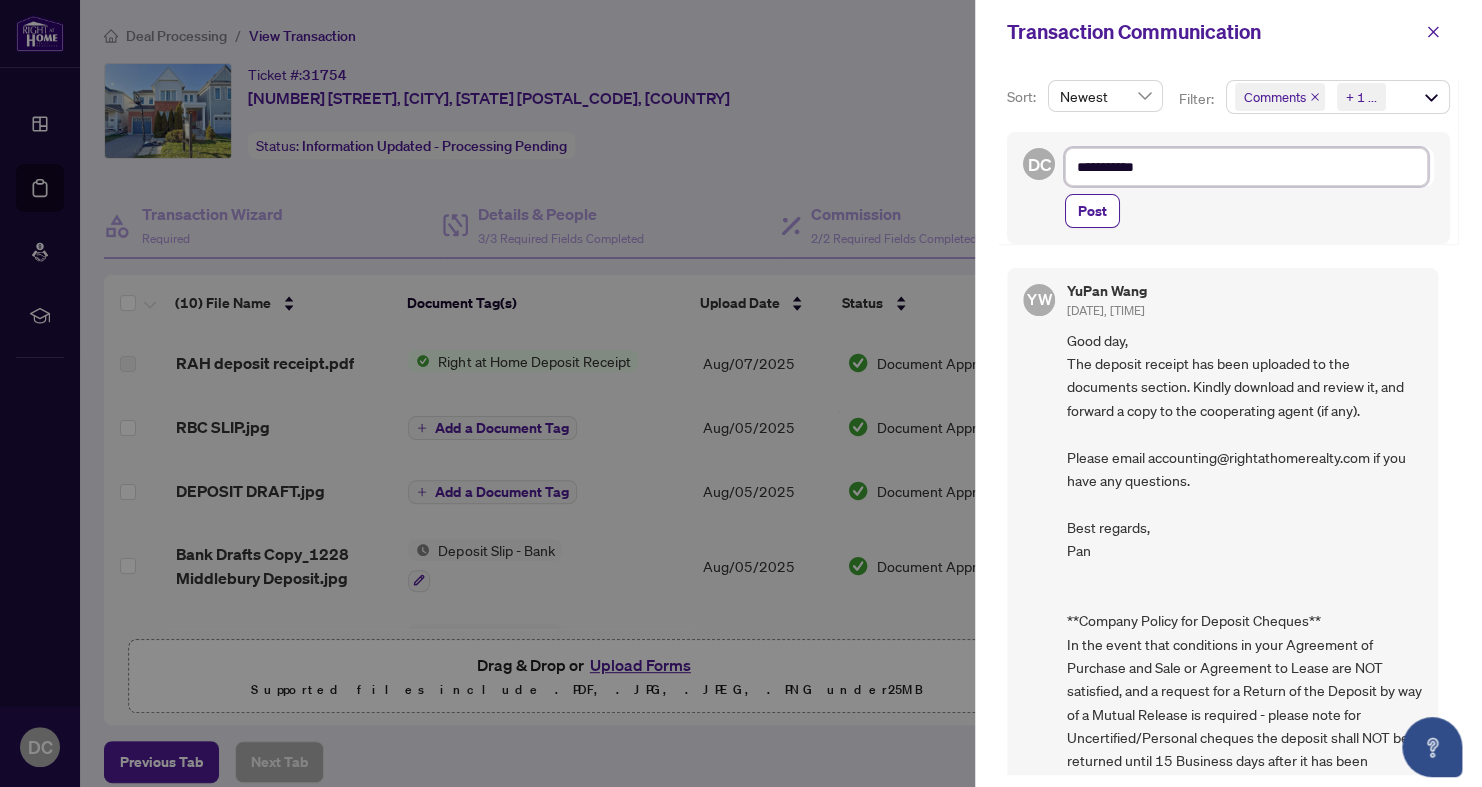 type on "**********" 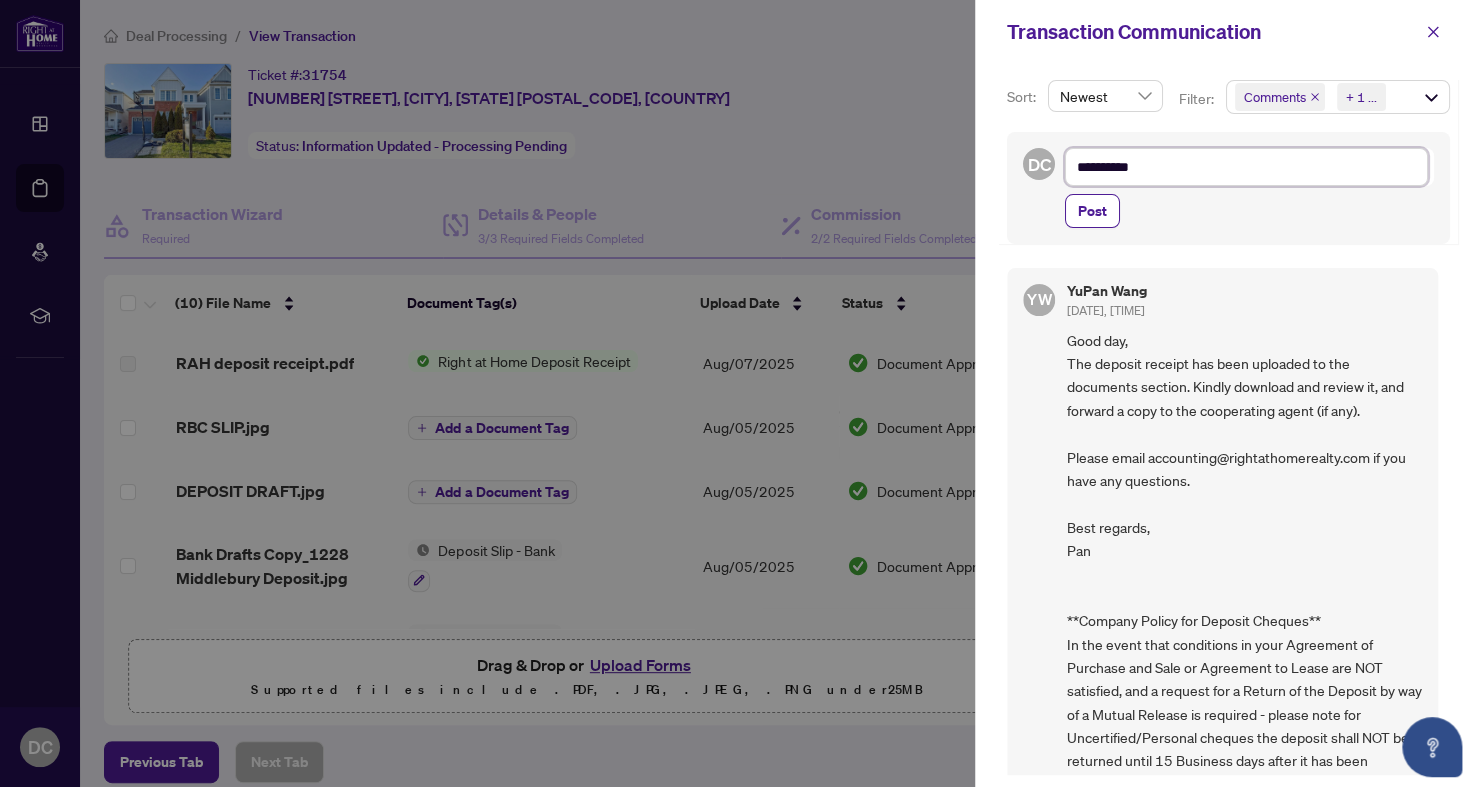 type on "*********" 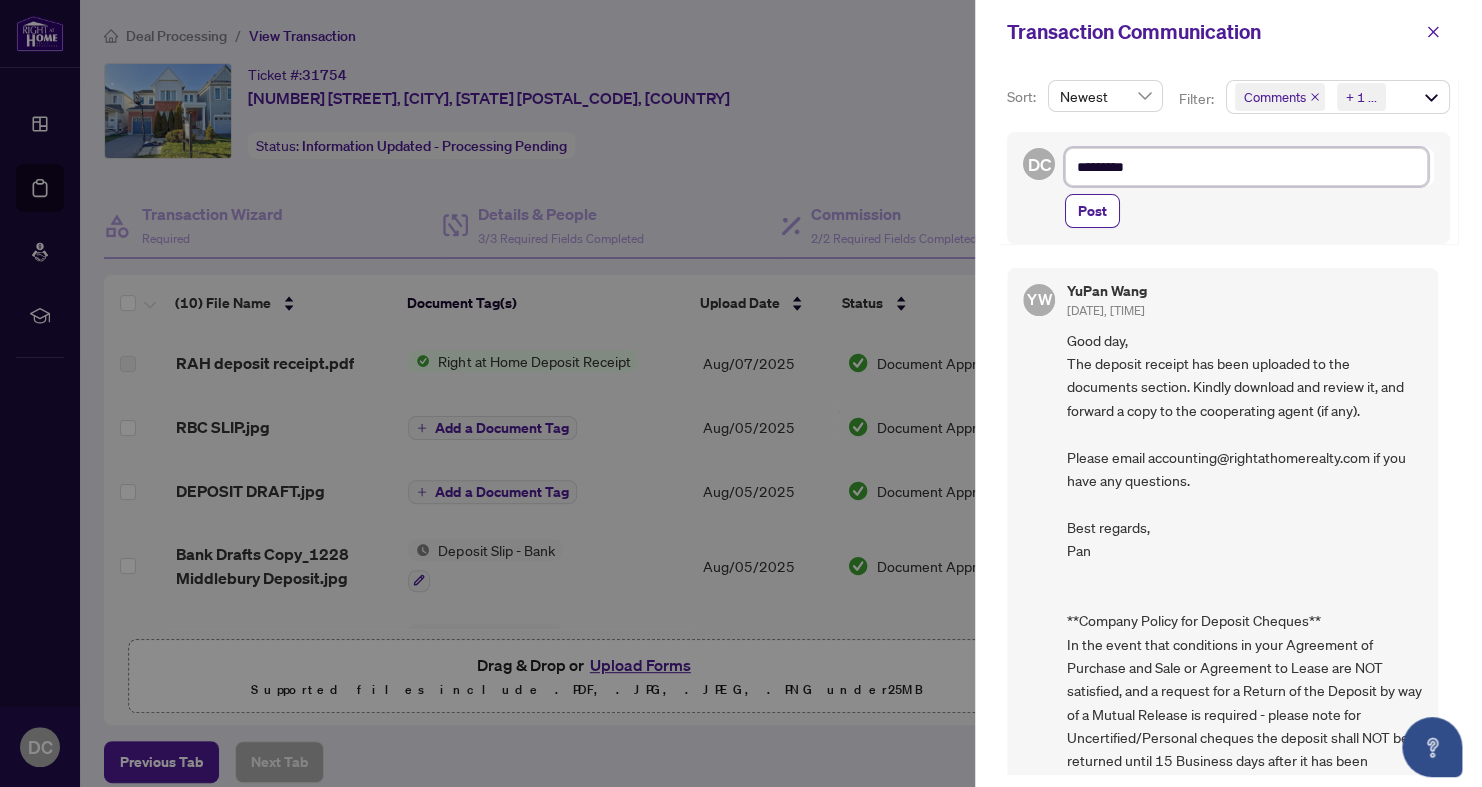 type on "********" 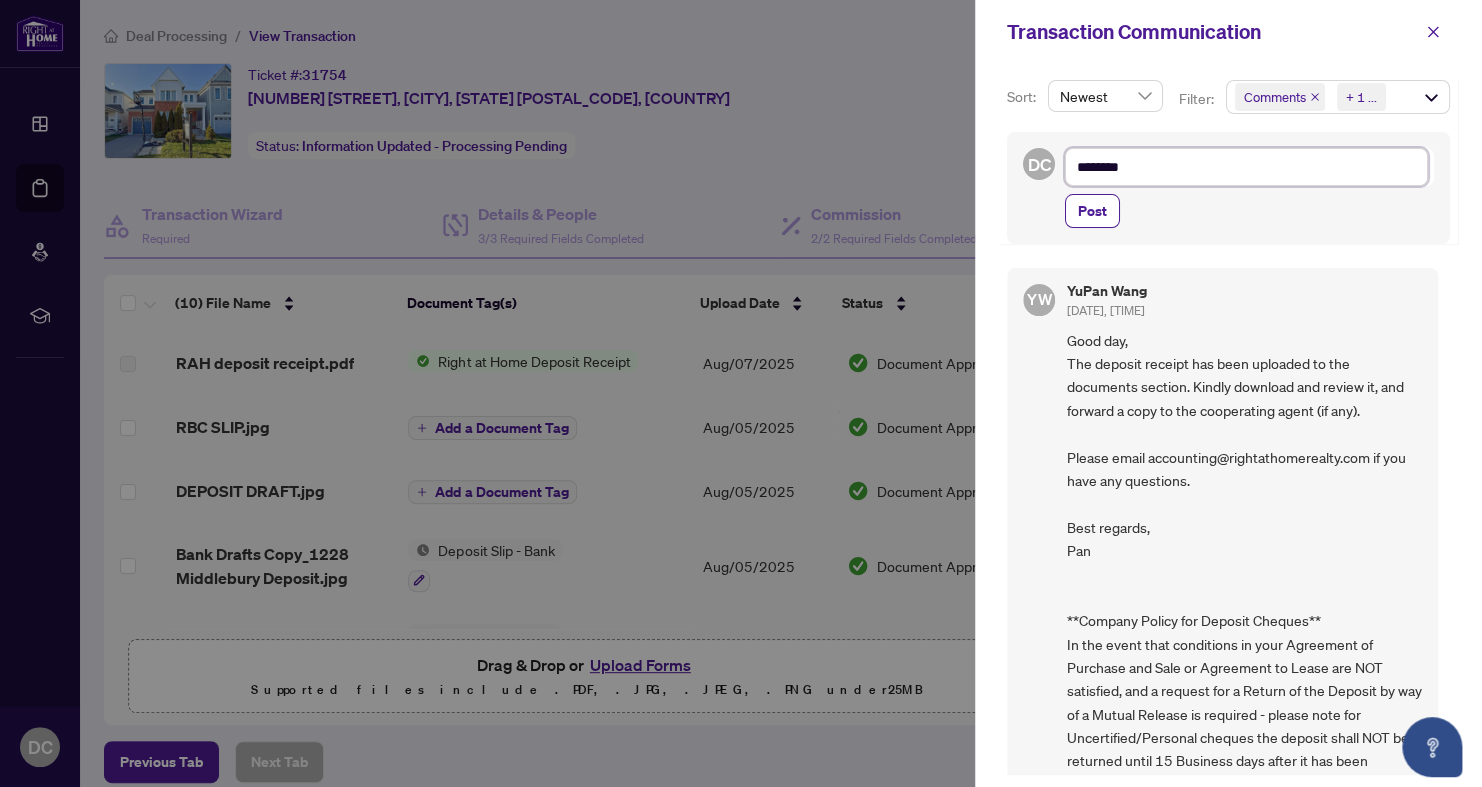 type on "*******" 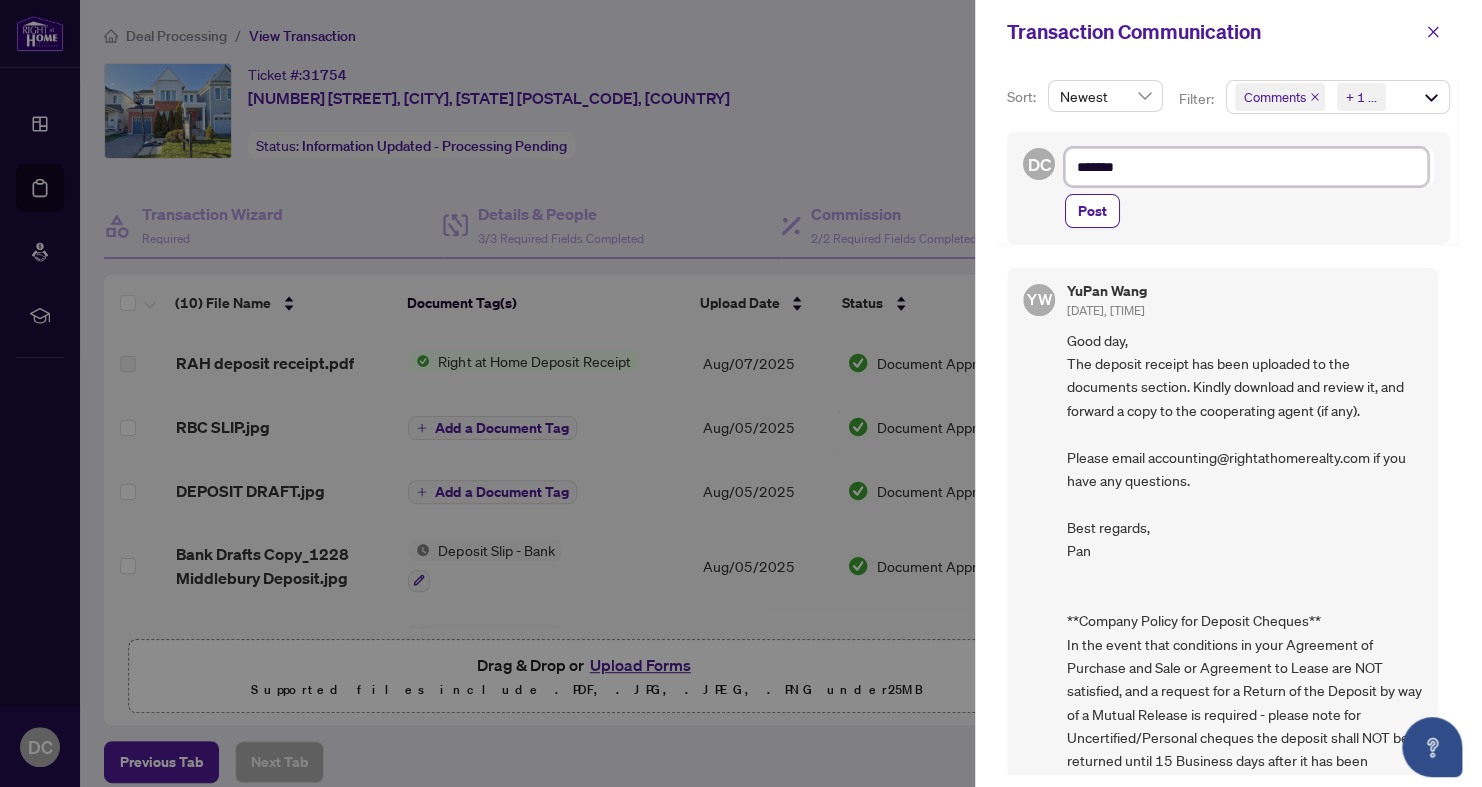 type on "******" 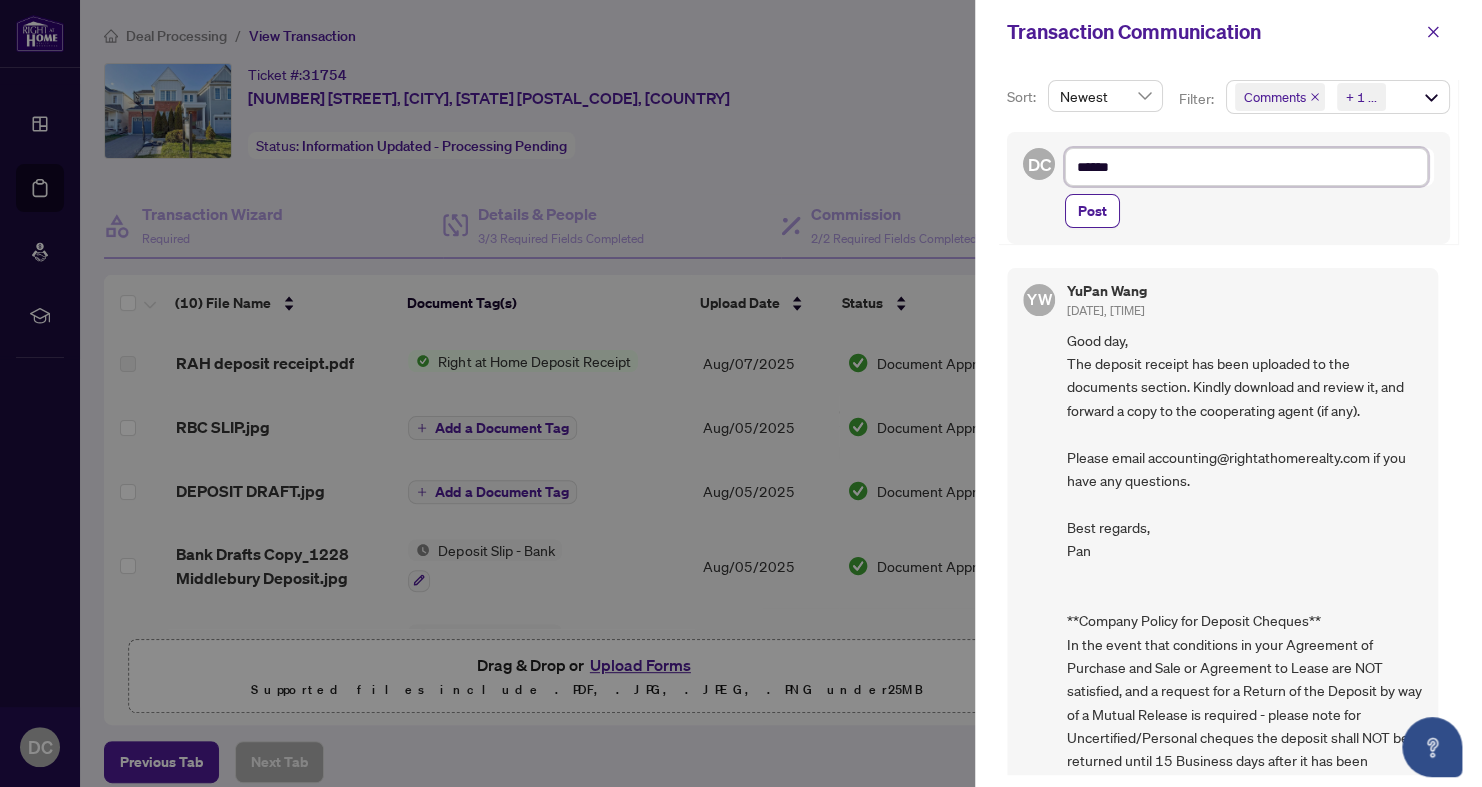 type on "****" 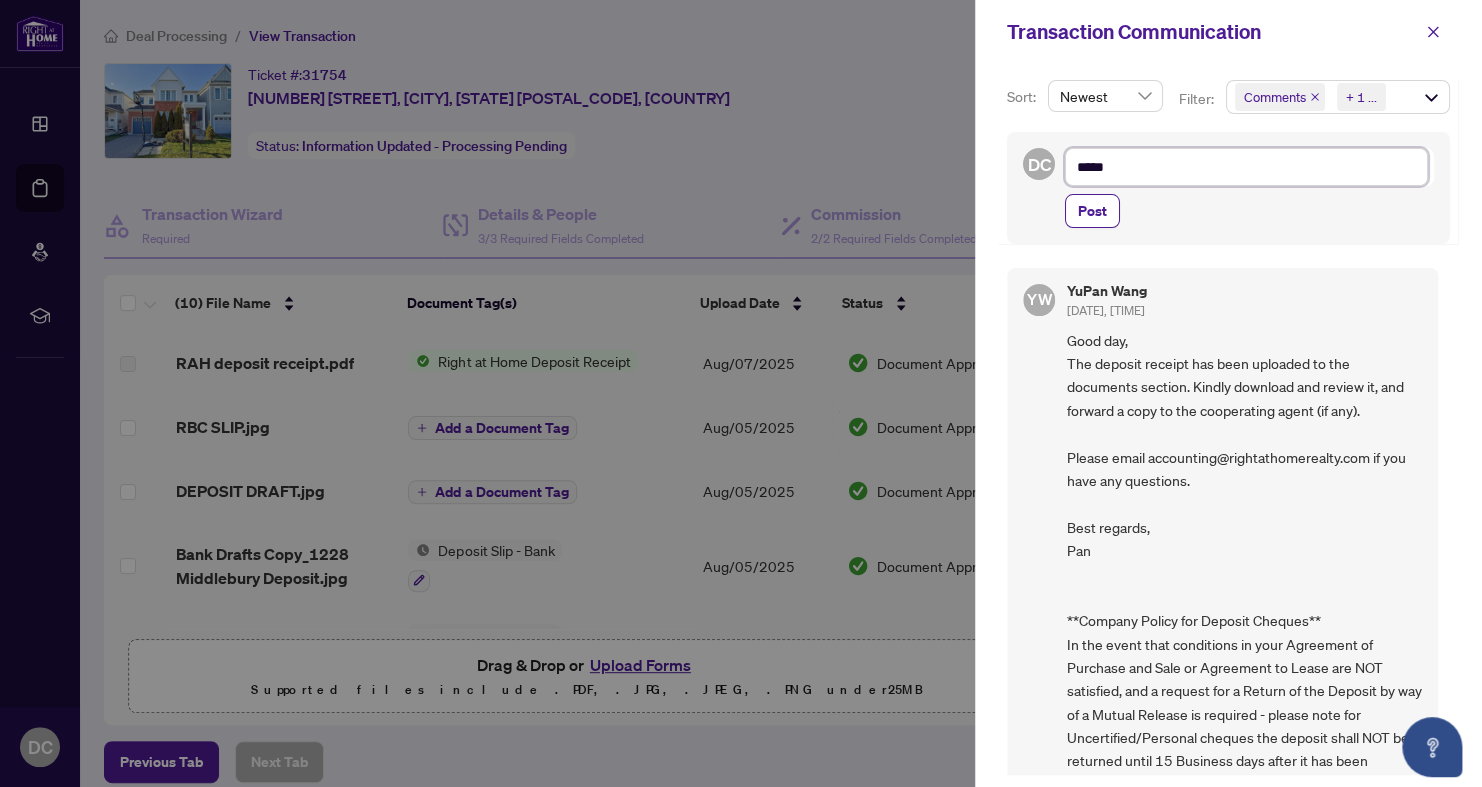 type on "****" 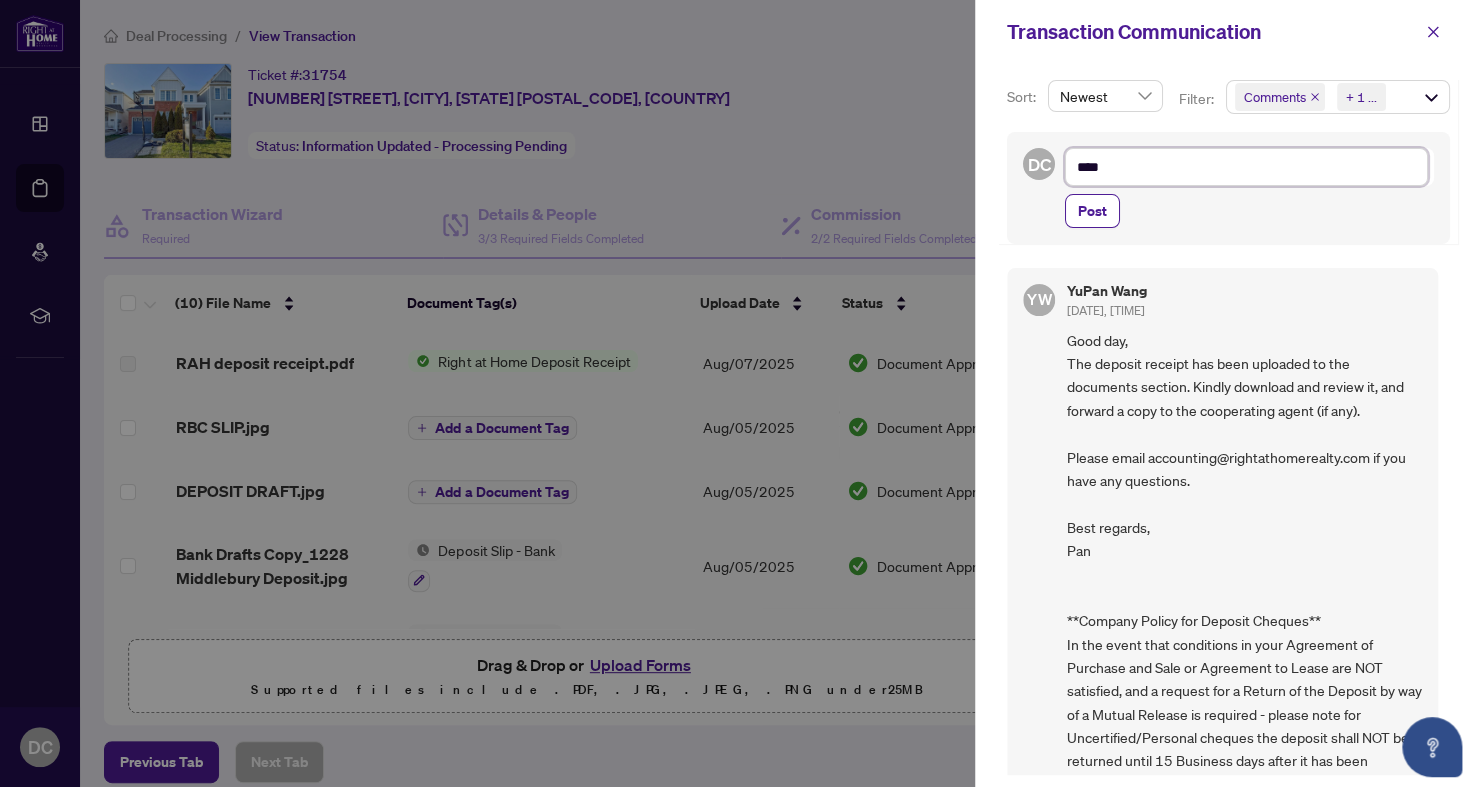 type on "**" 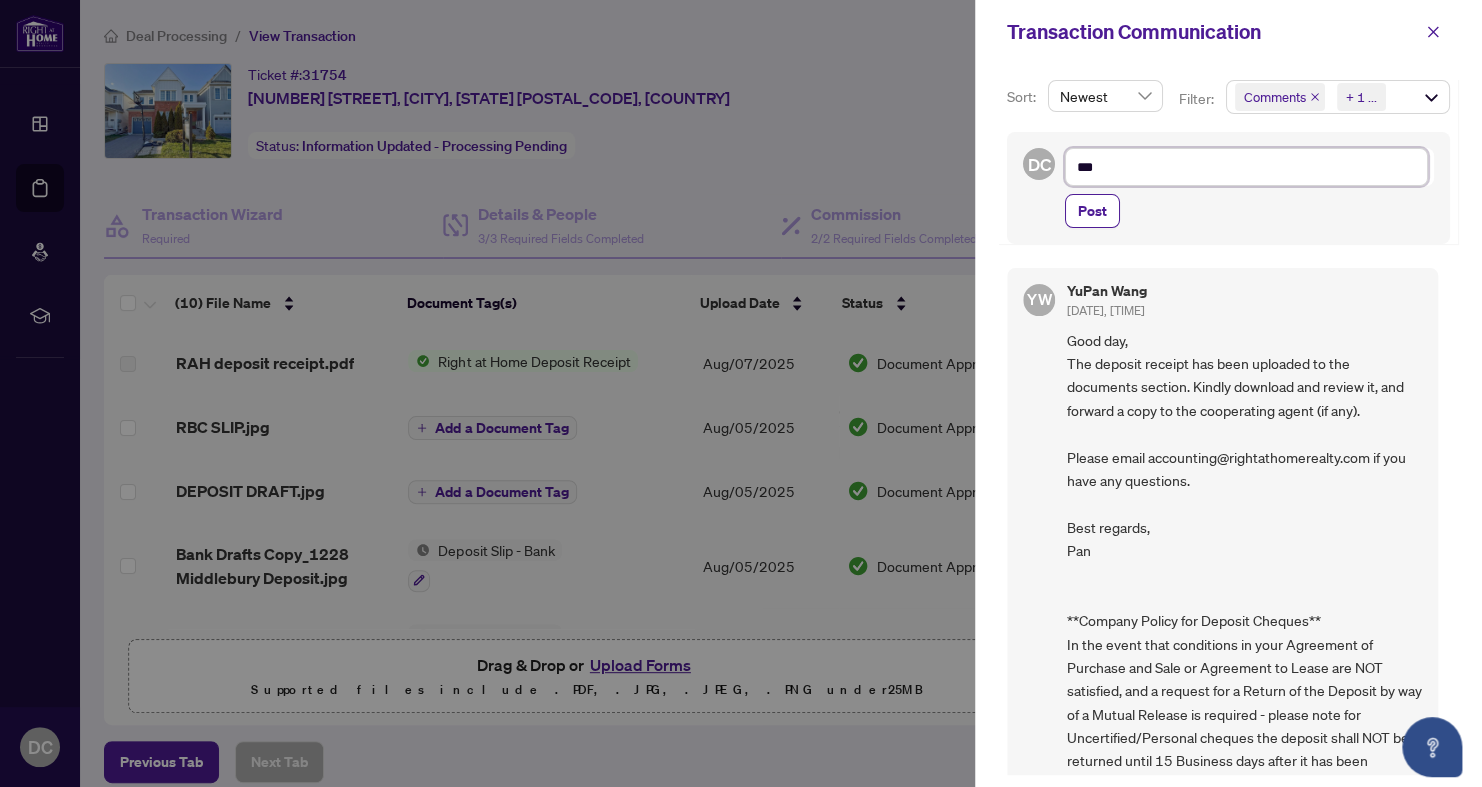 type on "**" 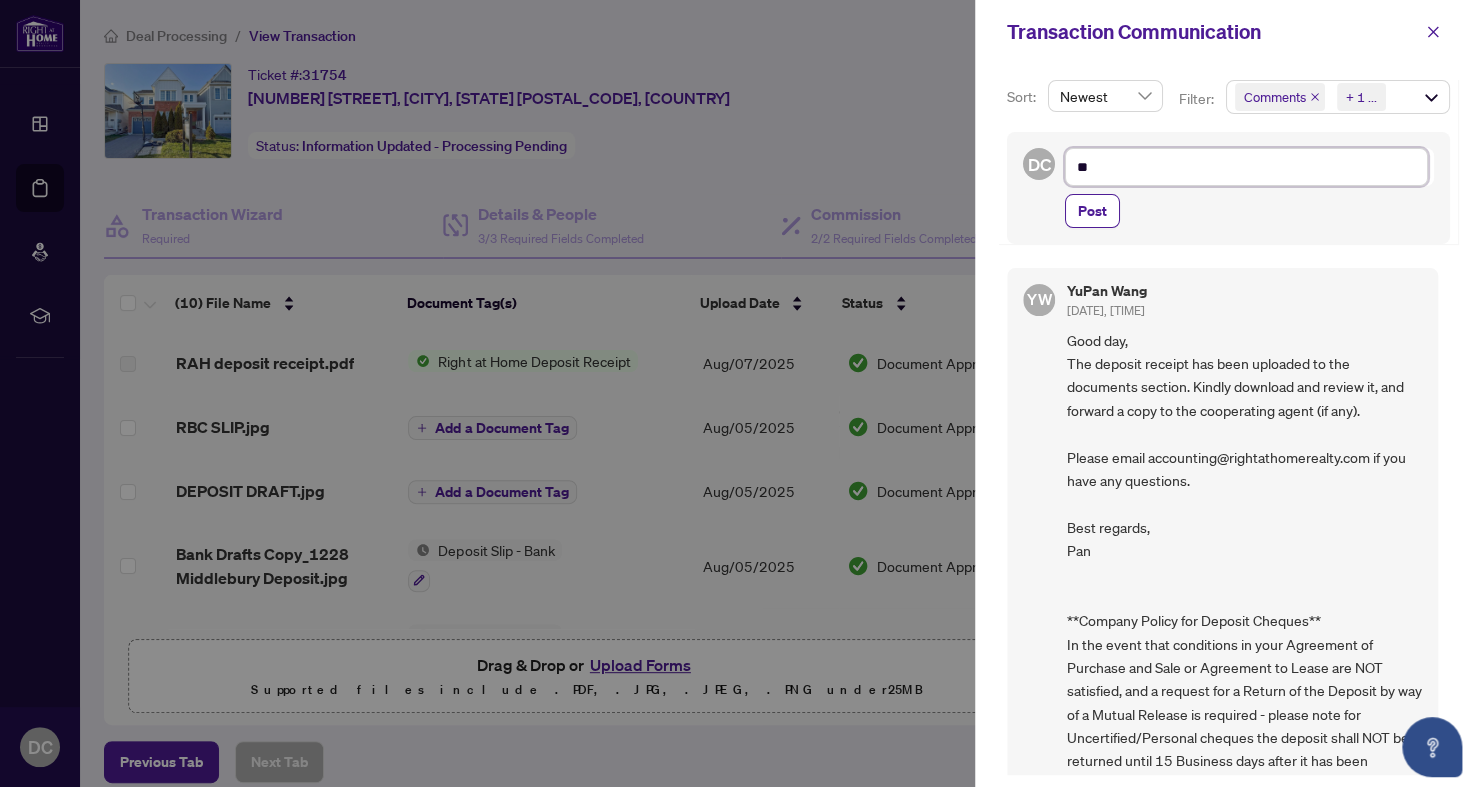 type on "*" 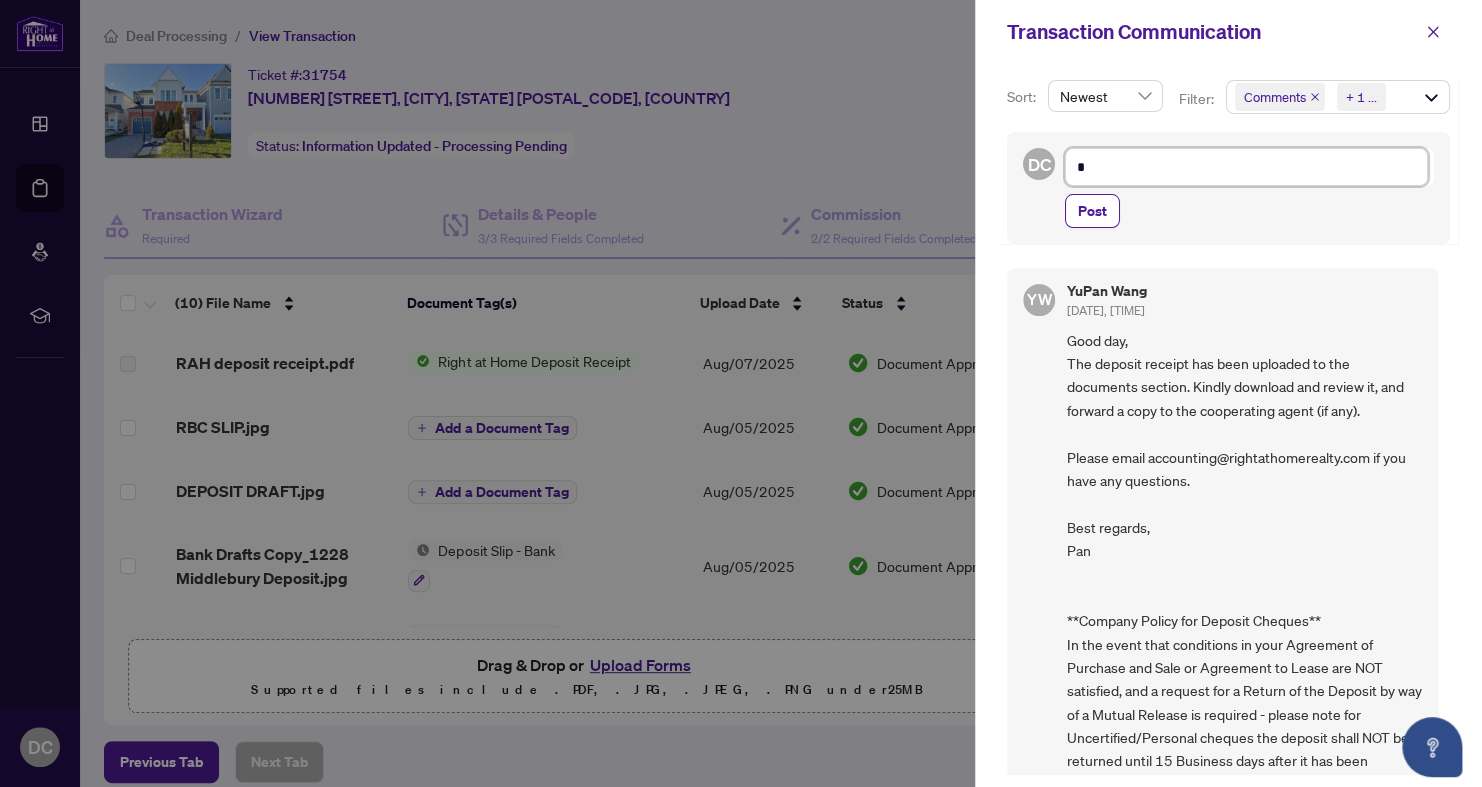 type 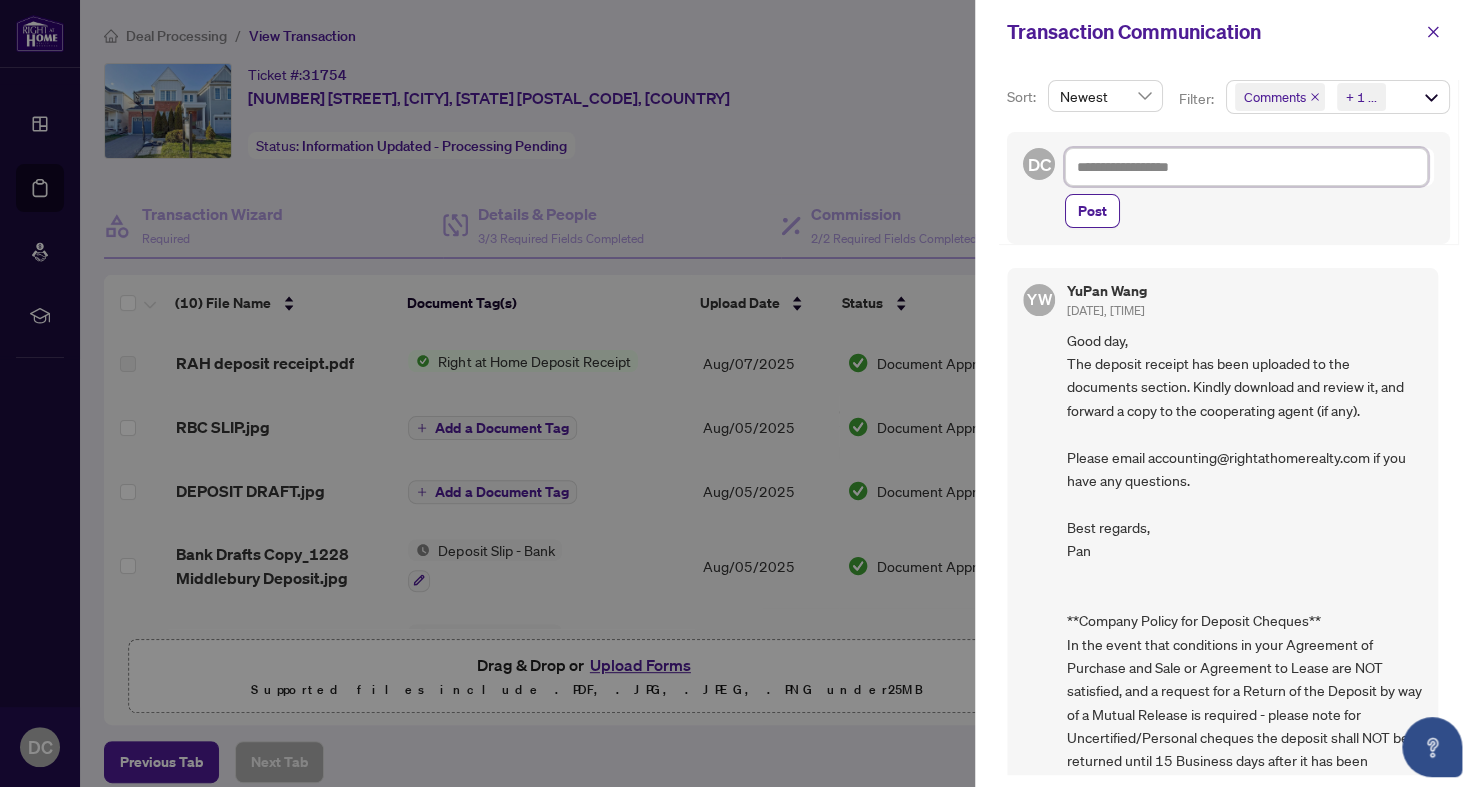 type on "**********" 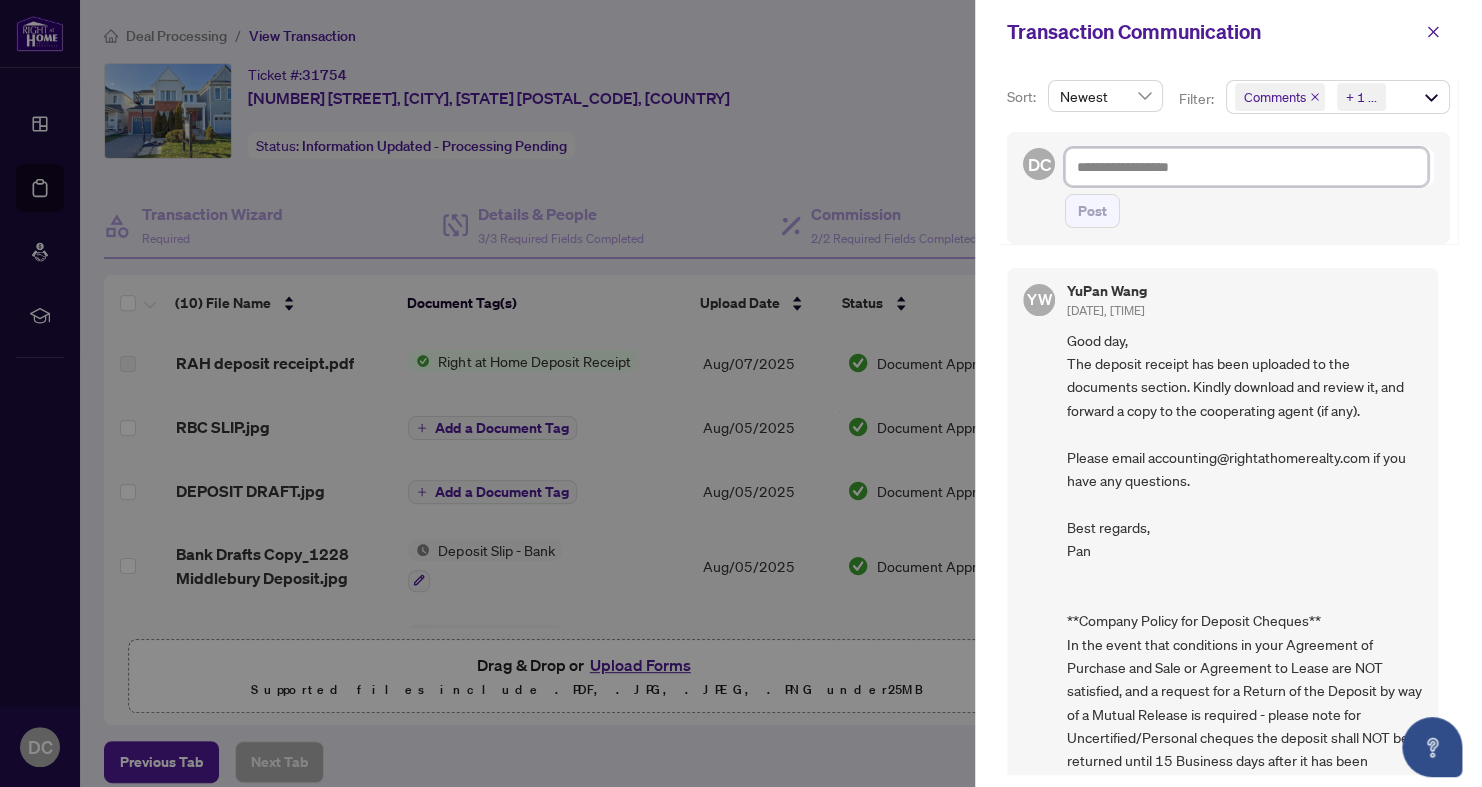 type on "*" 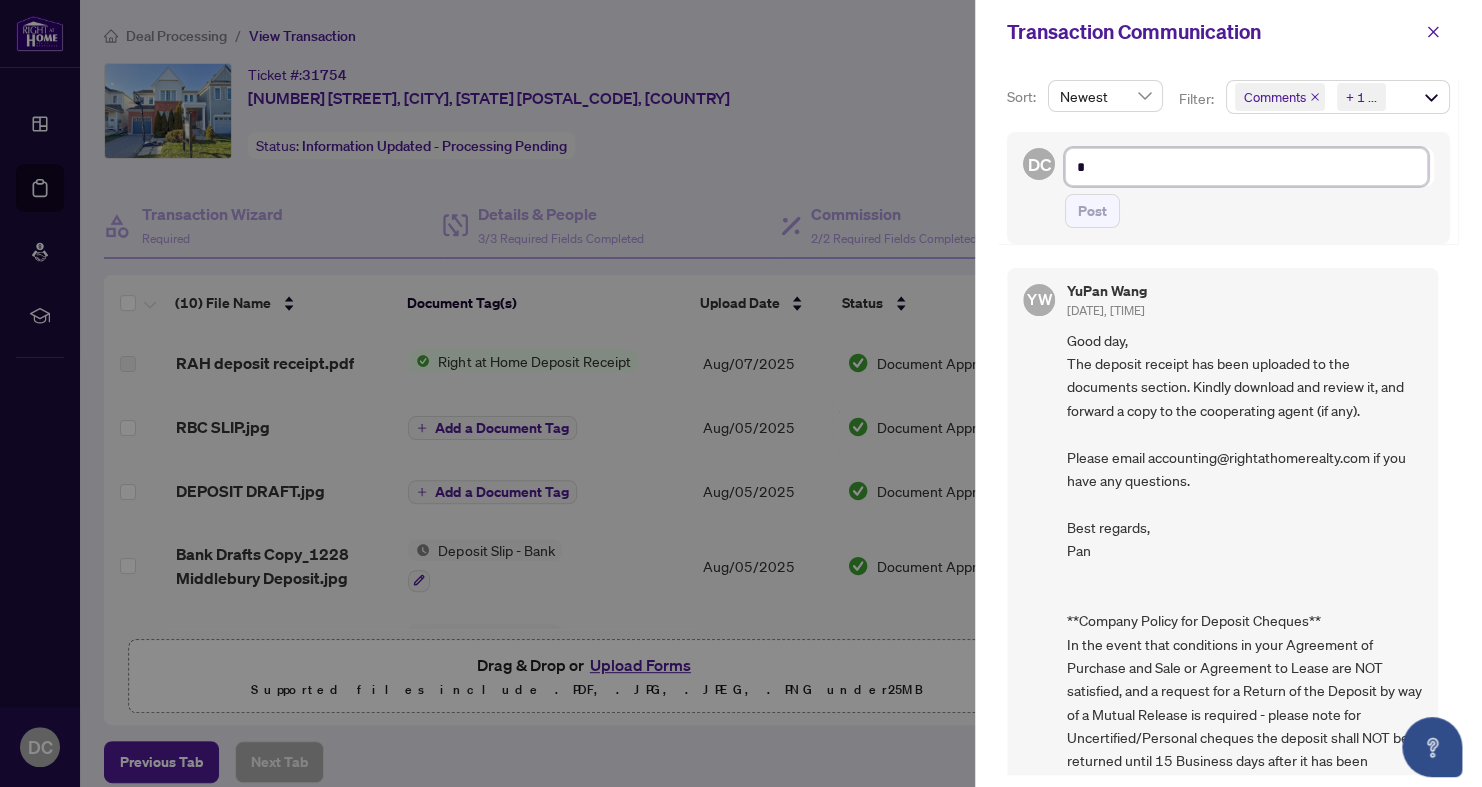 type on "**" 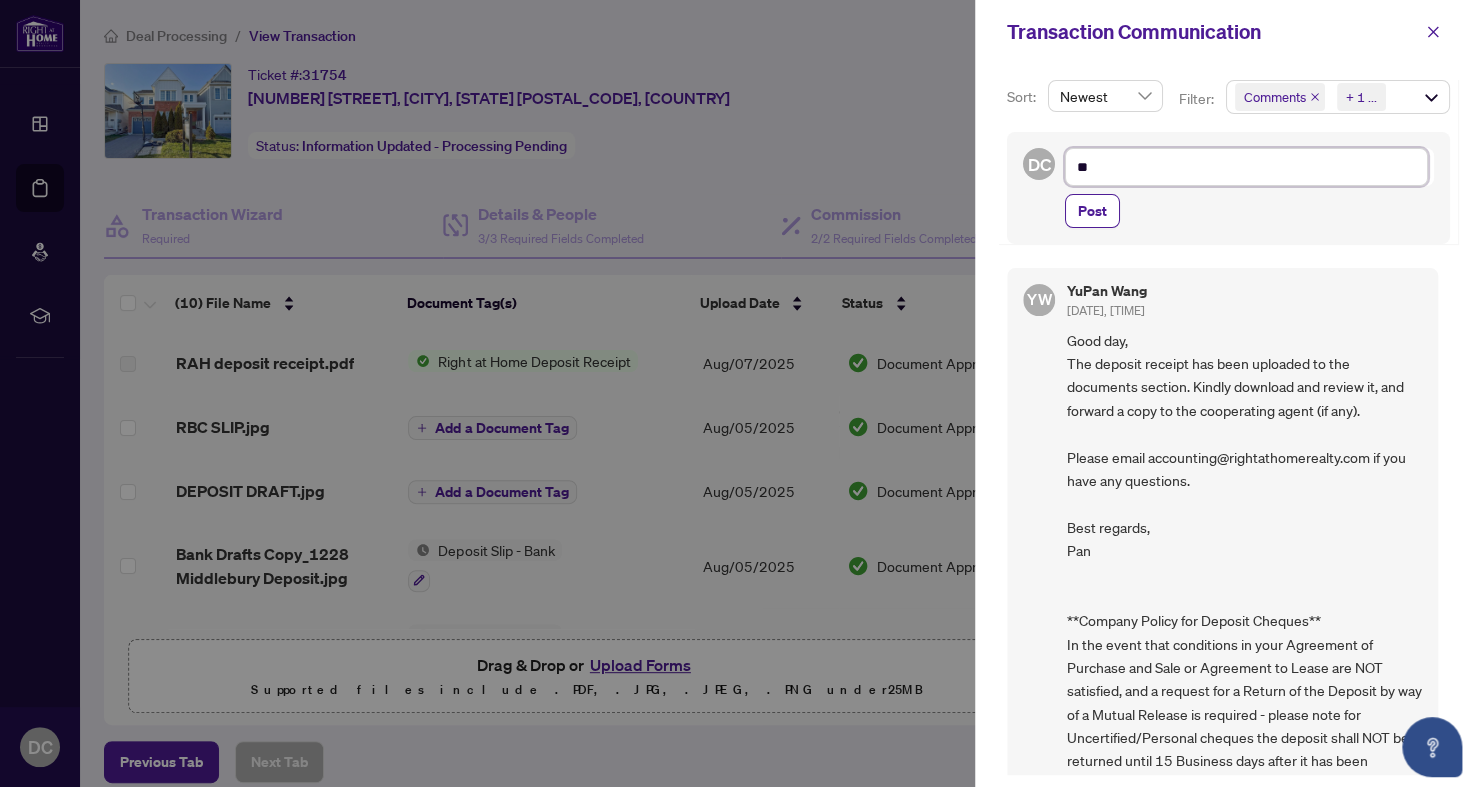 type on "**" 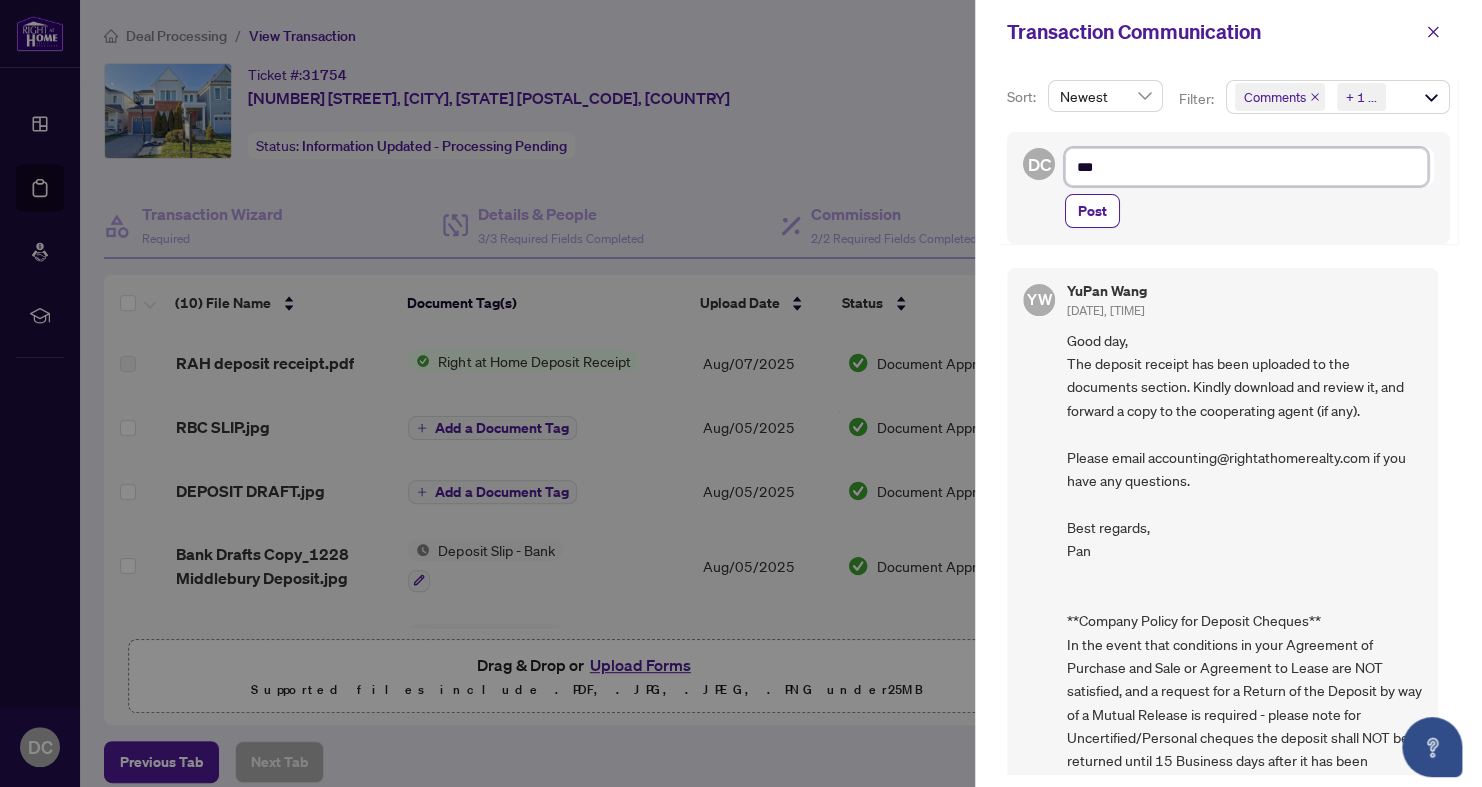 type on "****" 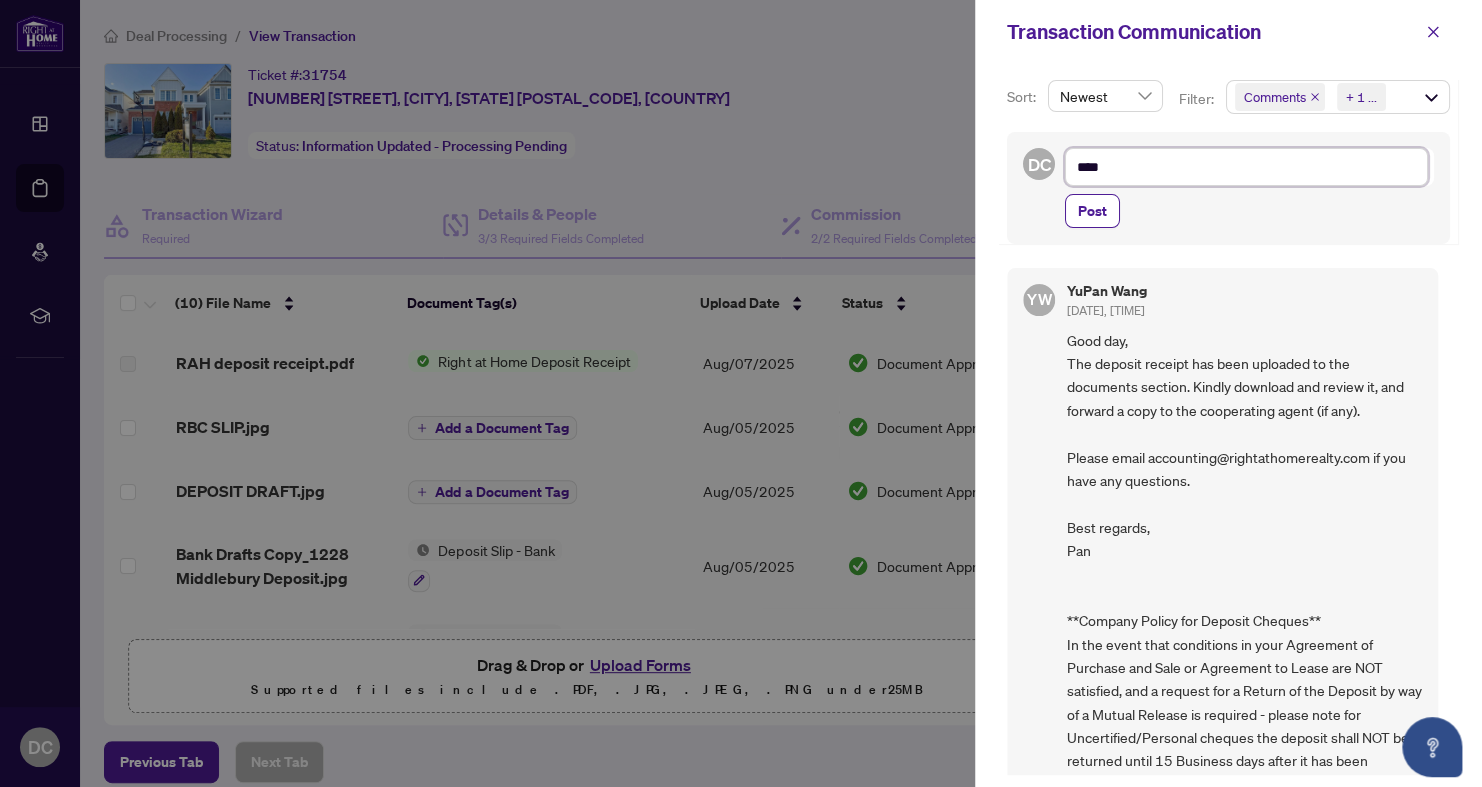 type on "****" 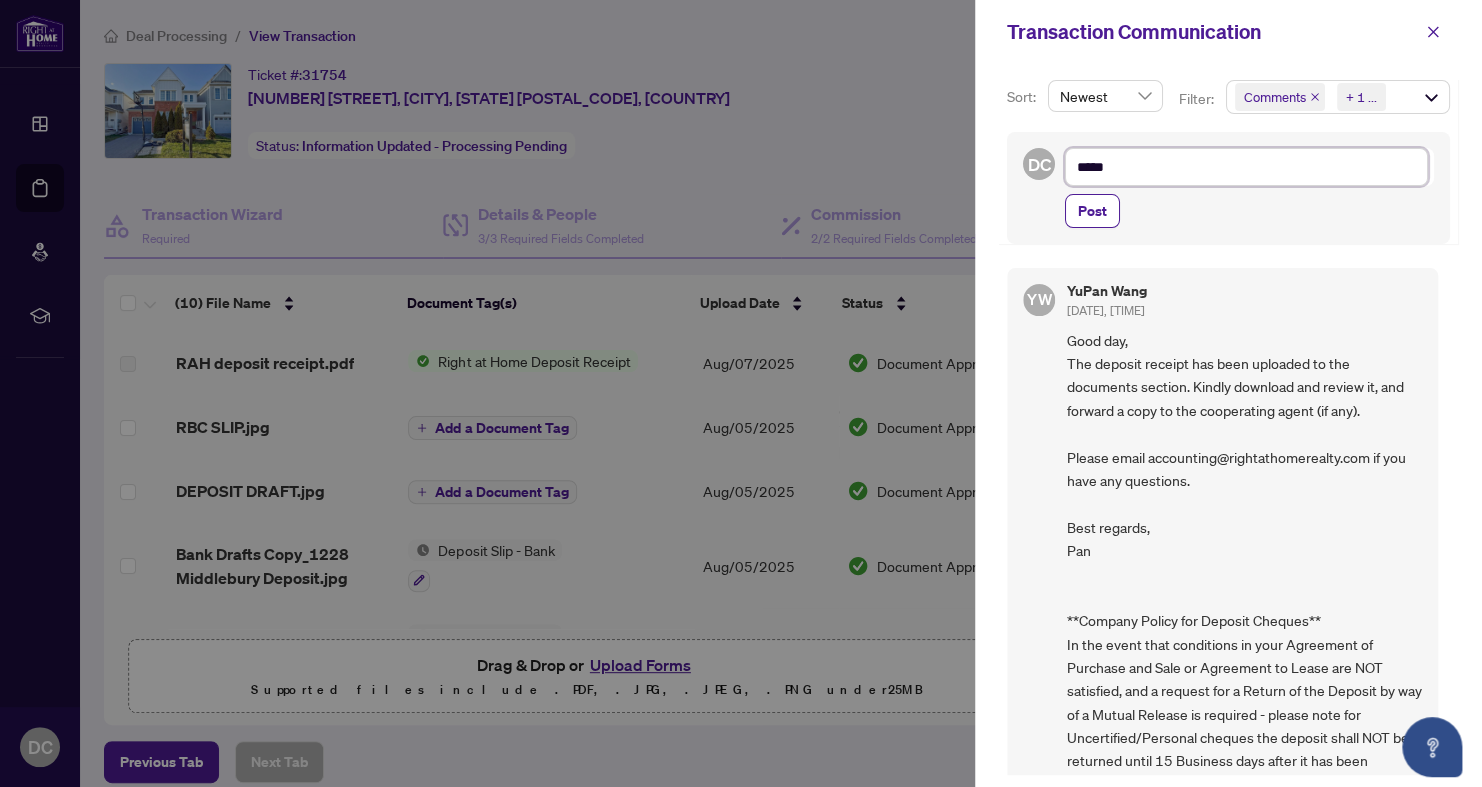 type on "******" 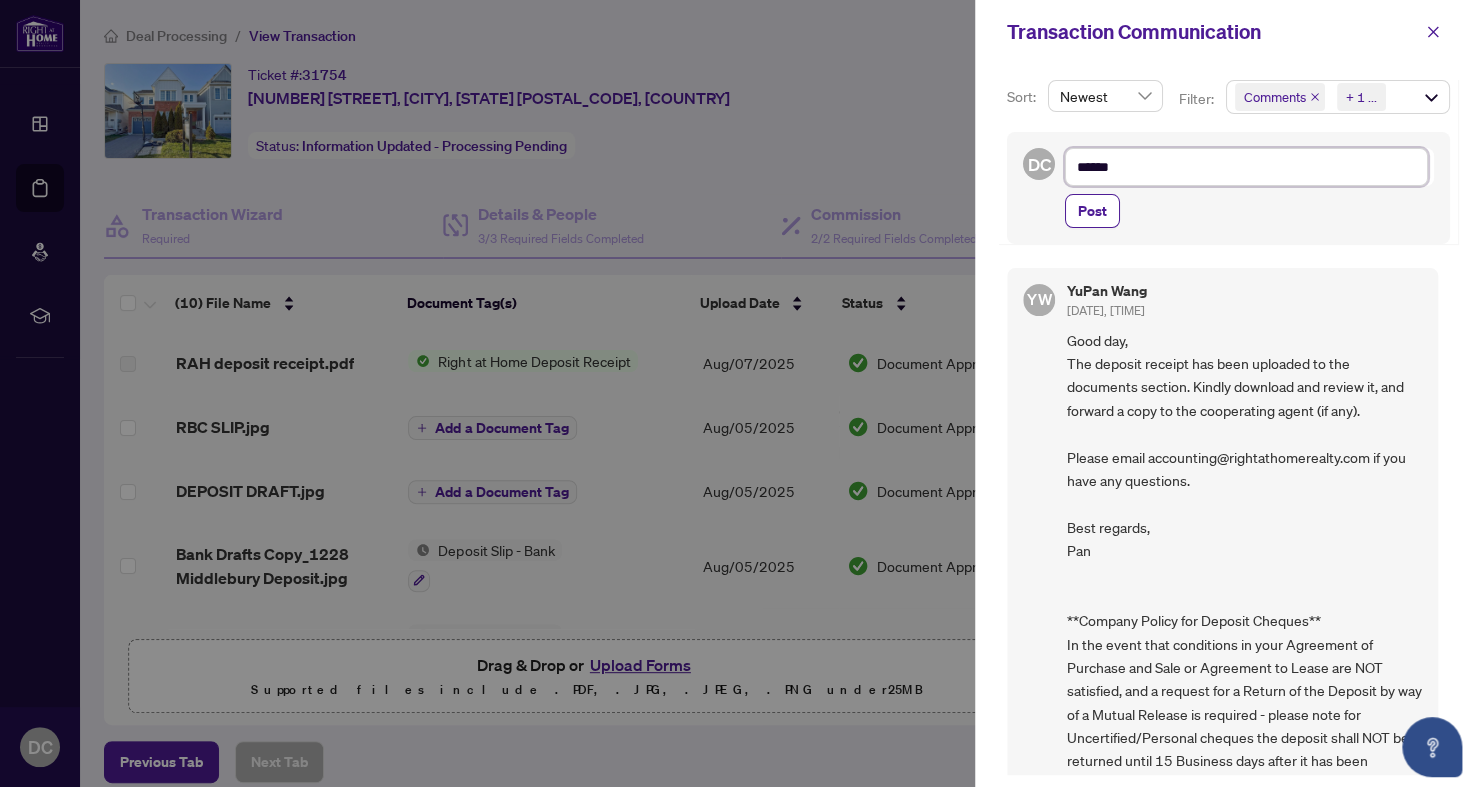 type on "*******" 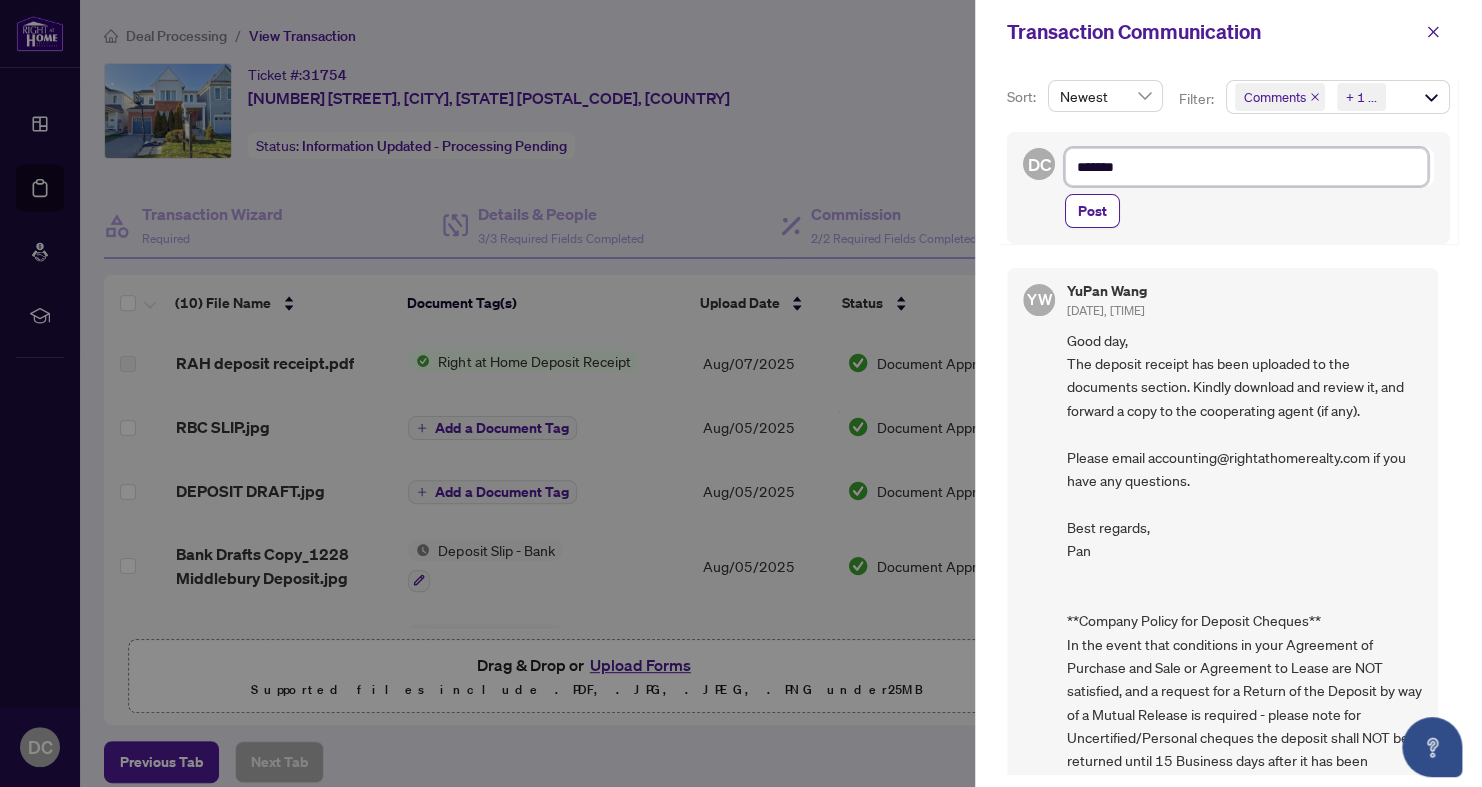 type on "********" 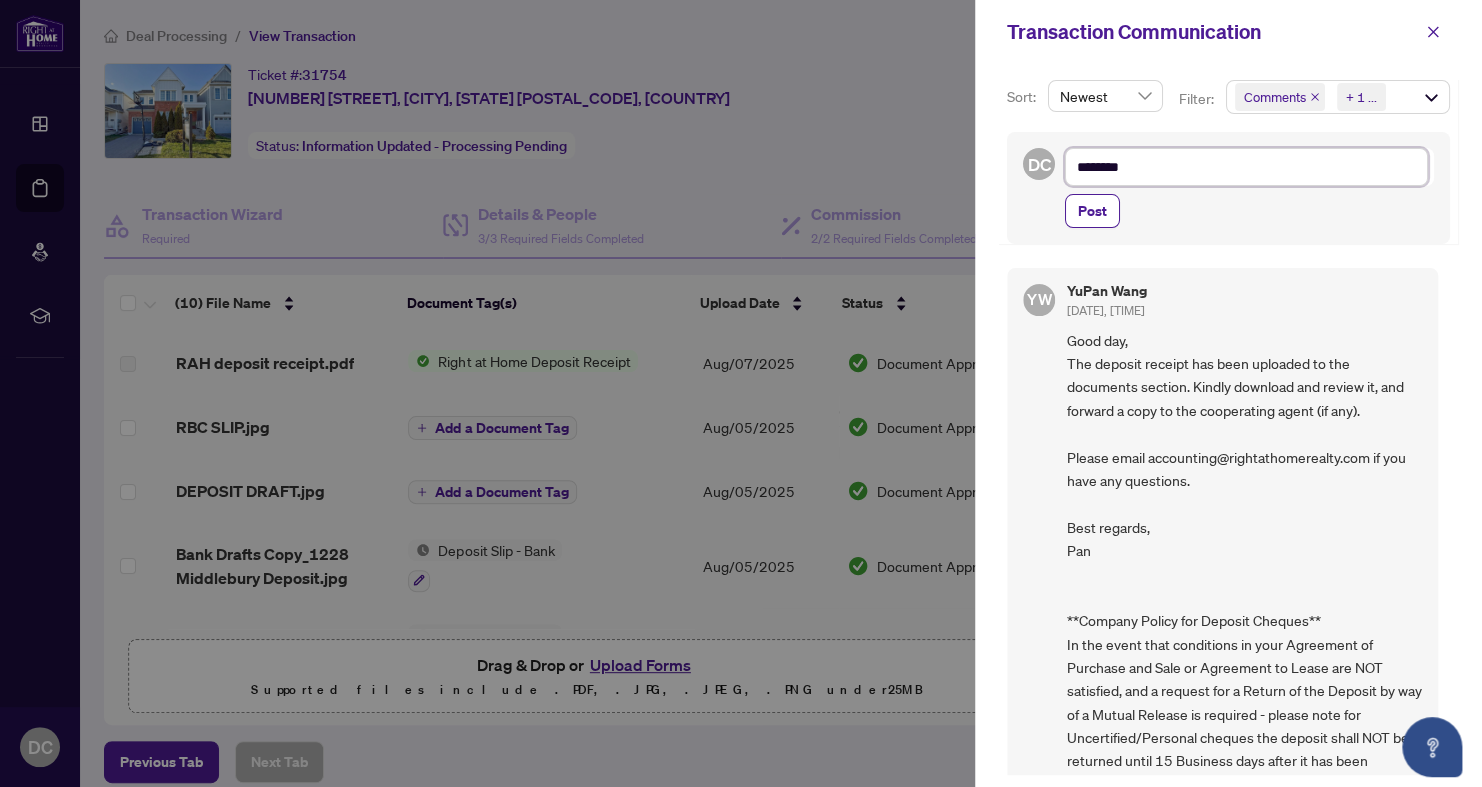 type on "*********" 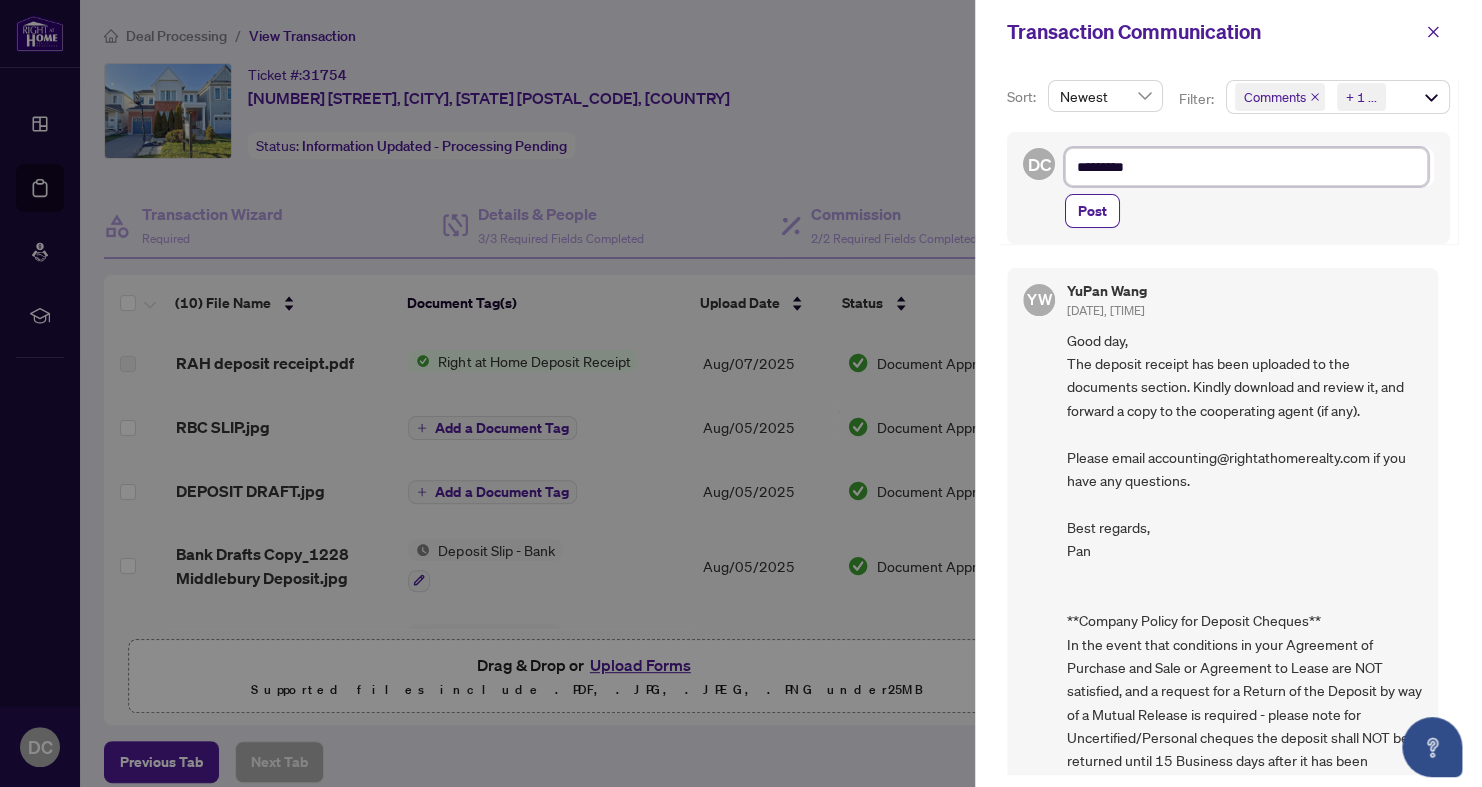 type on "*********" 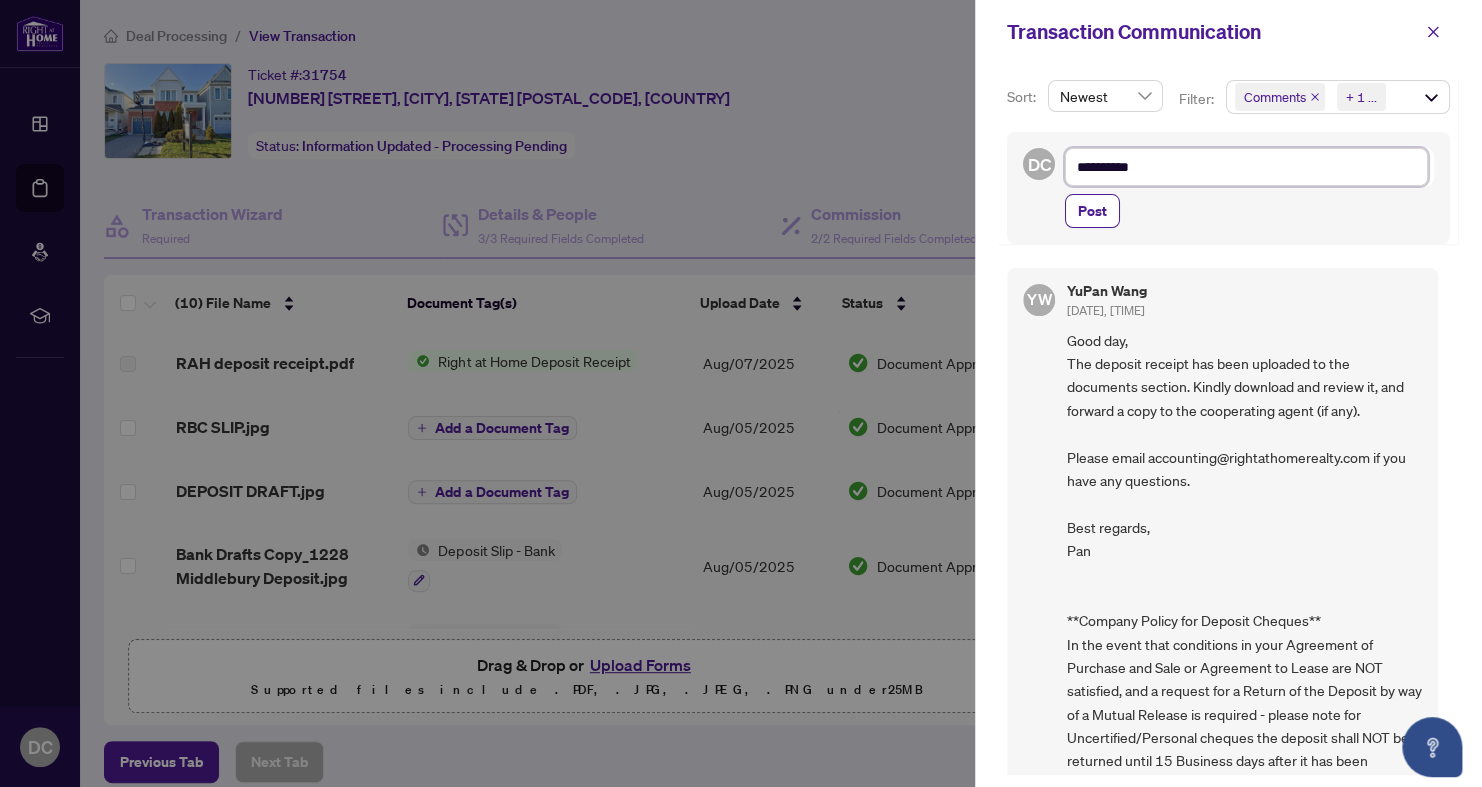 type on "**********" 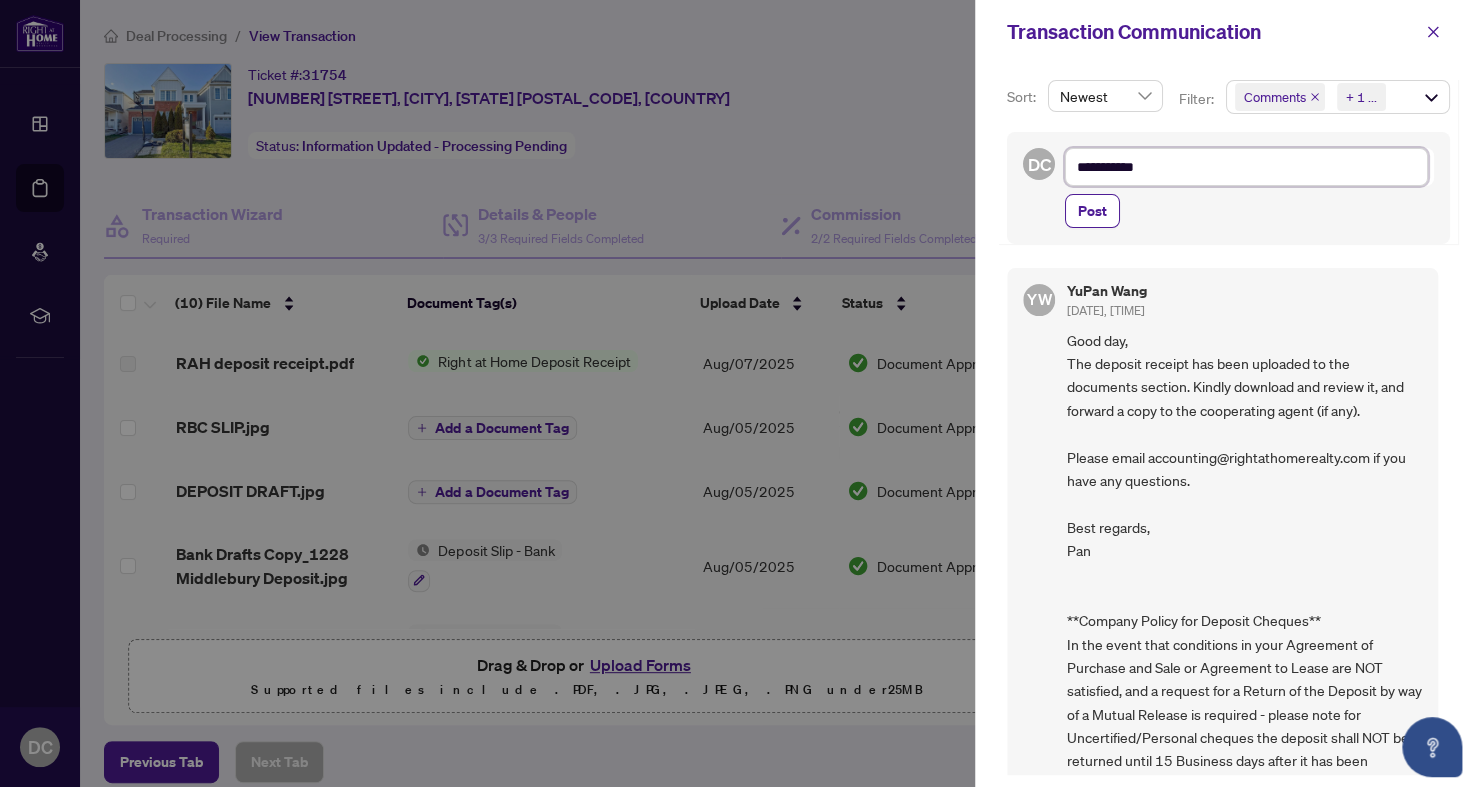 type on "**********" 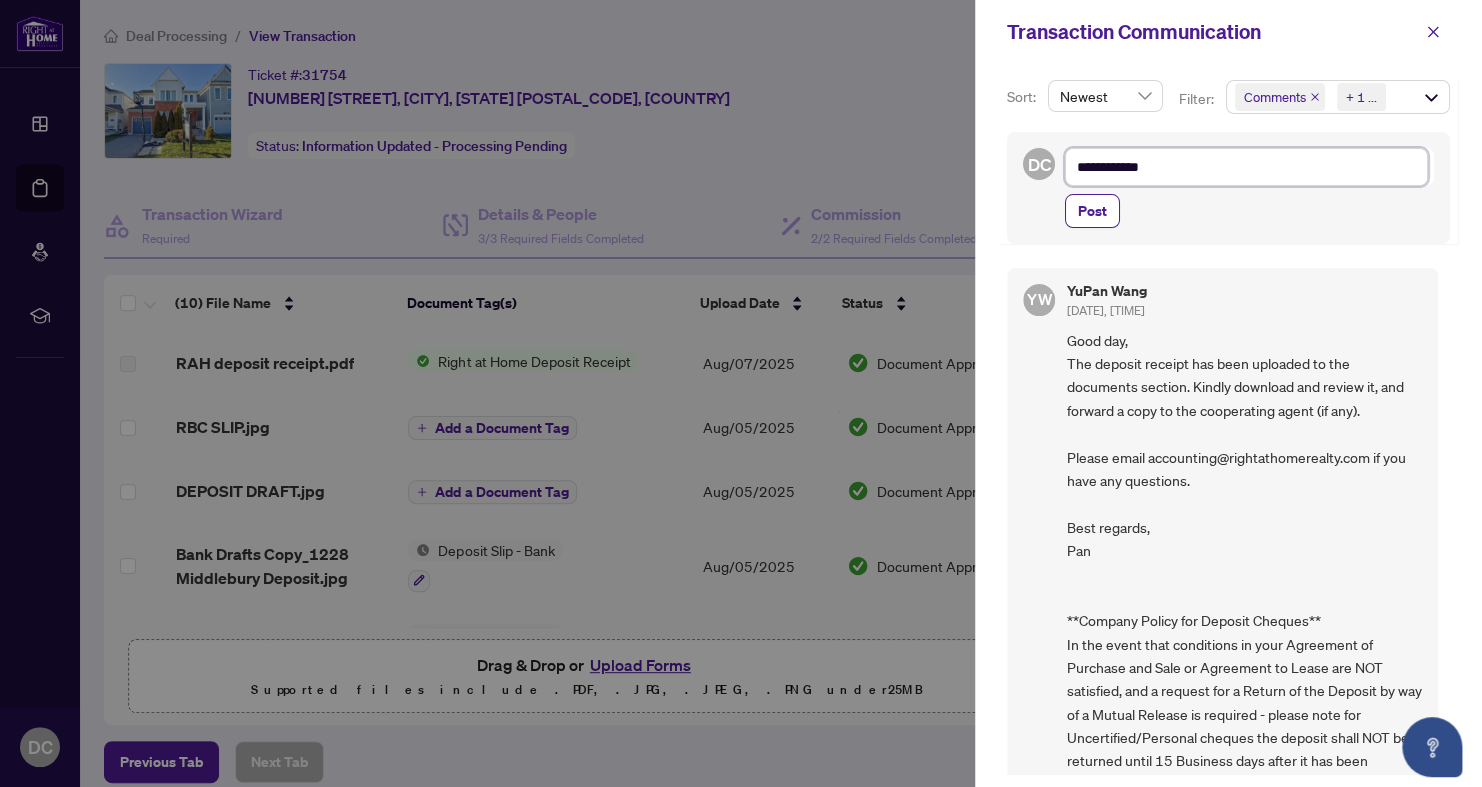 type on "**********" 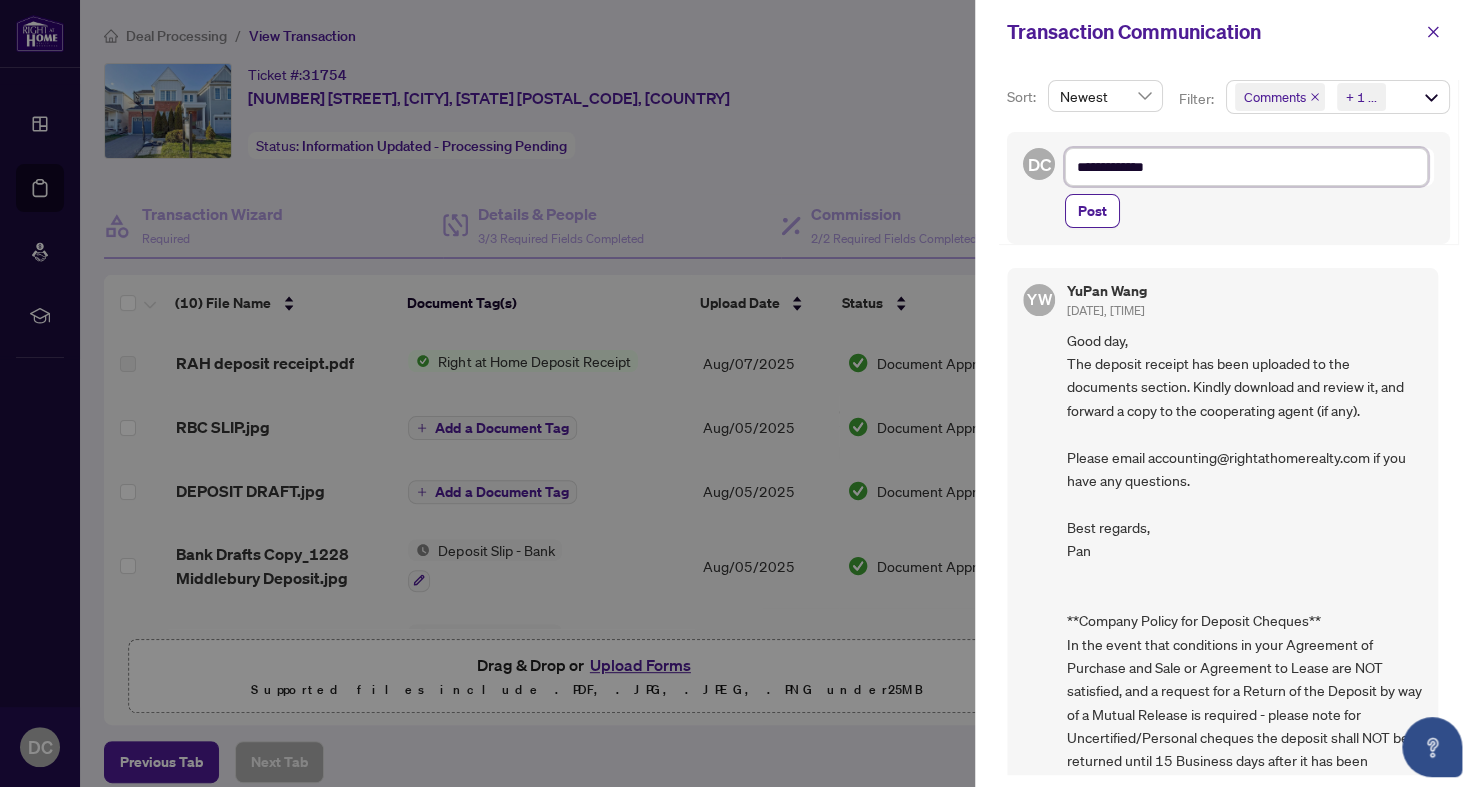 type on "**********" 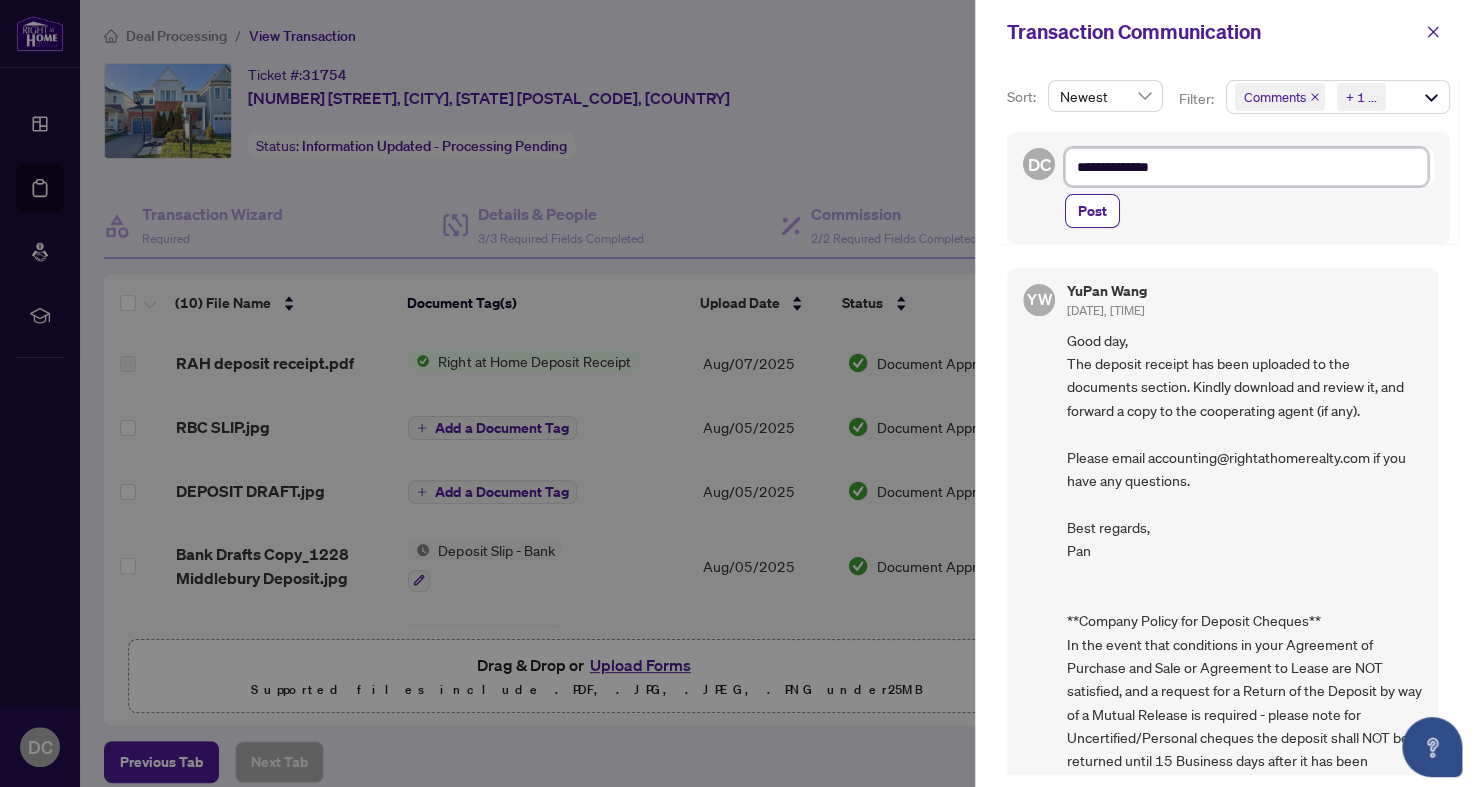 type on "**********" 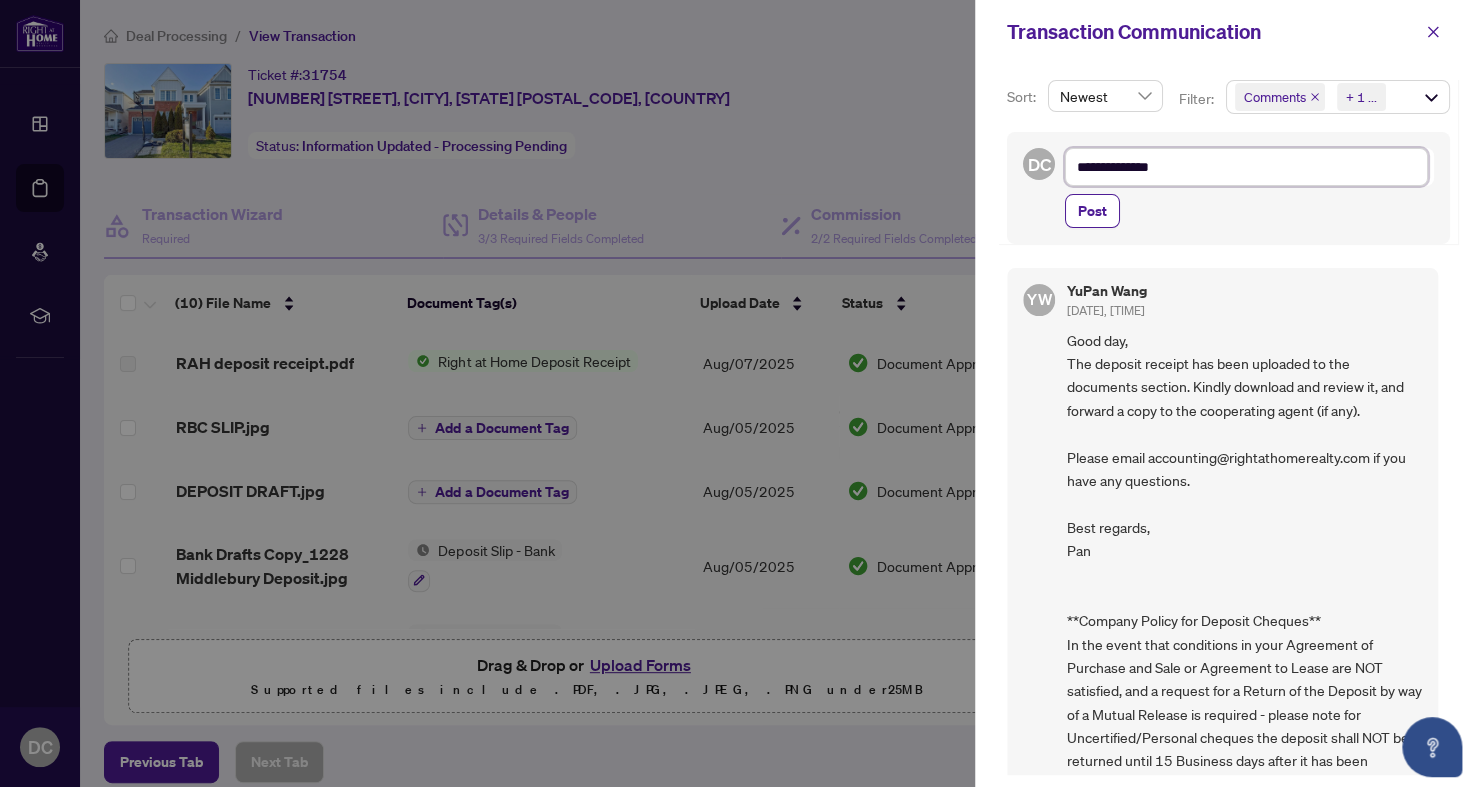 type on "**********" 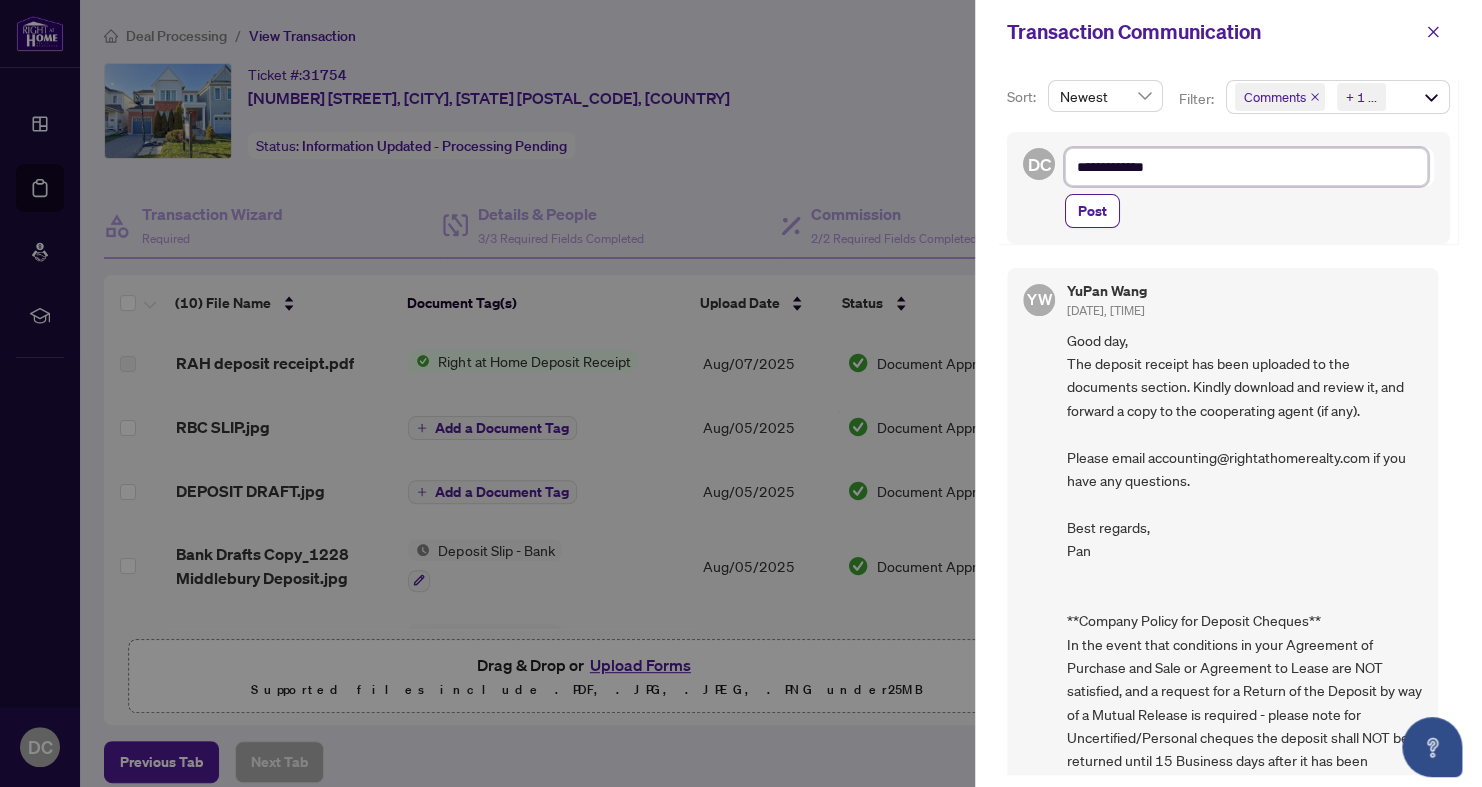 type on "**********" 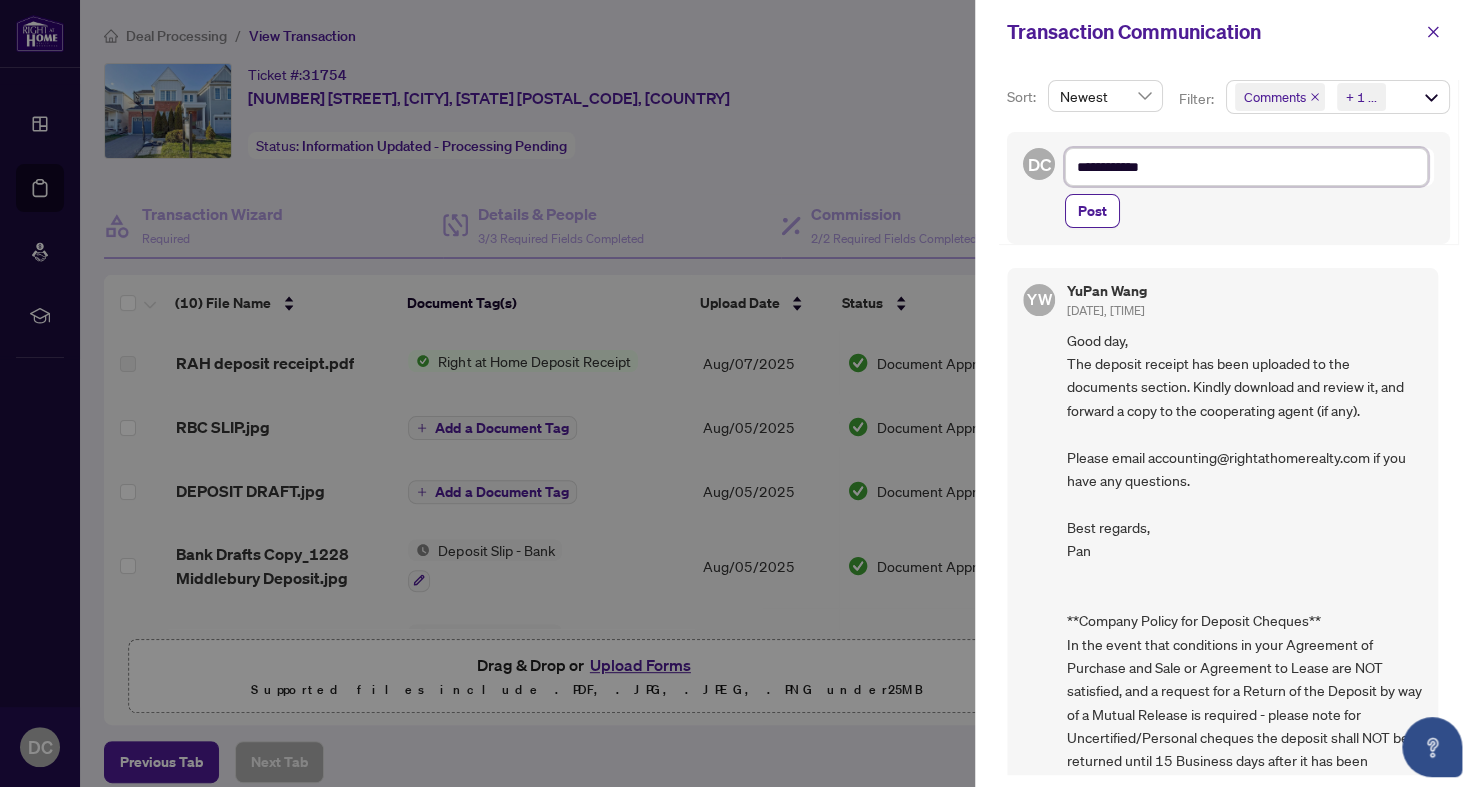 type on "**********" 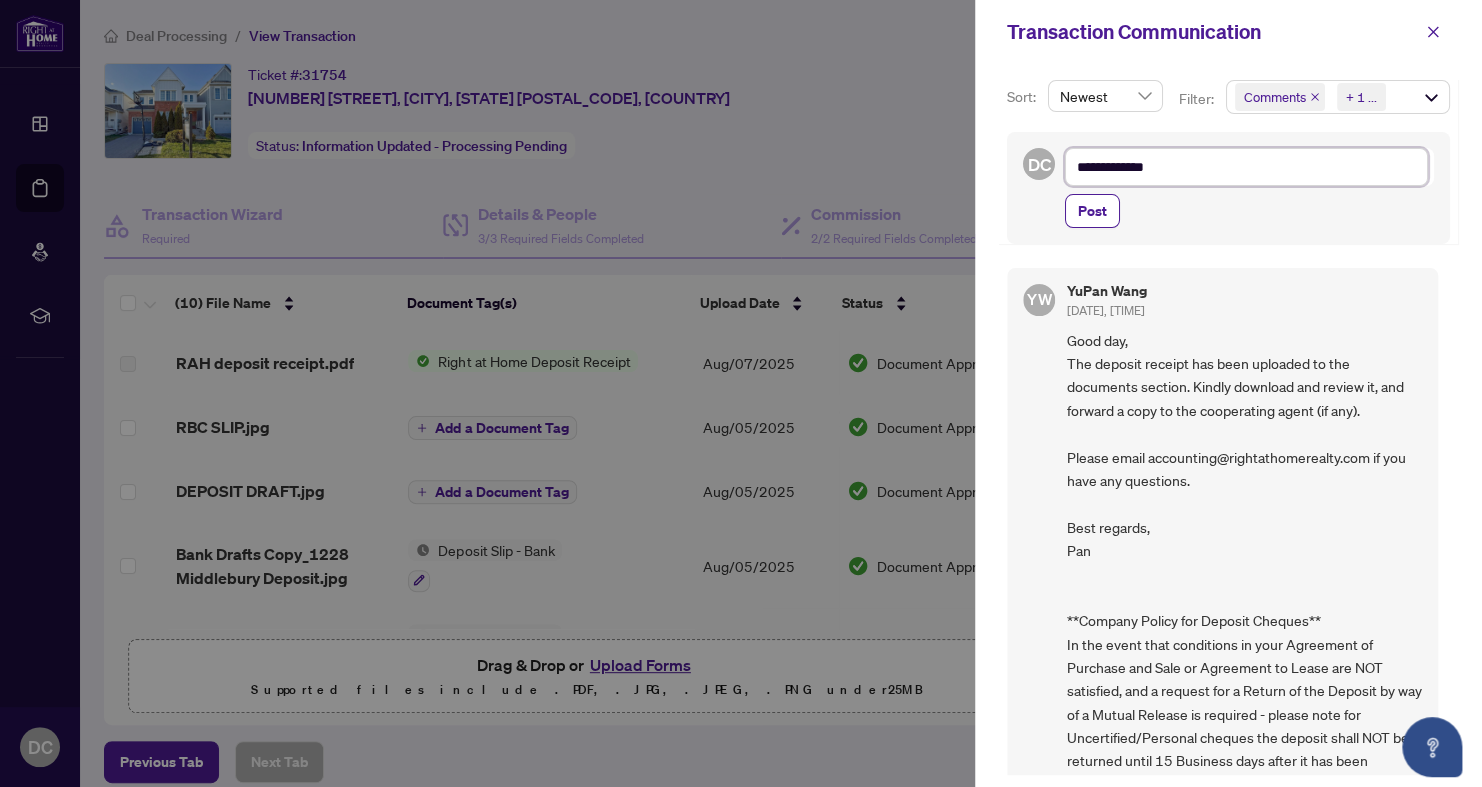 type on "**********" 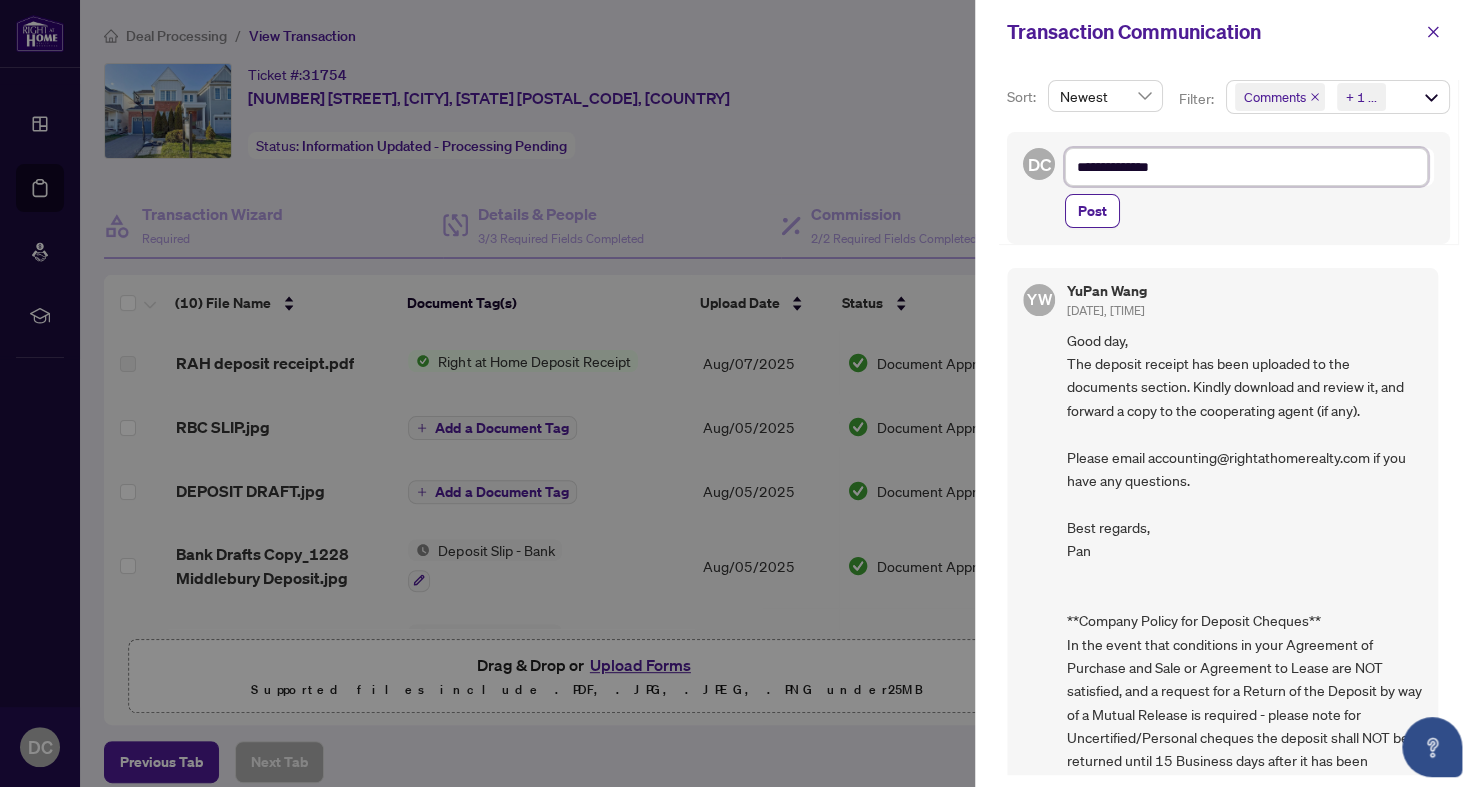 type on "**********" 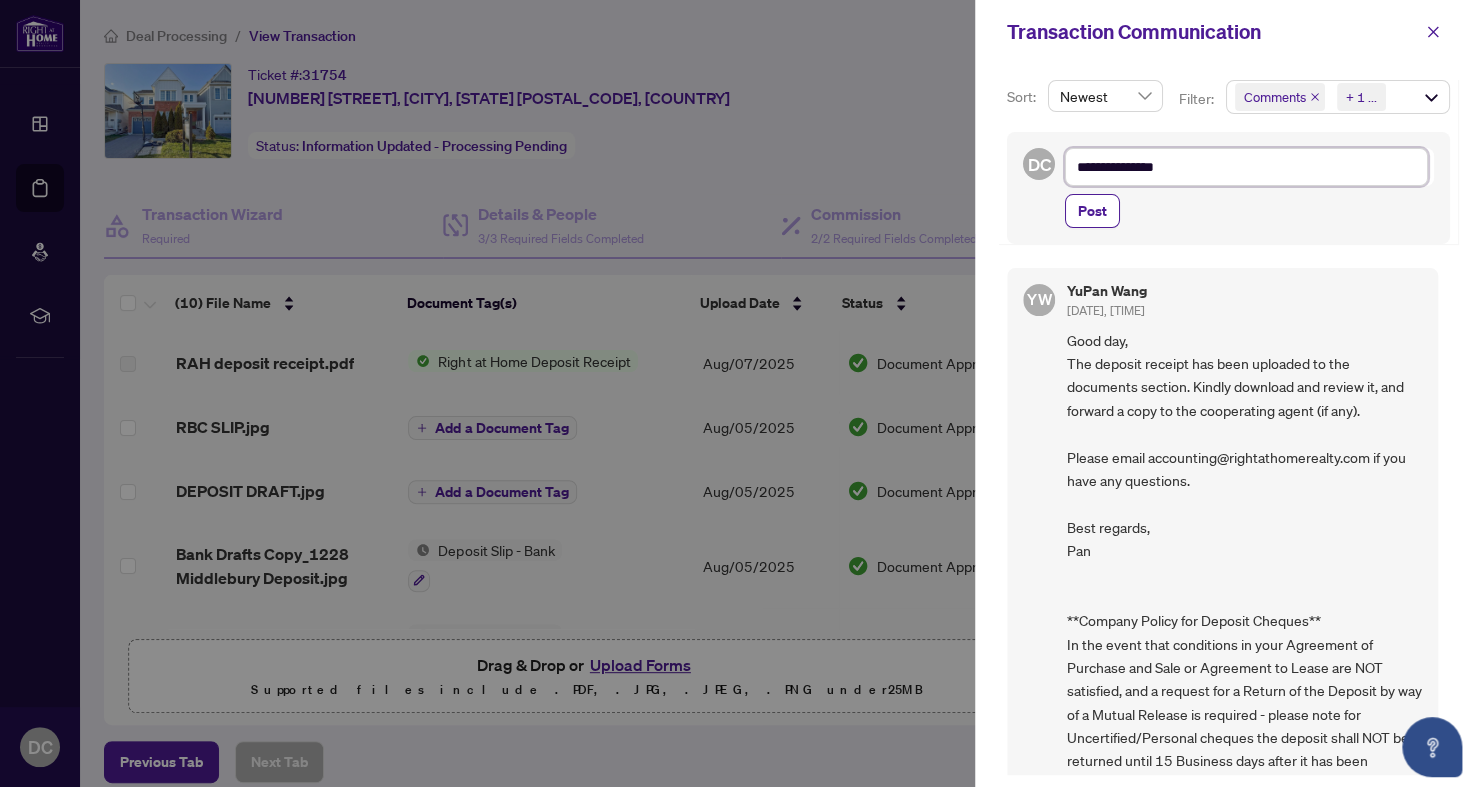 type on "**********" 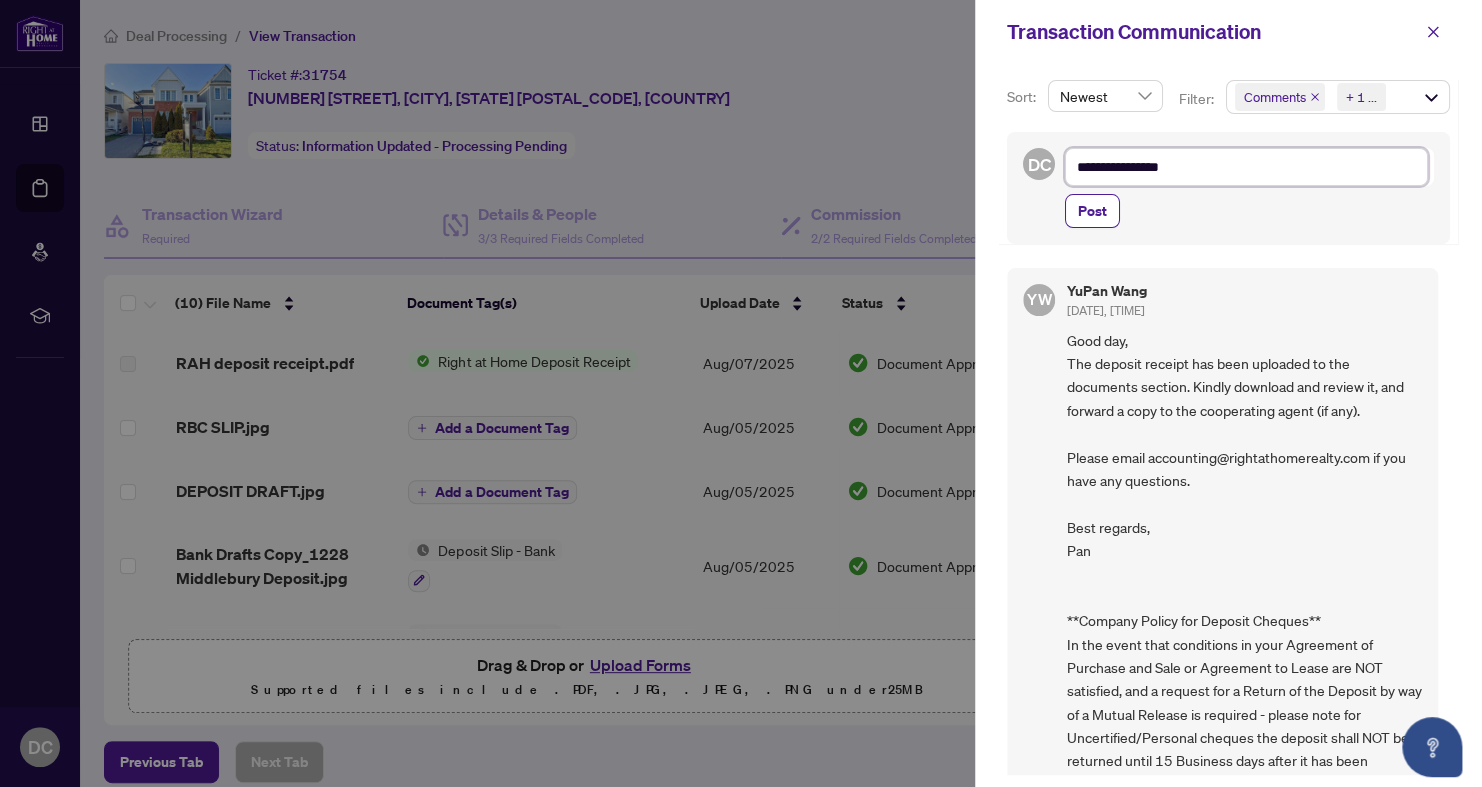 type on "**********" 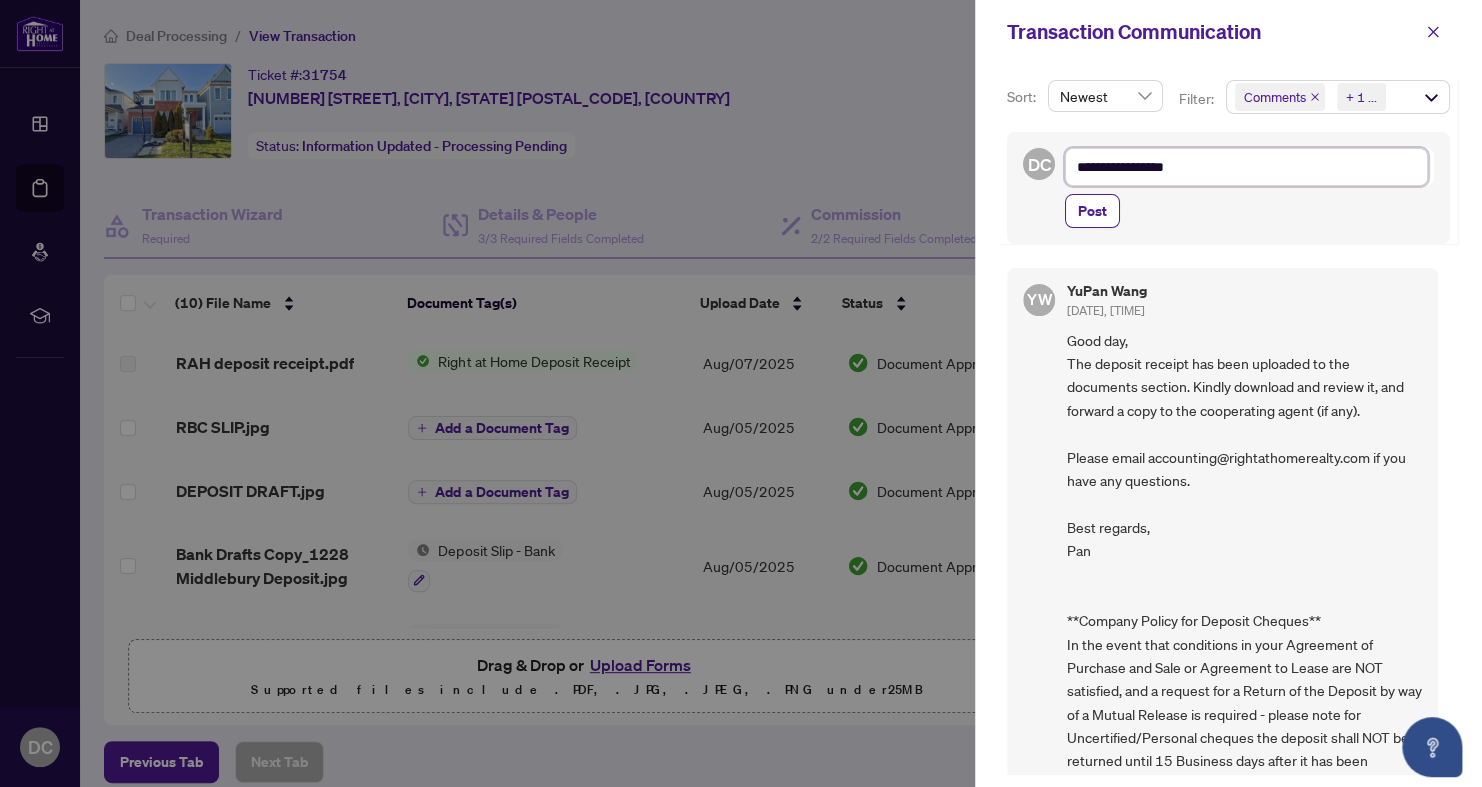 type on "**********" 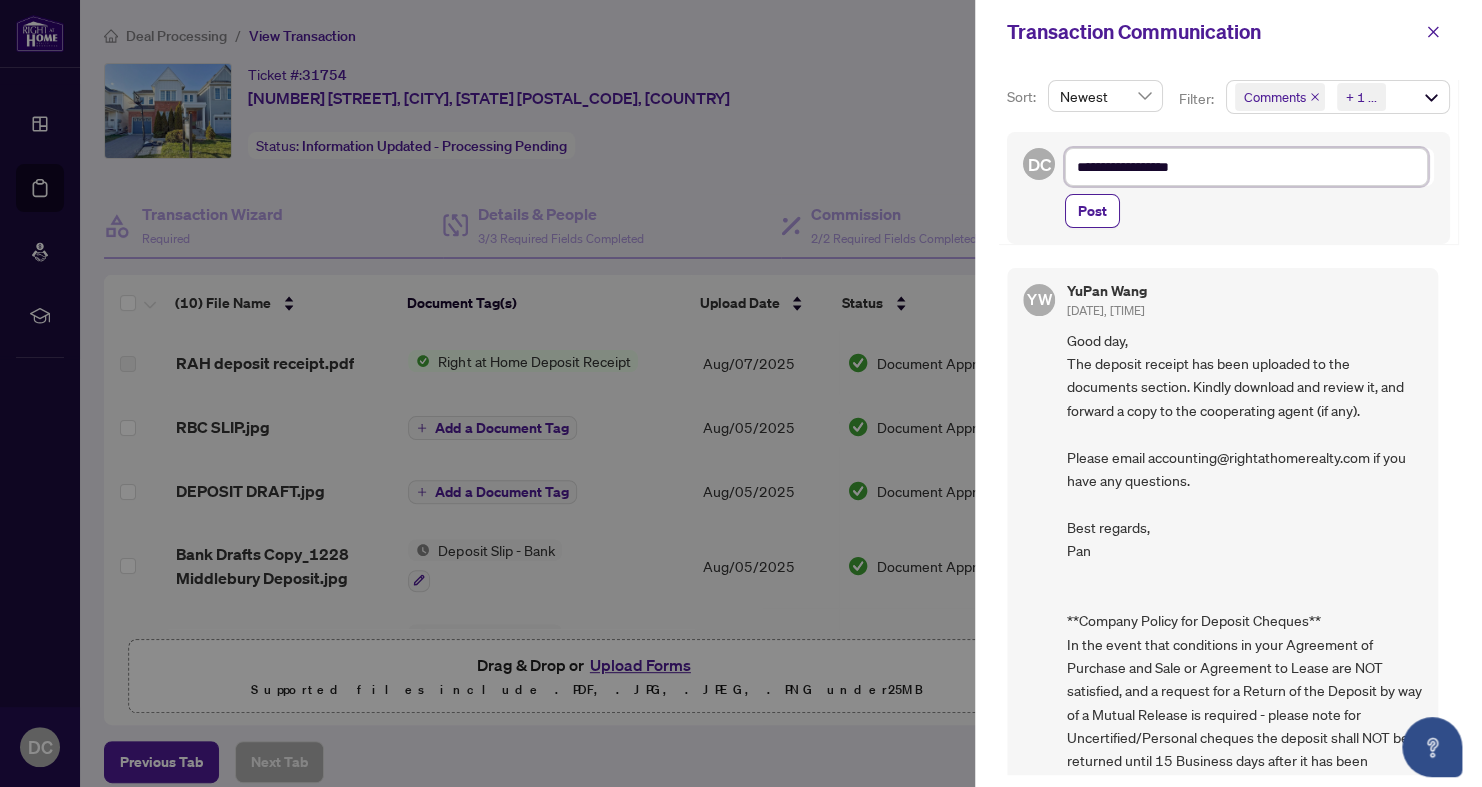 type on "**********" 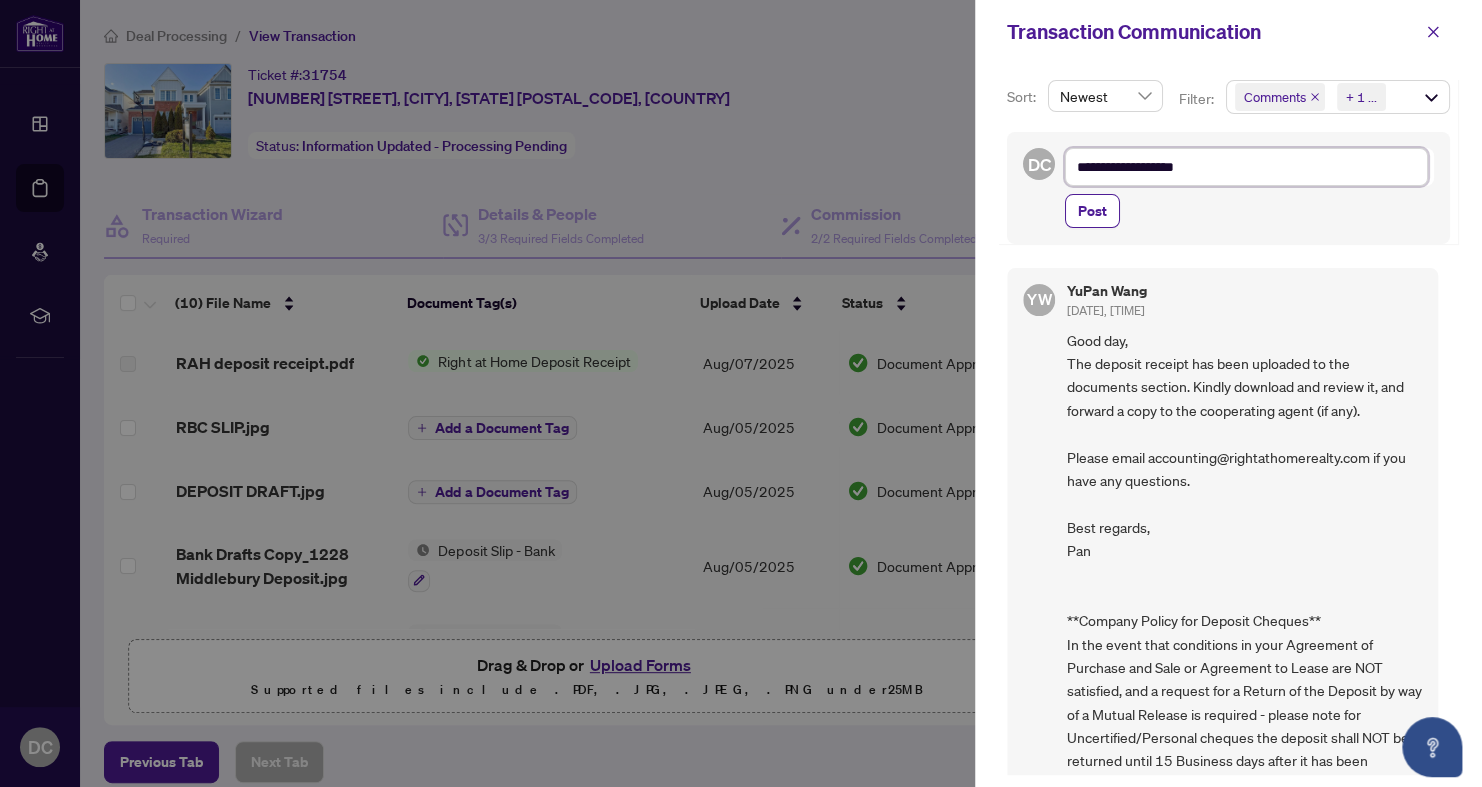 type on "**********" 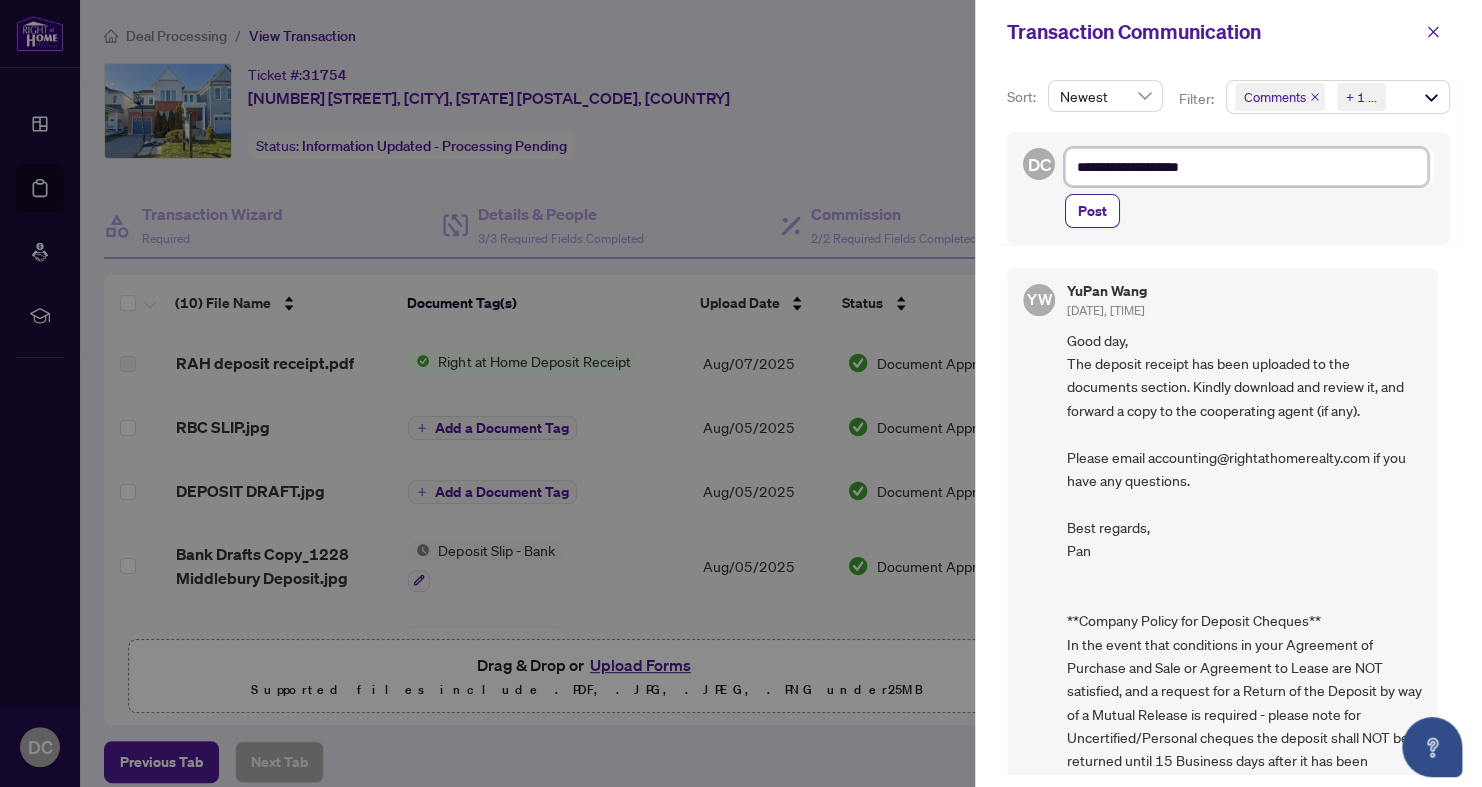 type on "**********" 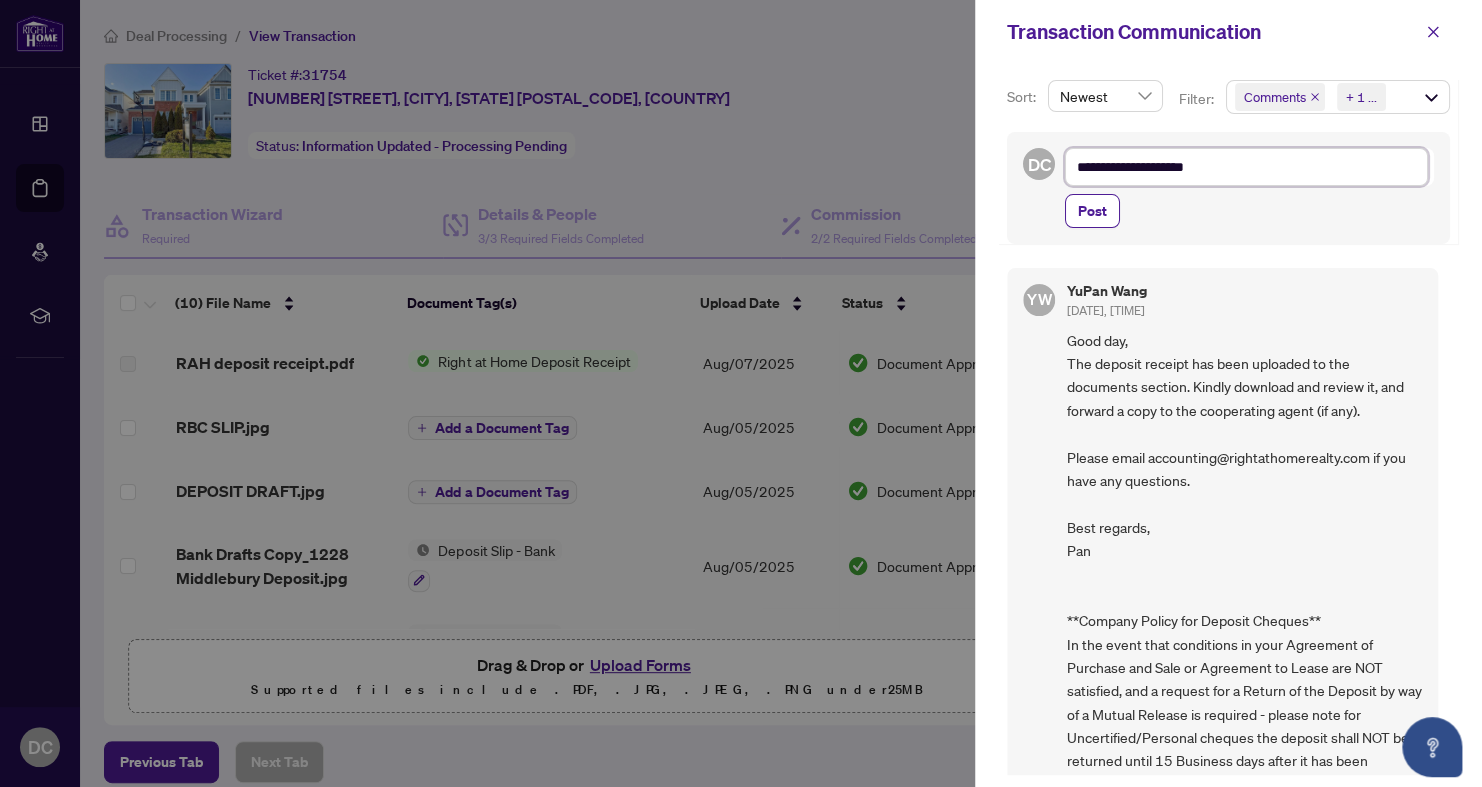 type on "**********" 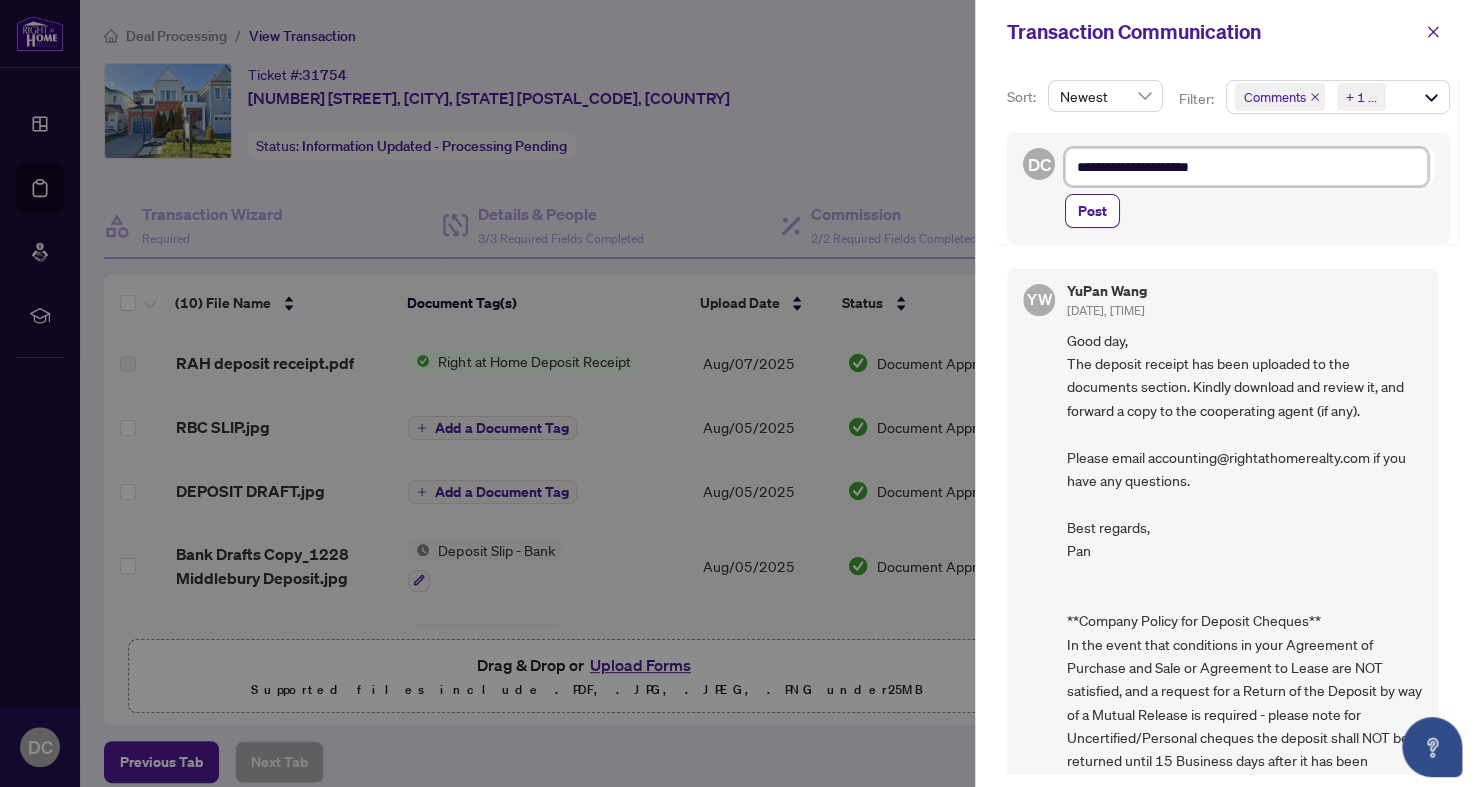 type on "**********" 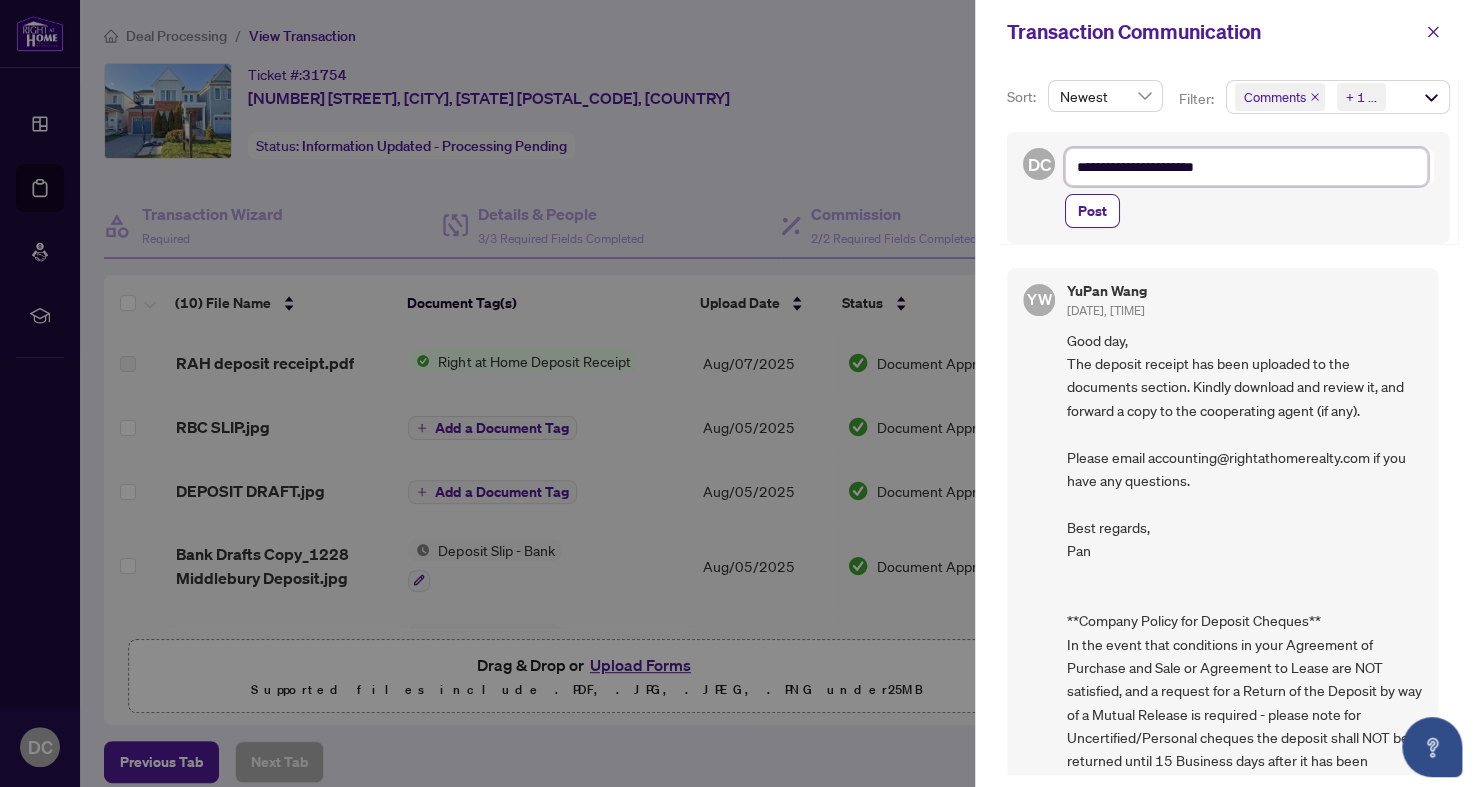 type on "**********" 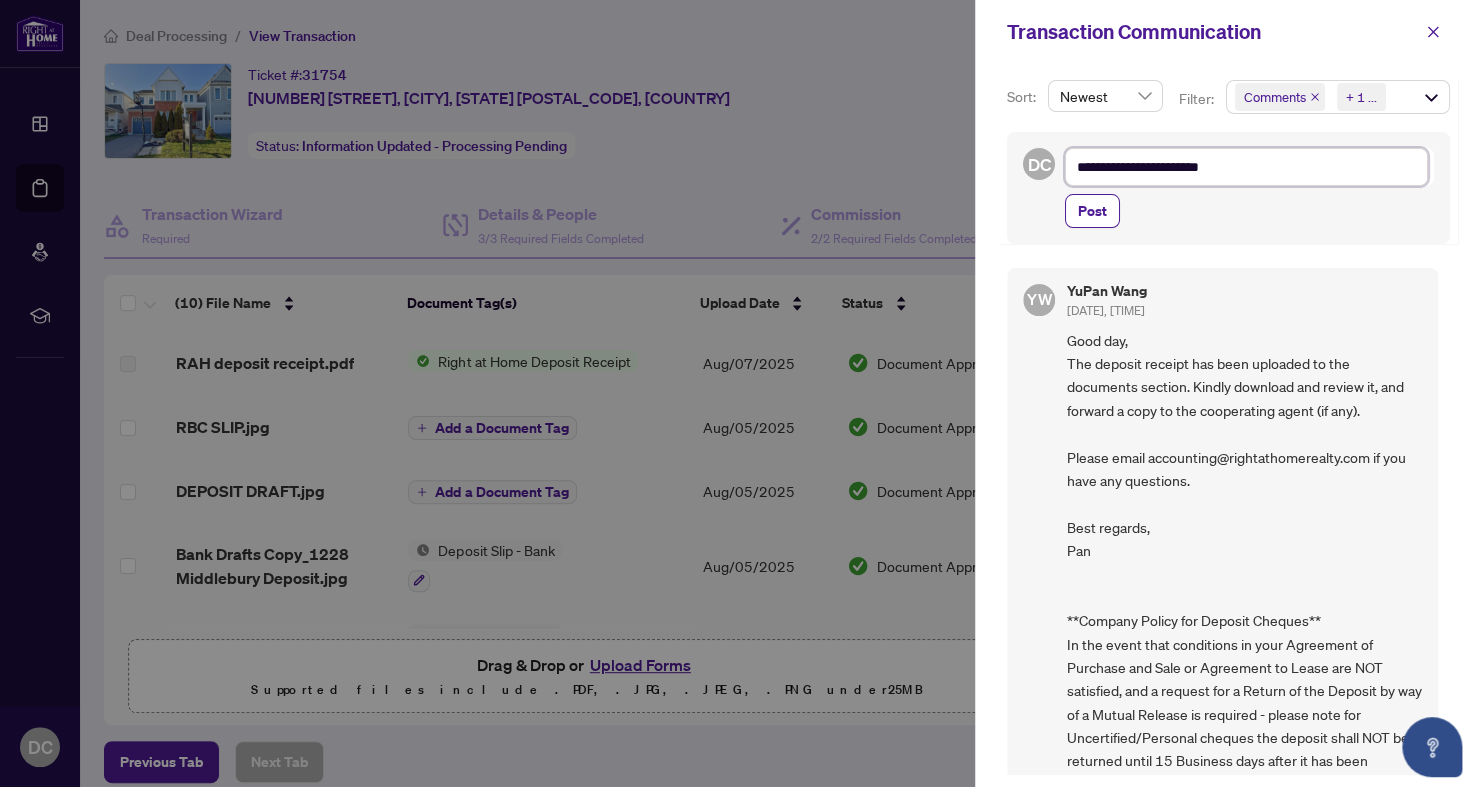 type on "**********" 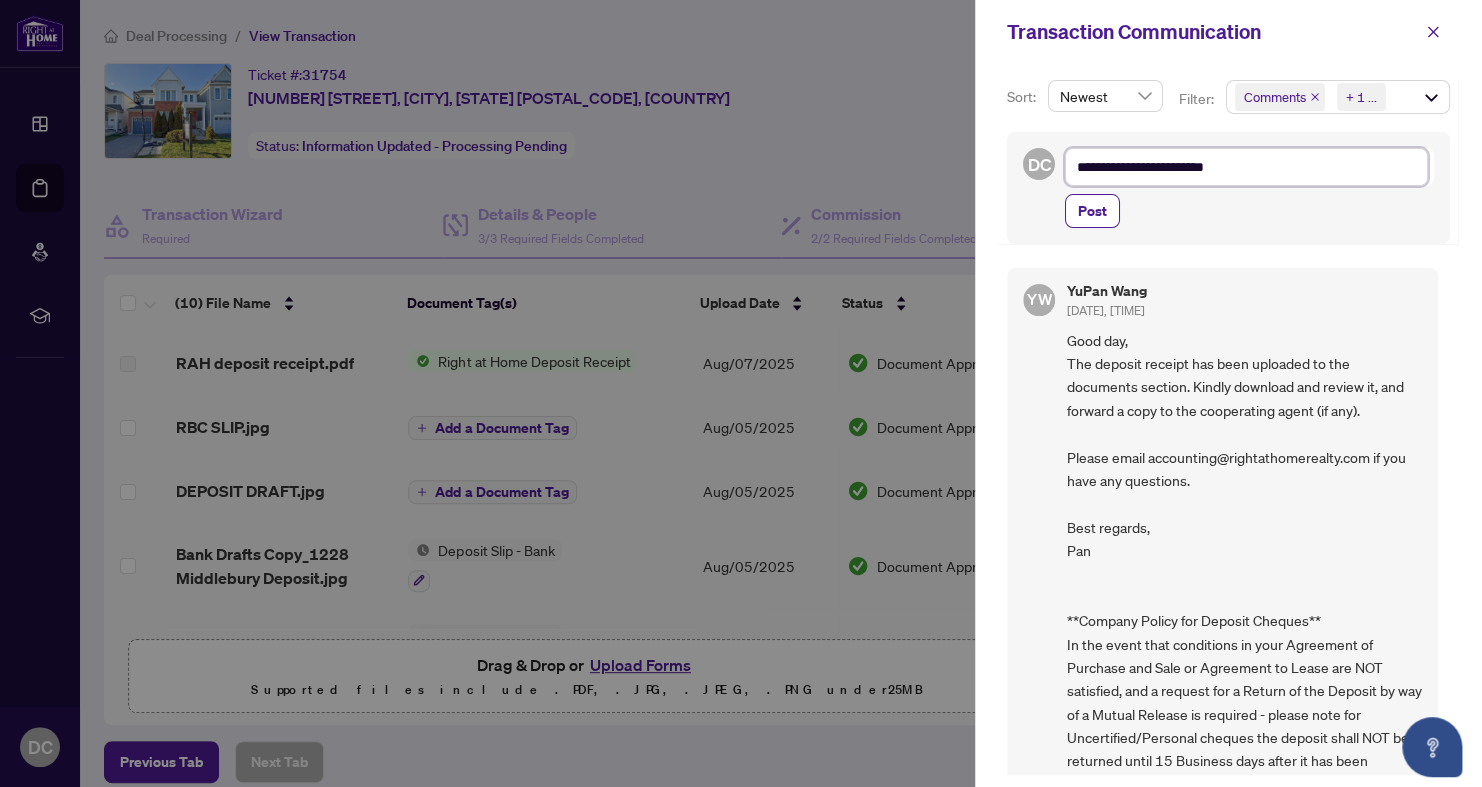 type on "**********" 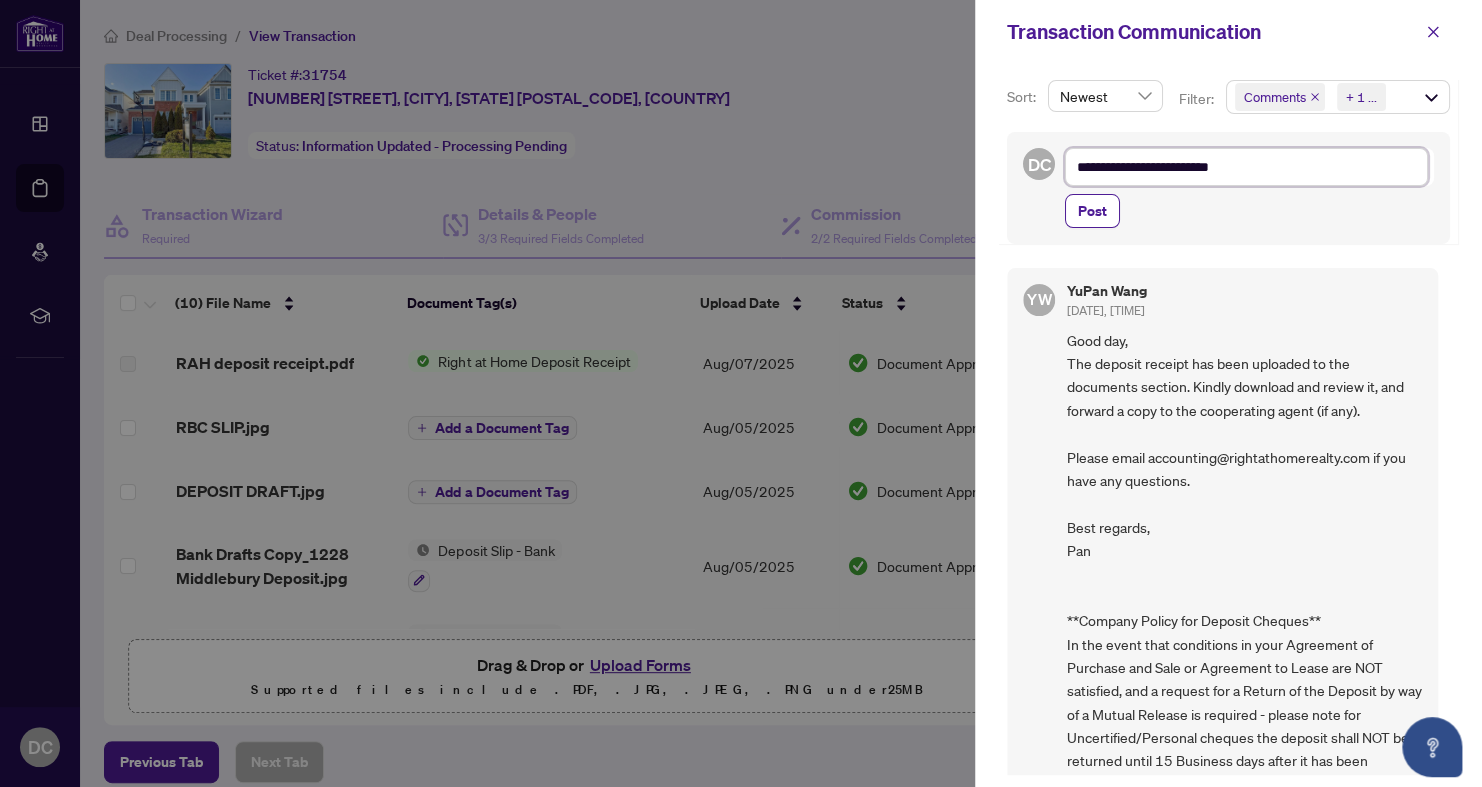 type on "**********" 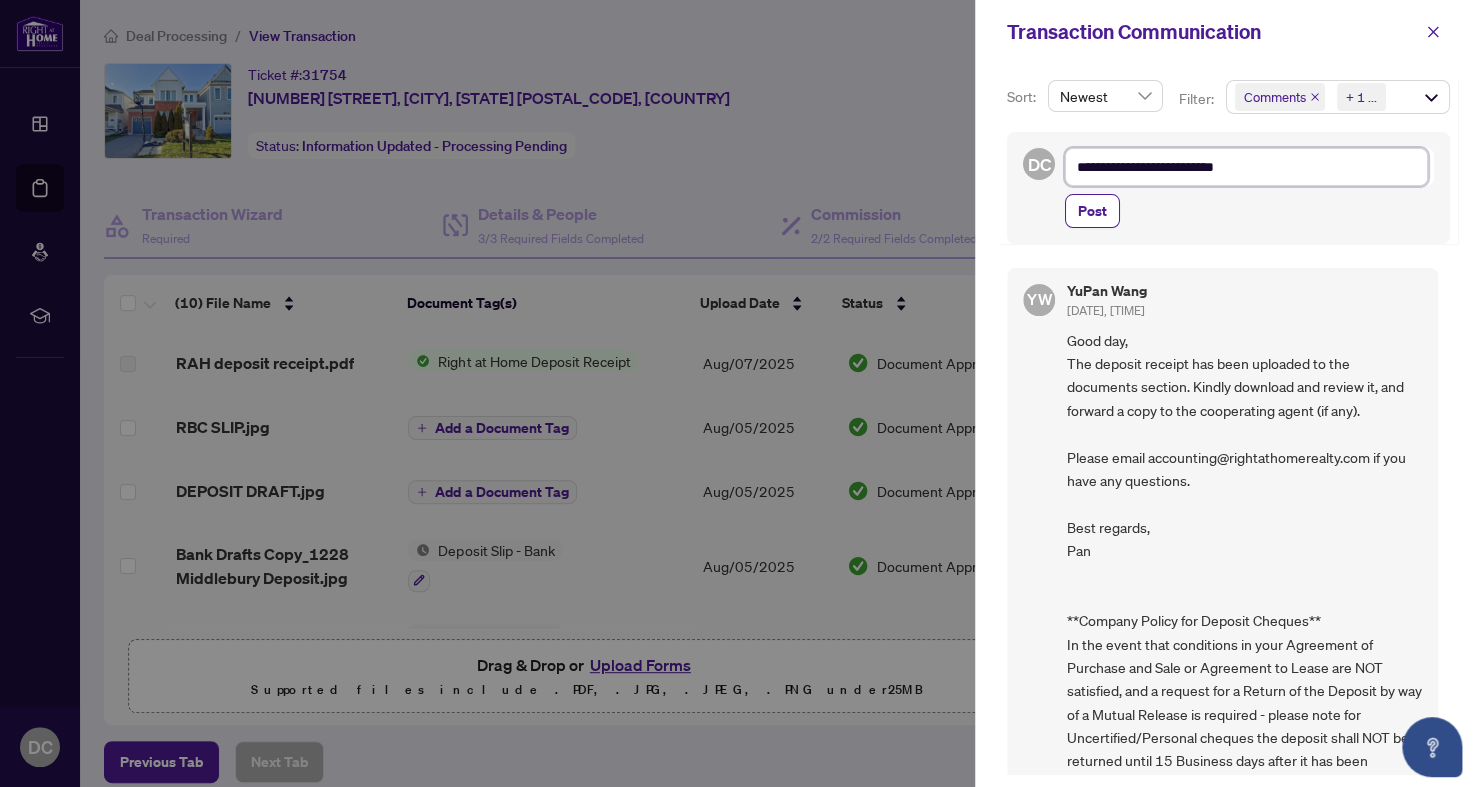 type on "**********" 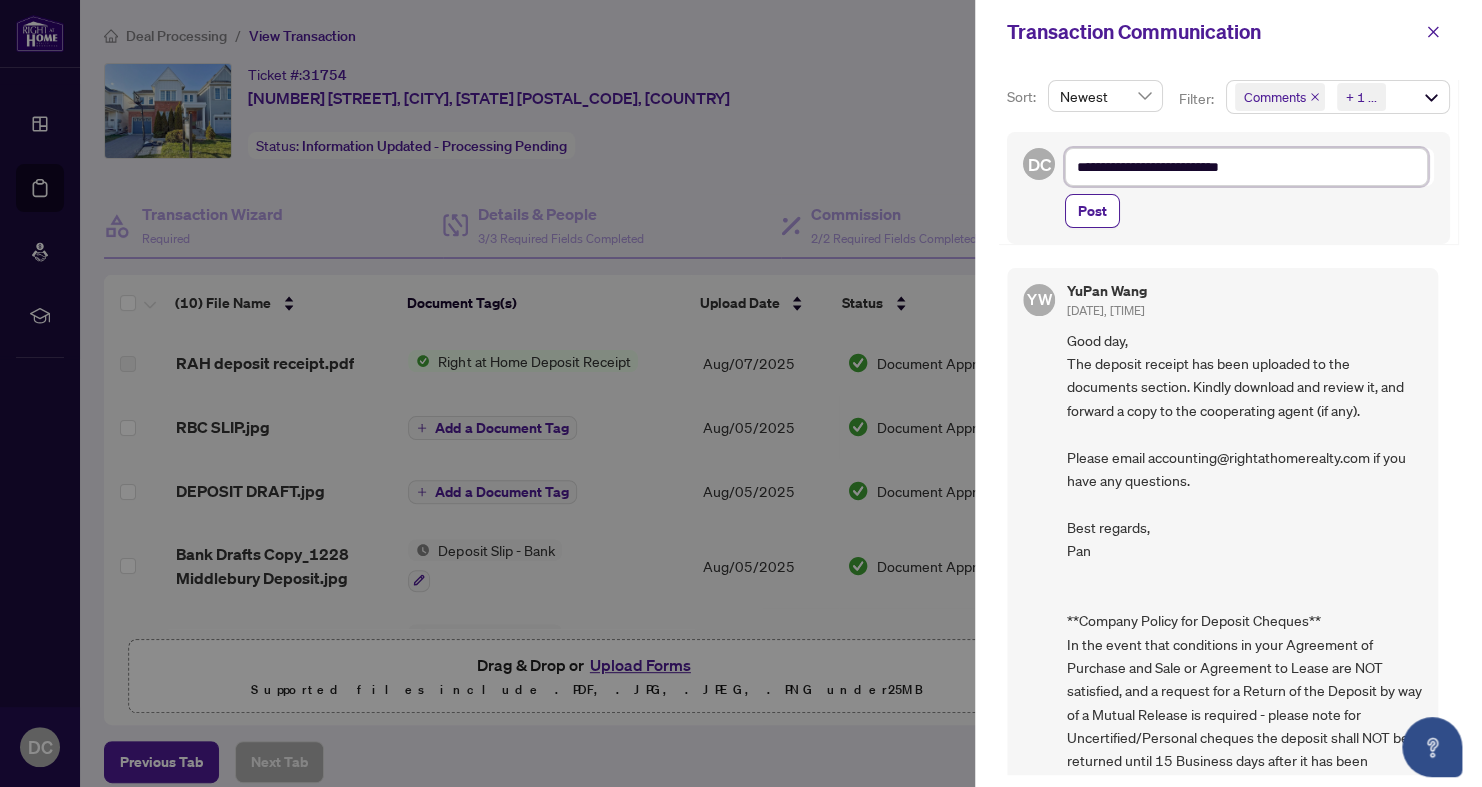 type on "**********" 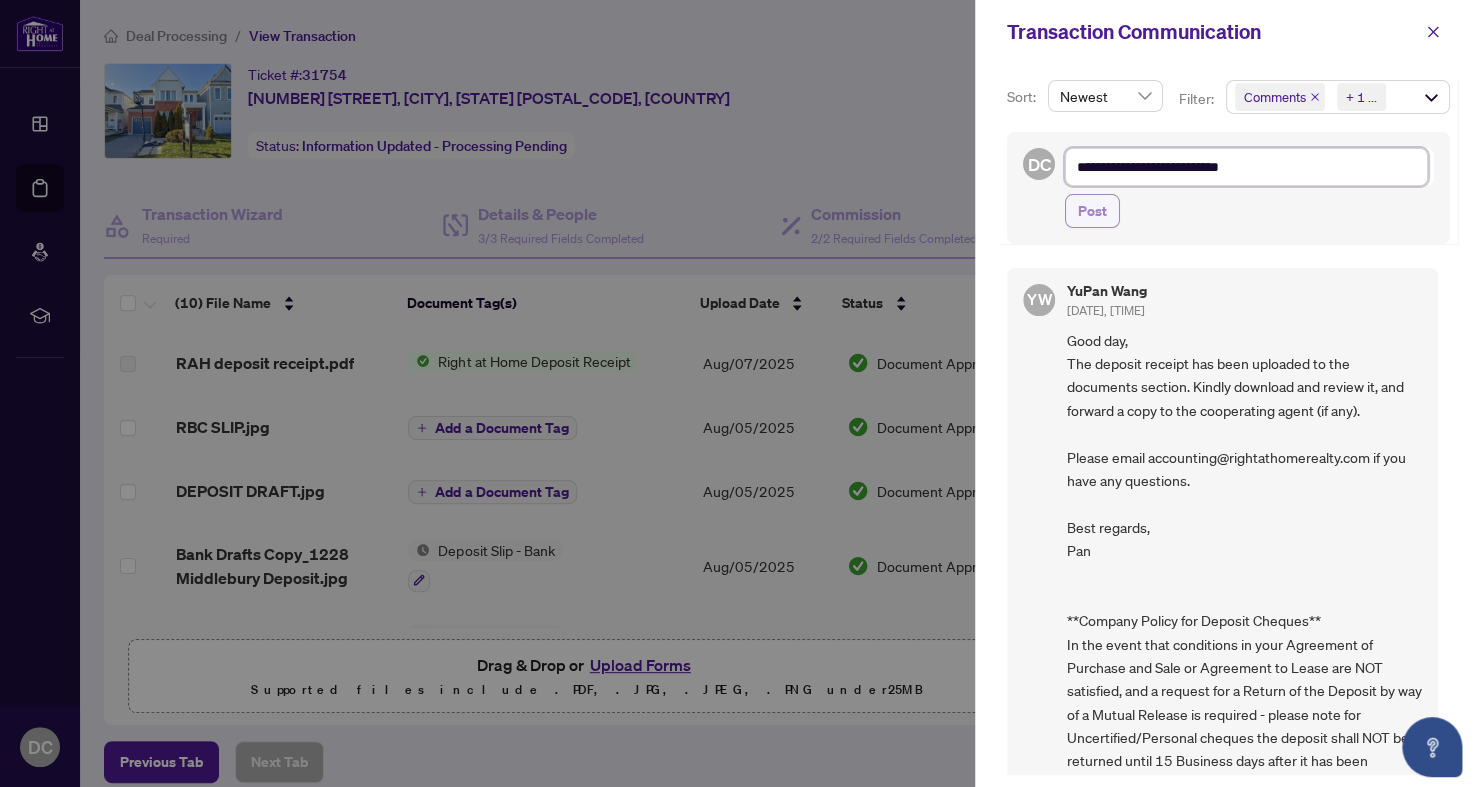 type on "**********" 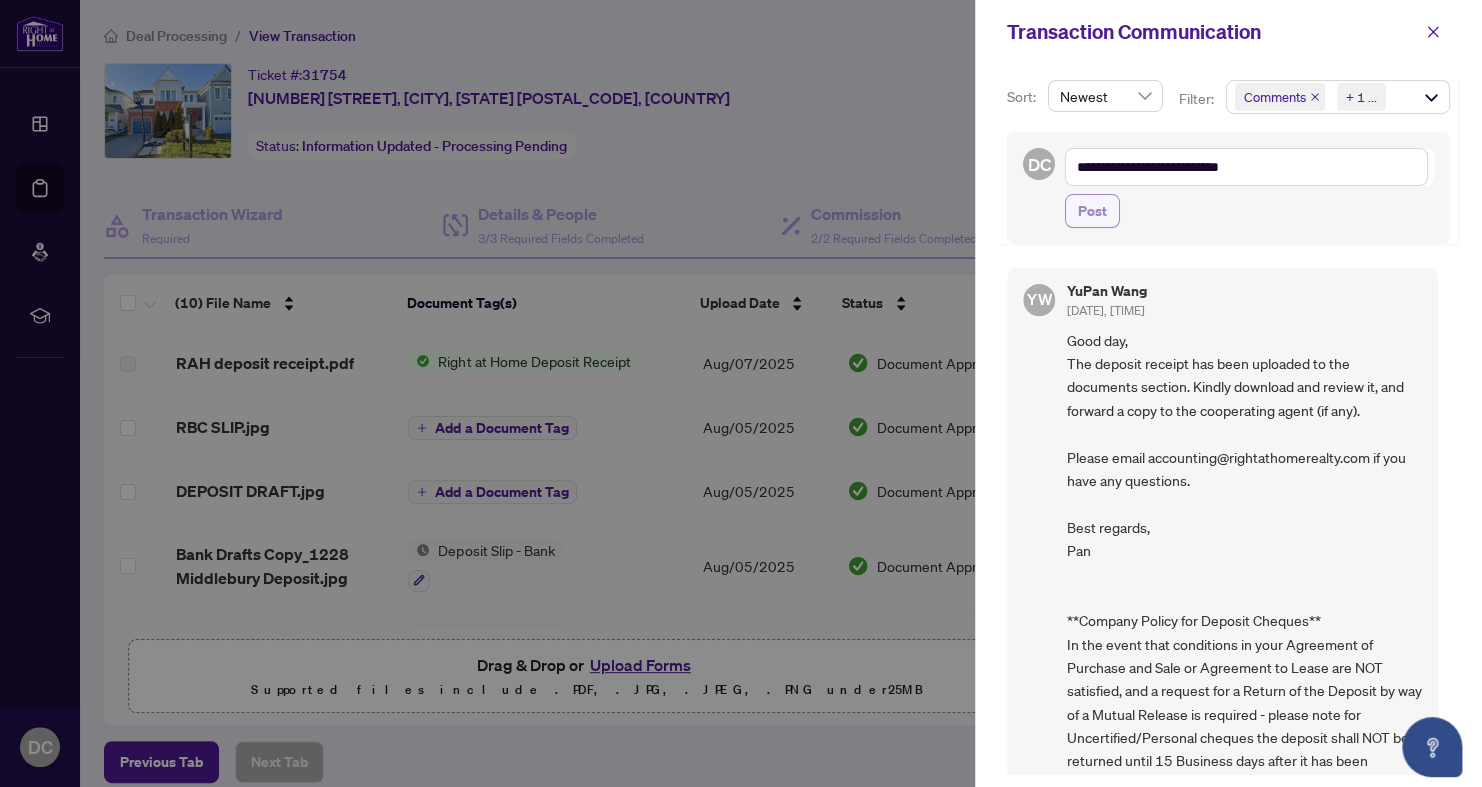 click on "Post" at bounding box center [1092, 211] 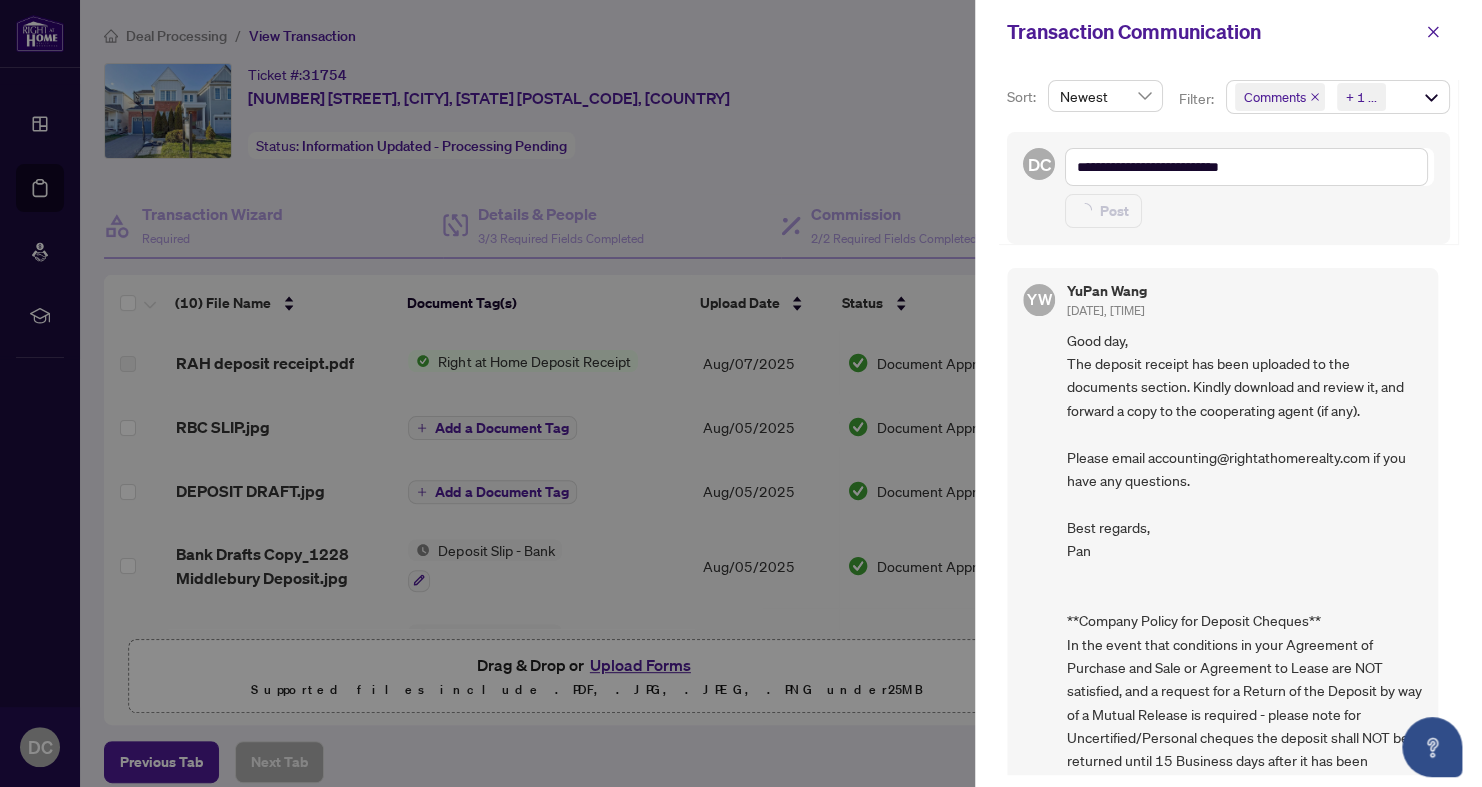 type 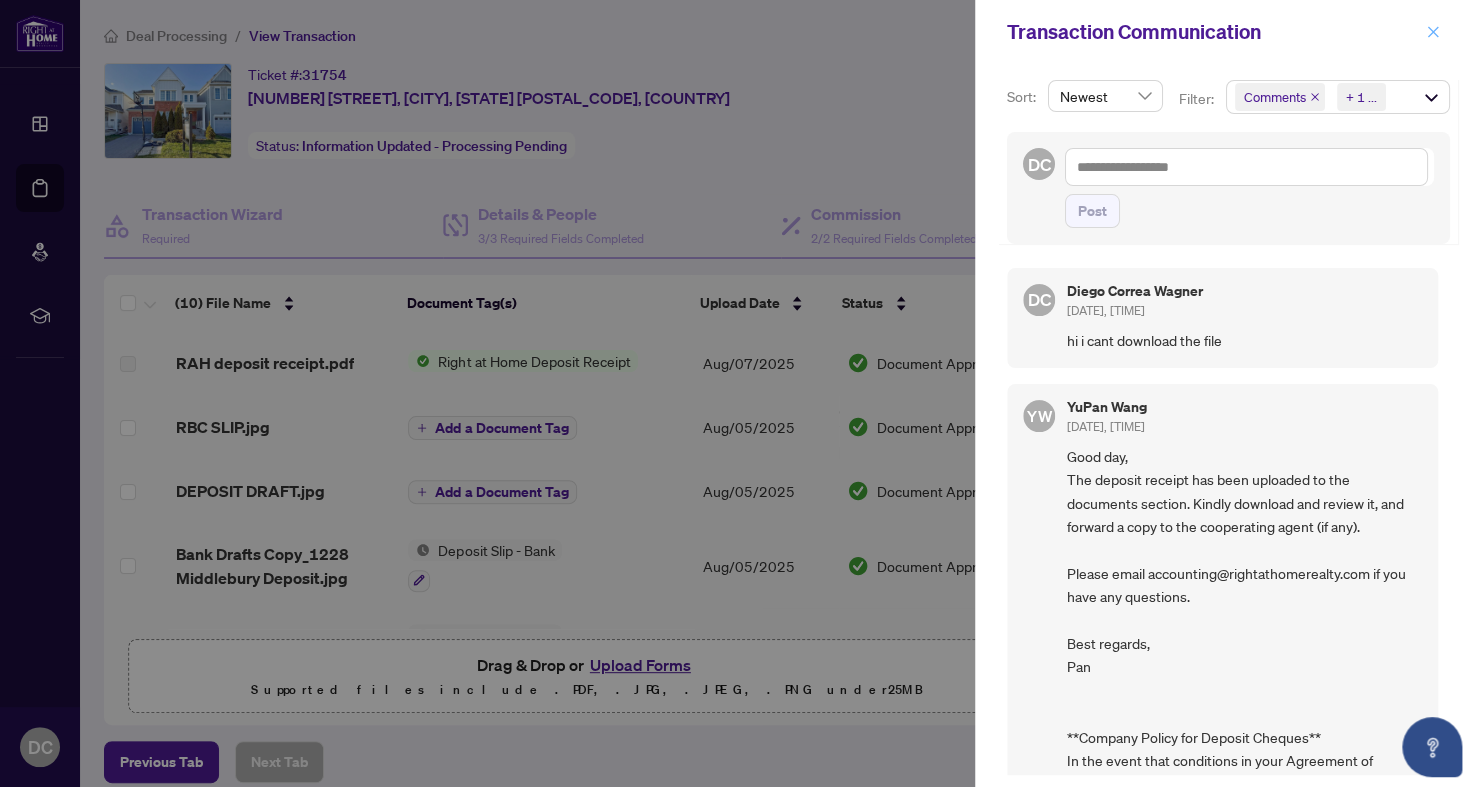 click 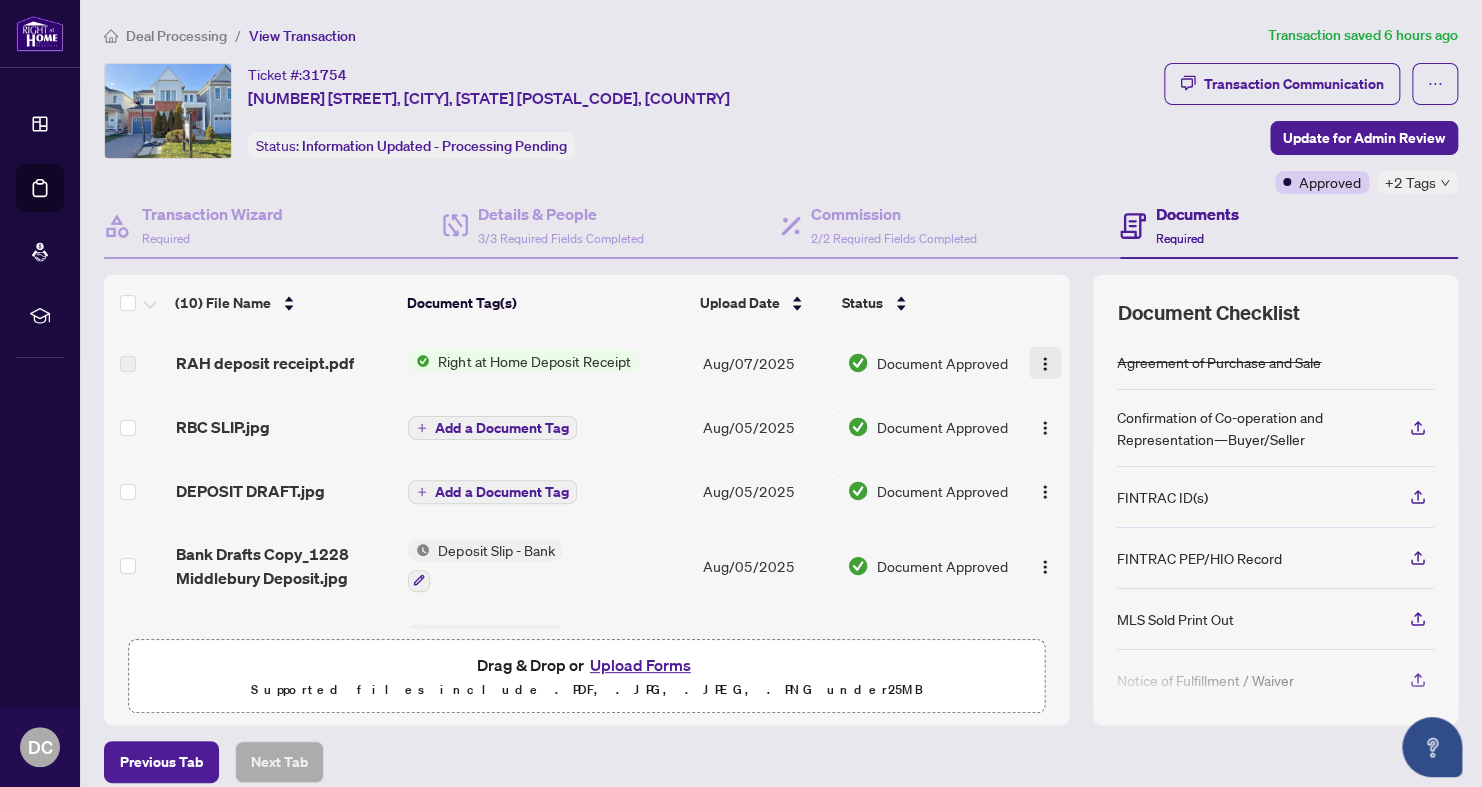 click at bounding box center [1045, 364] 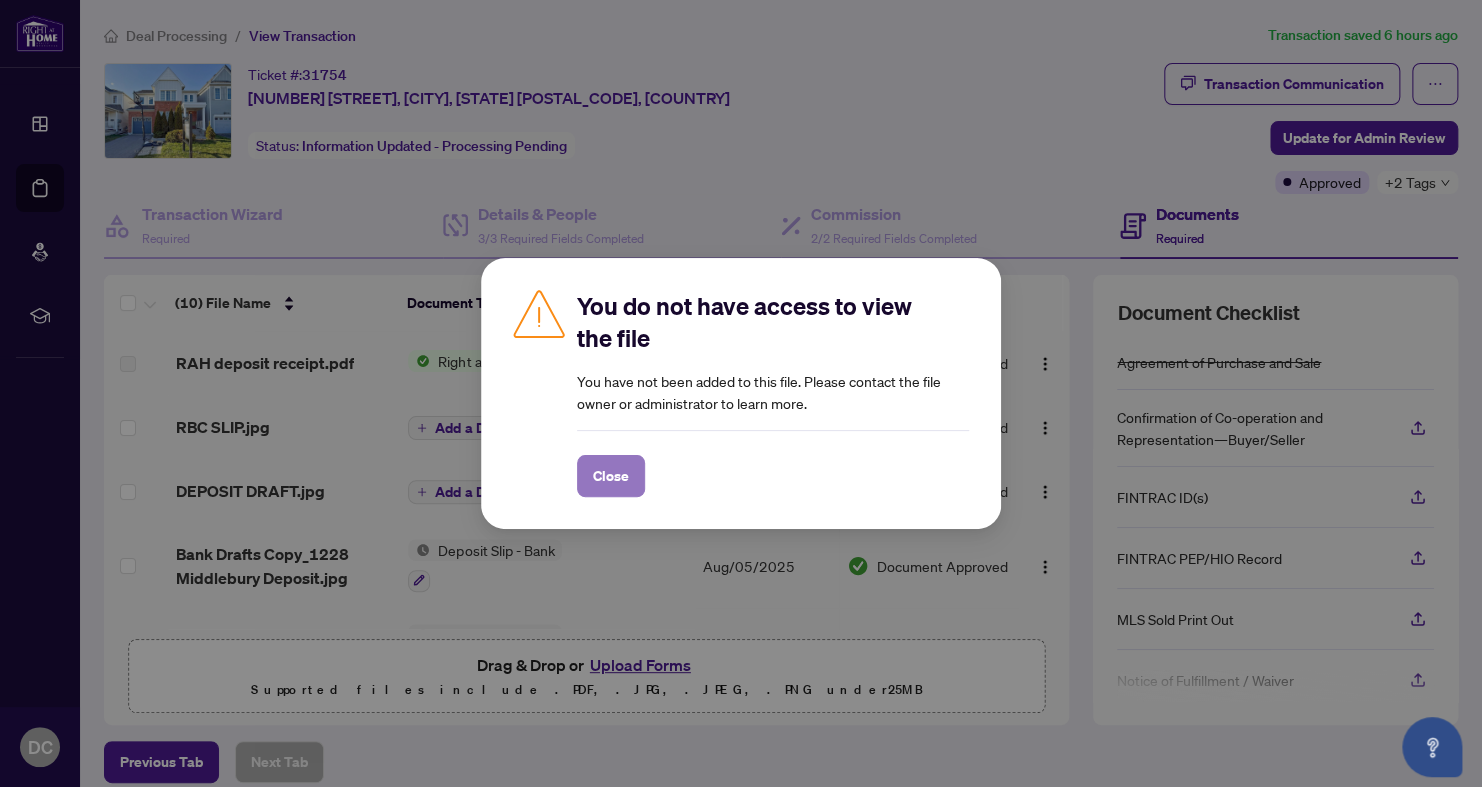 click on "Close" at bounding box center [611, 476] 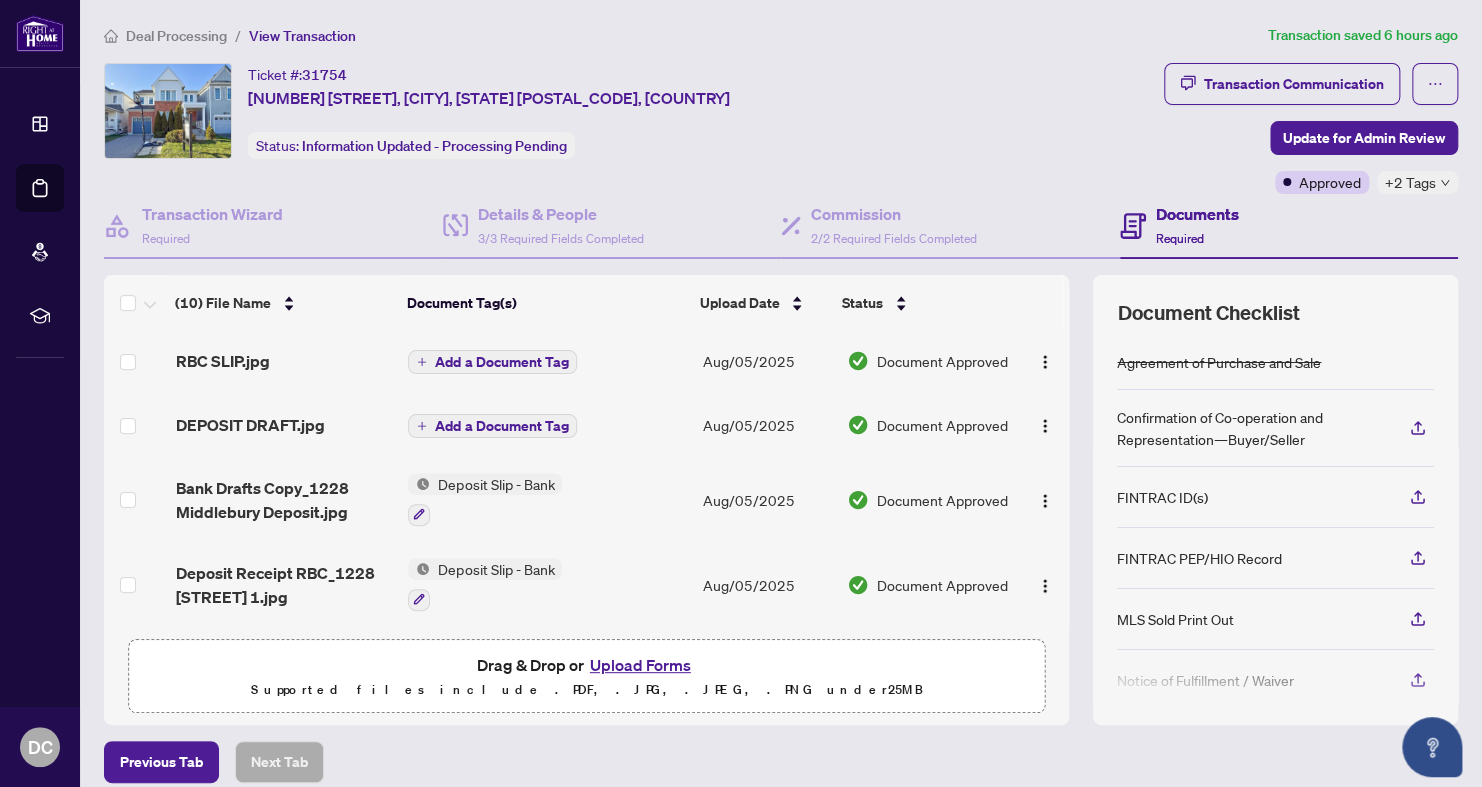 scroll, scrollTop: 0, scrollLeft: 0, axis: both 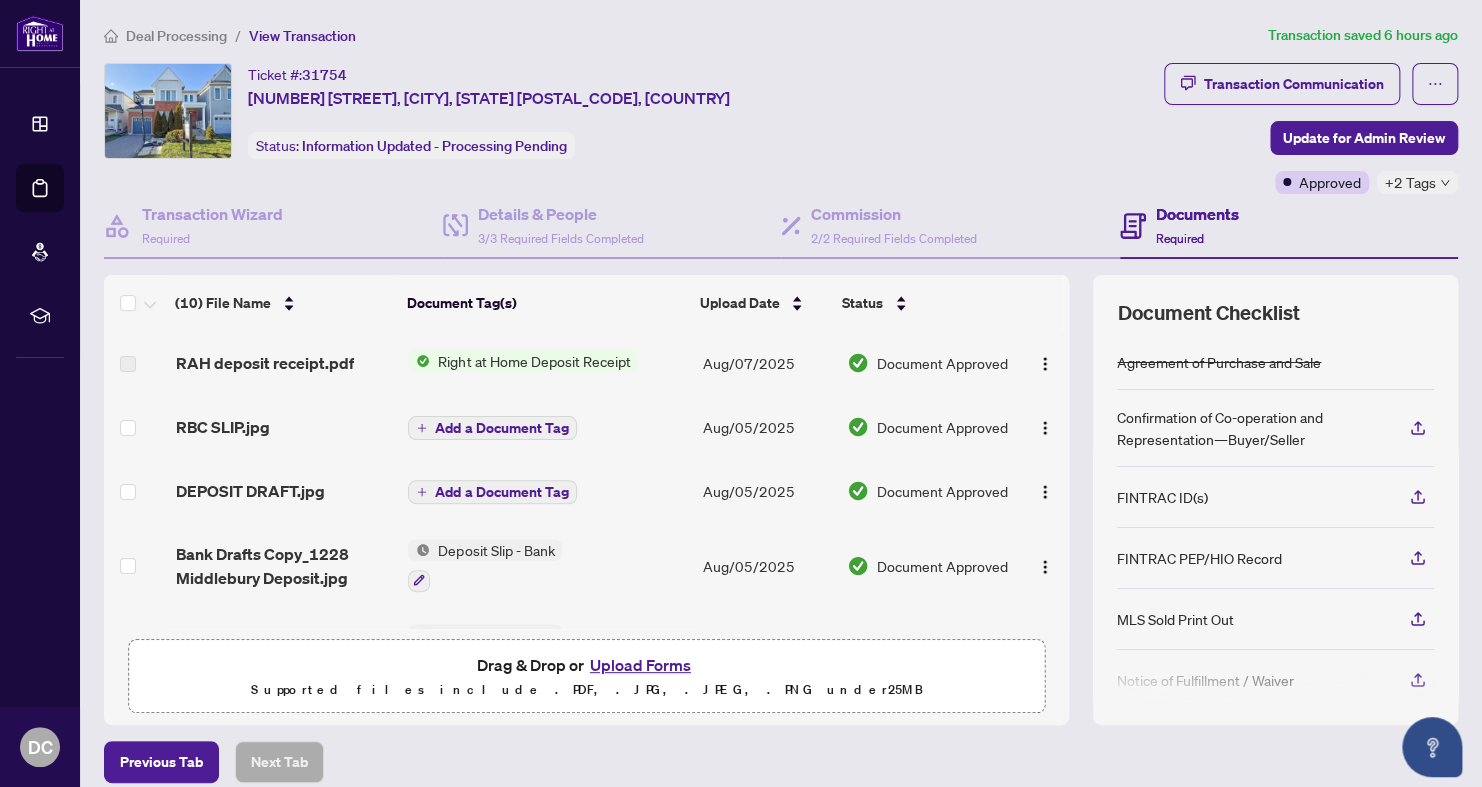 click at bounding box center (128, 364) 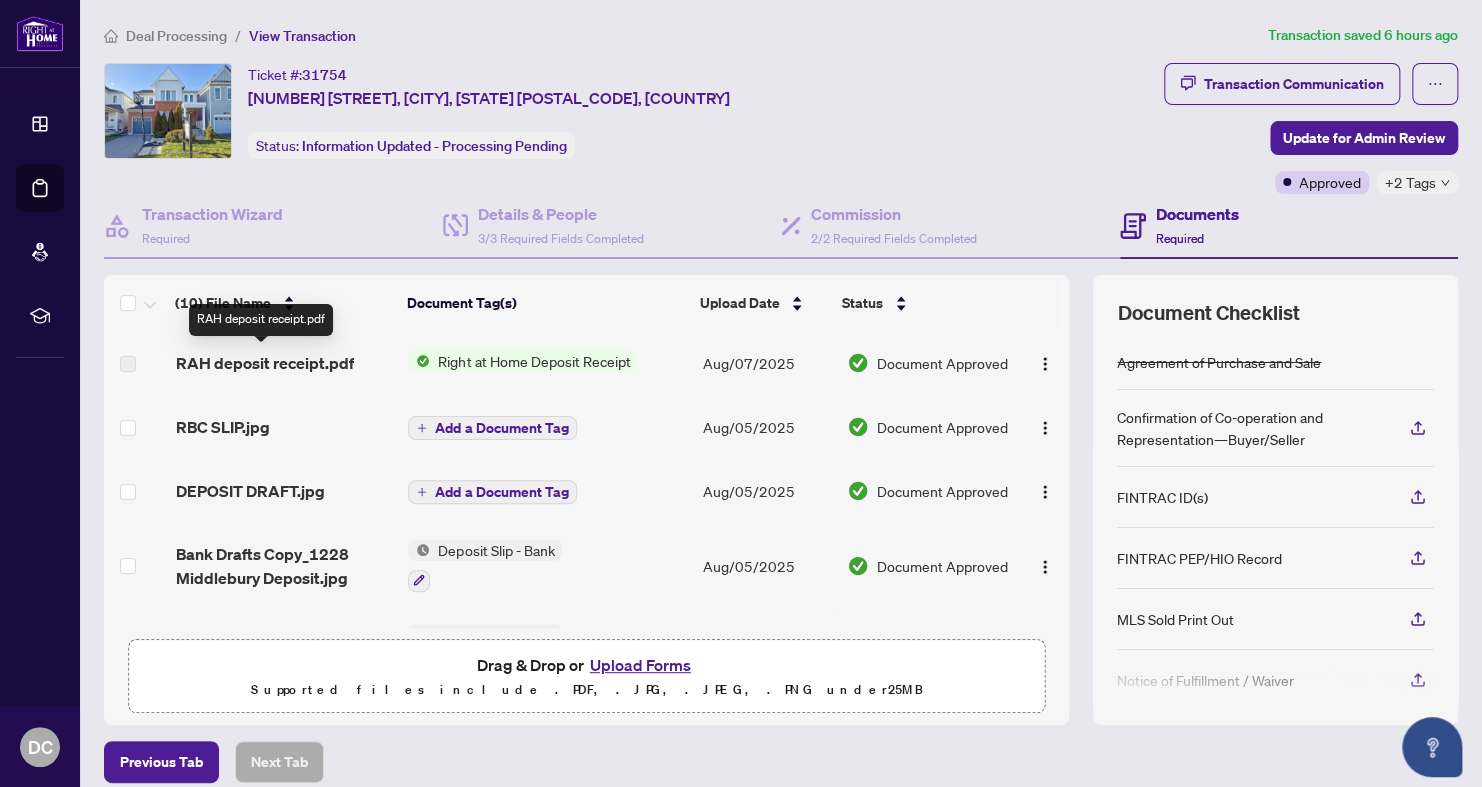 click on "RAH deposit receipt.pdf" at bounding box center [265, 363] 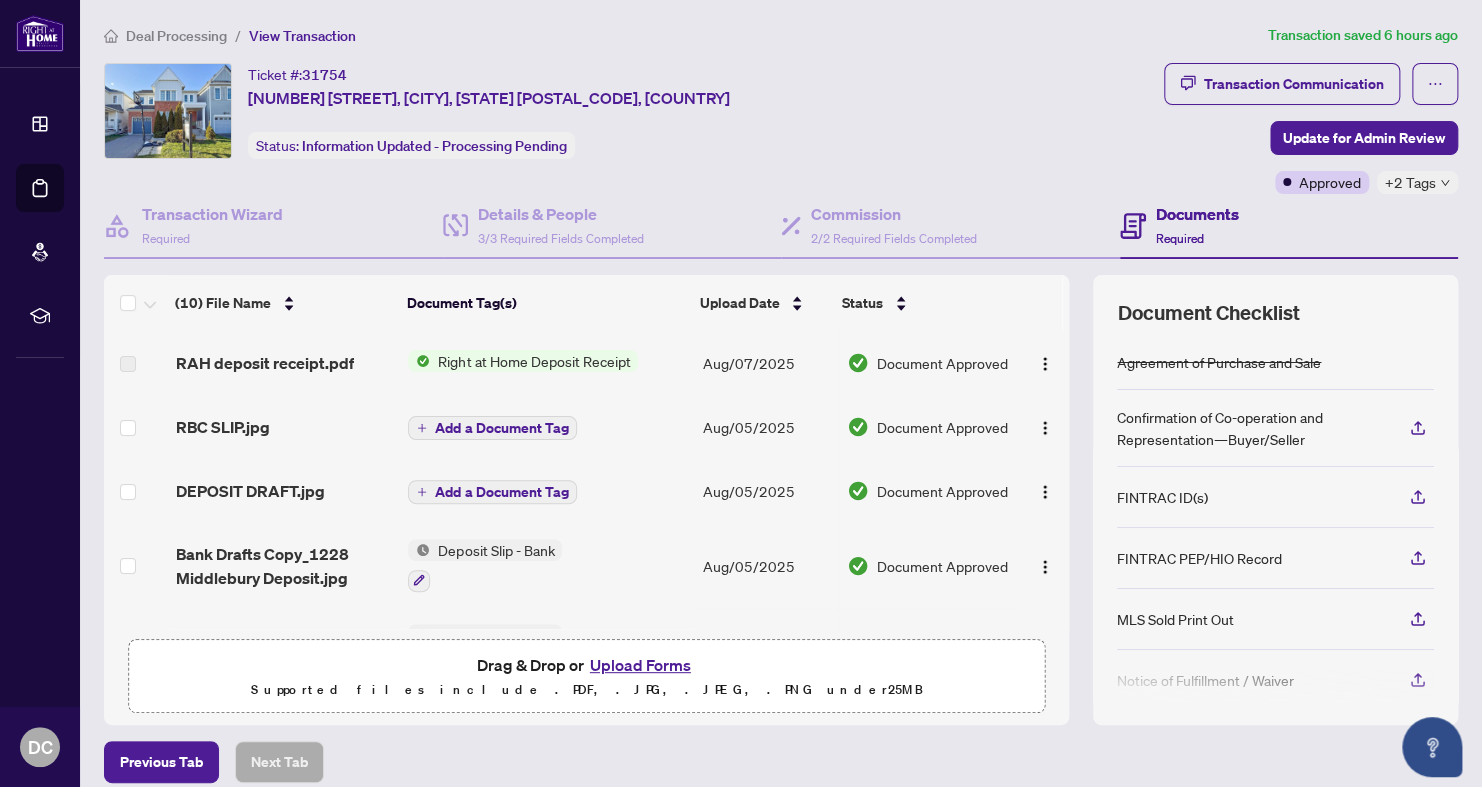click on "Right at Home Deposit Receipt" at bounding box center (534, 361) 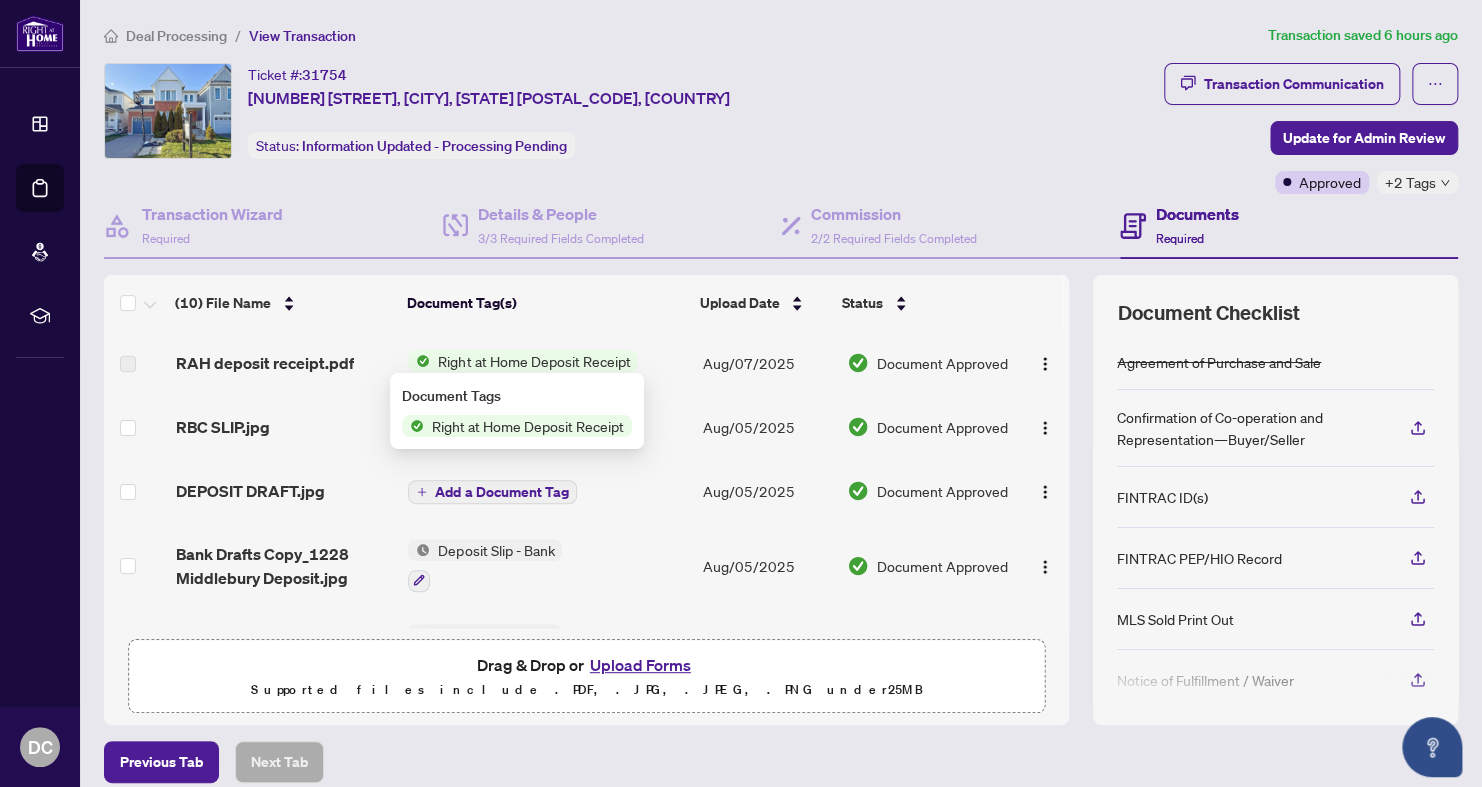 click on "Right at Home Deposit Receipt" at bounding box center [534, 361] 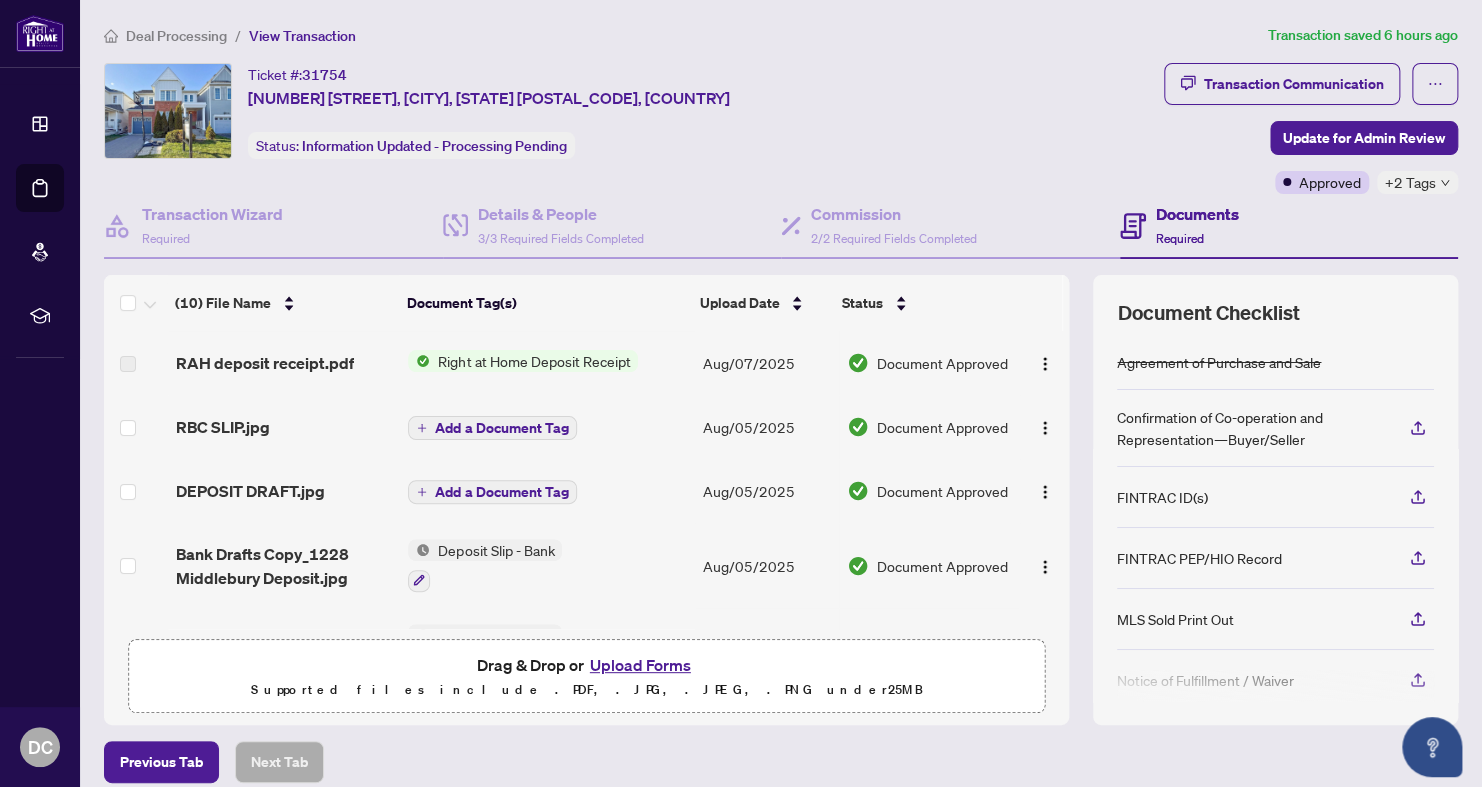 click on "Right at Home Deposit Receipt" at bounding box center (534, 361) 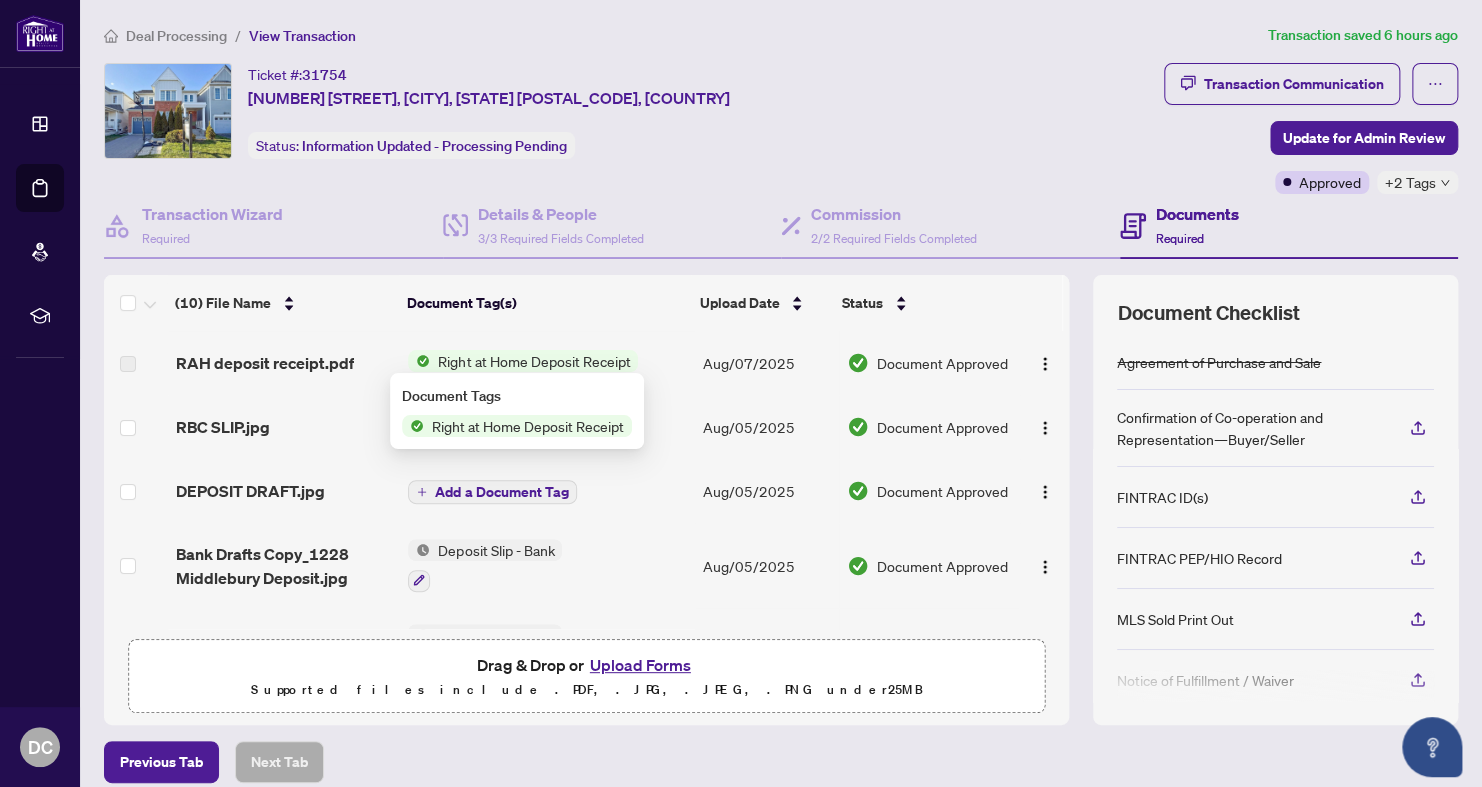 click on "Right at Home Deposit Receipt" at bounding box center [534, 361] 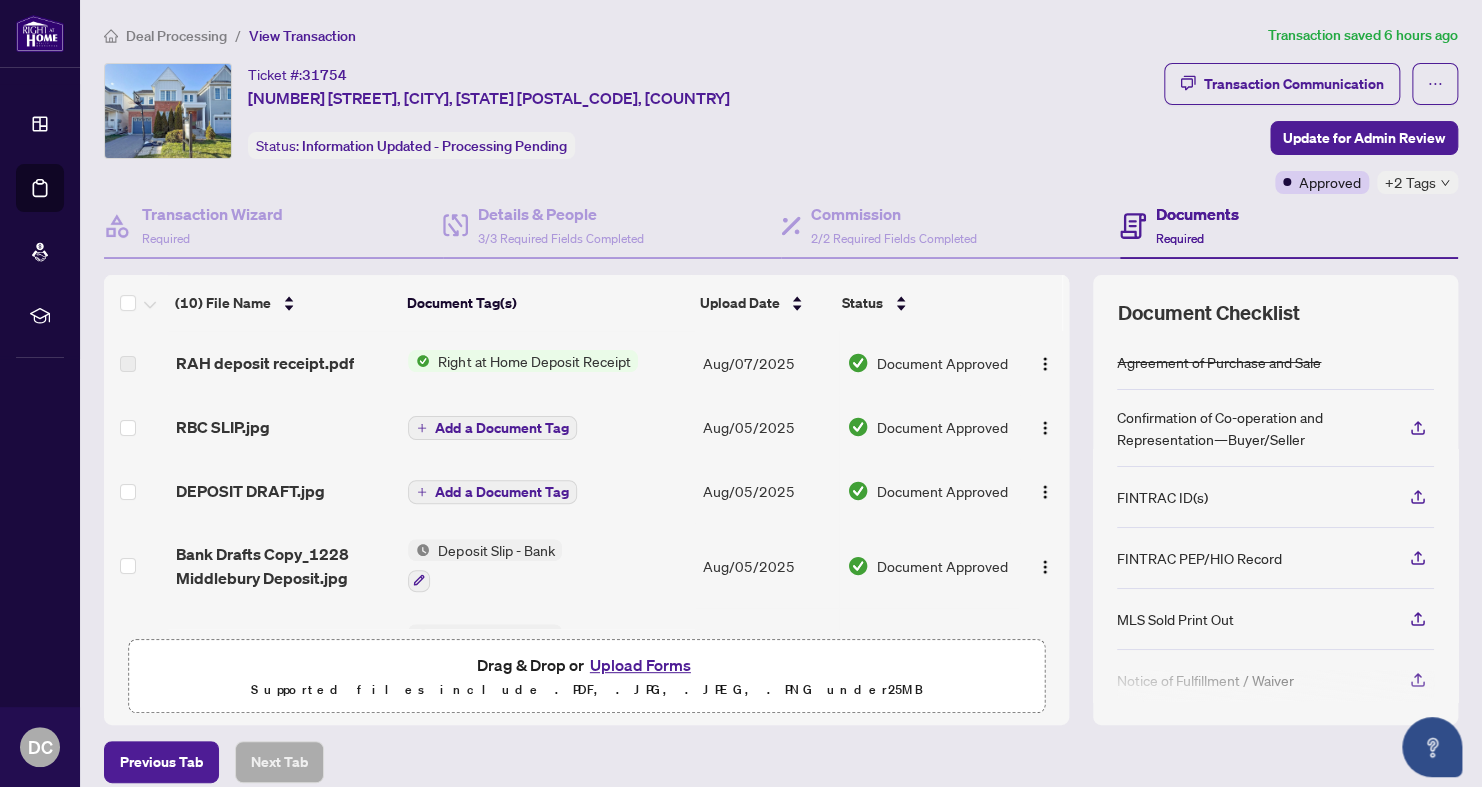 click on "Documents Required" at bounding box center (1197, 225) 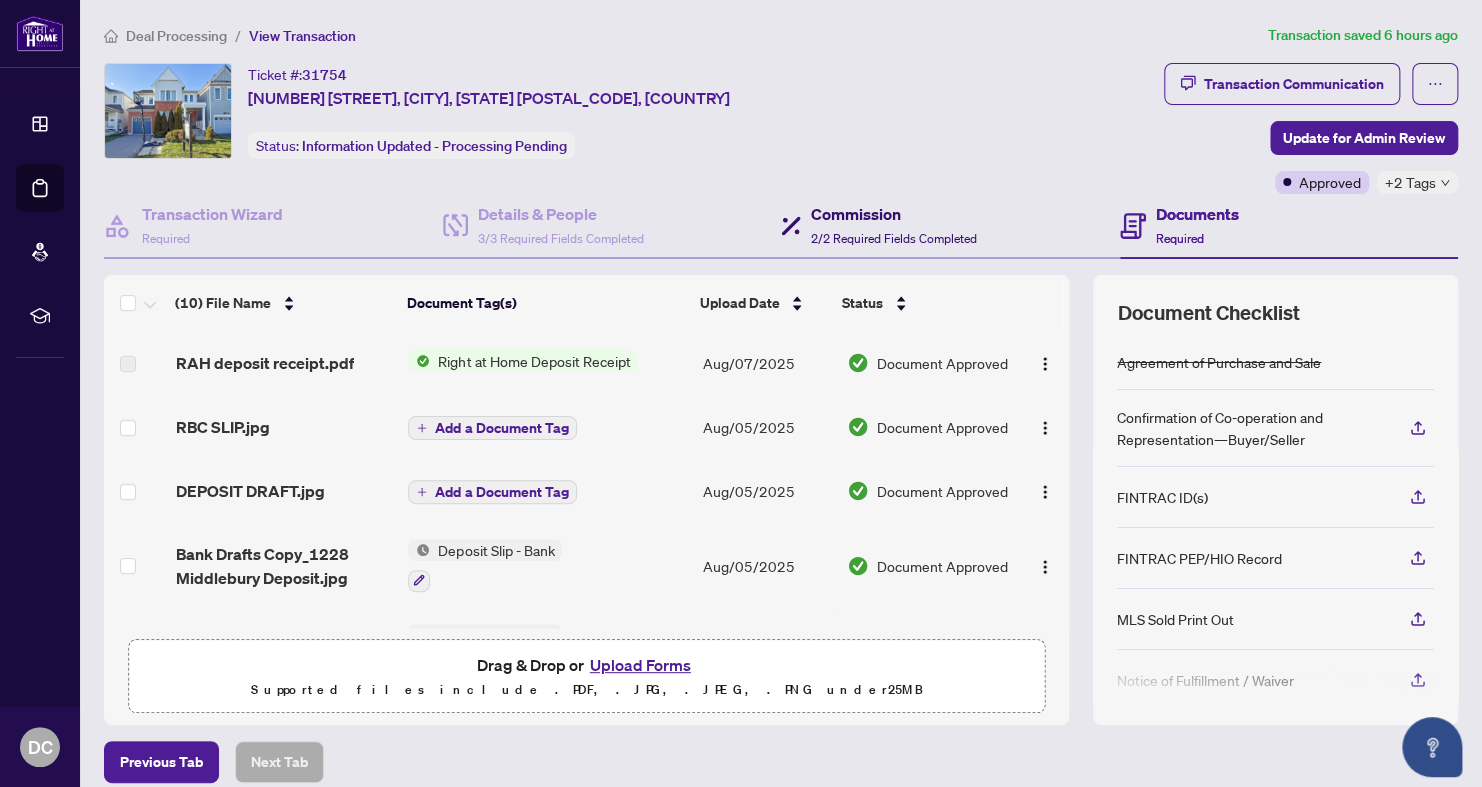 click on "Commission" at bounding box center [894, 214] 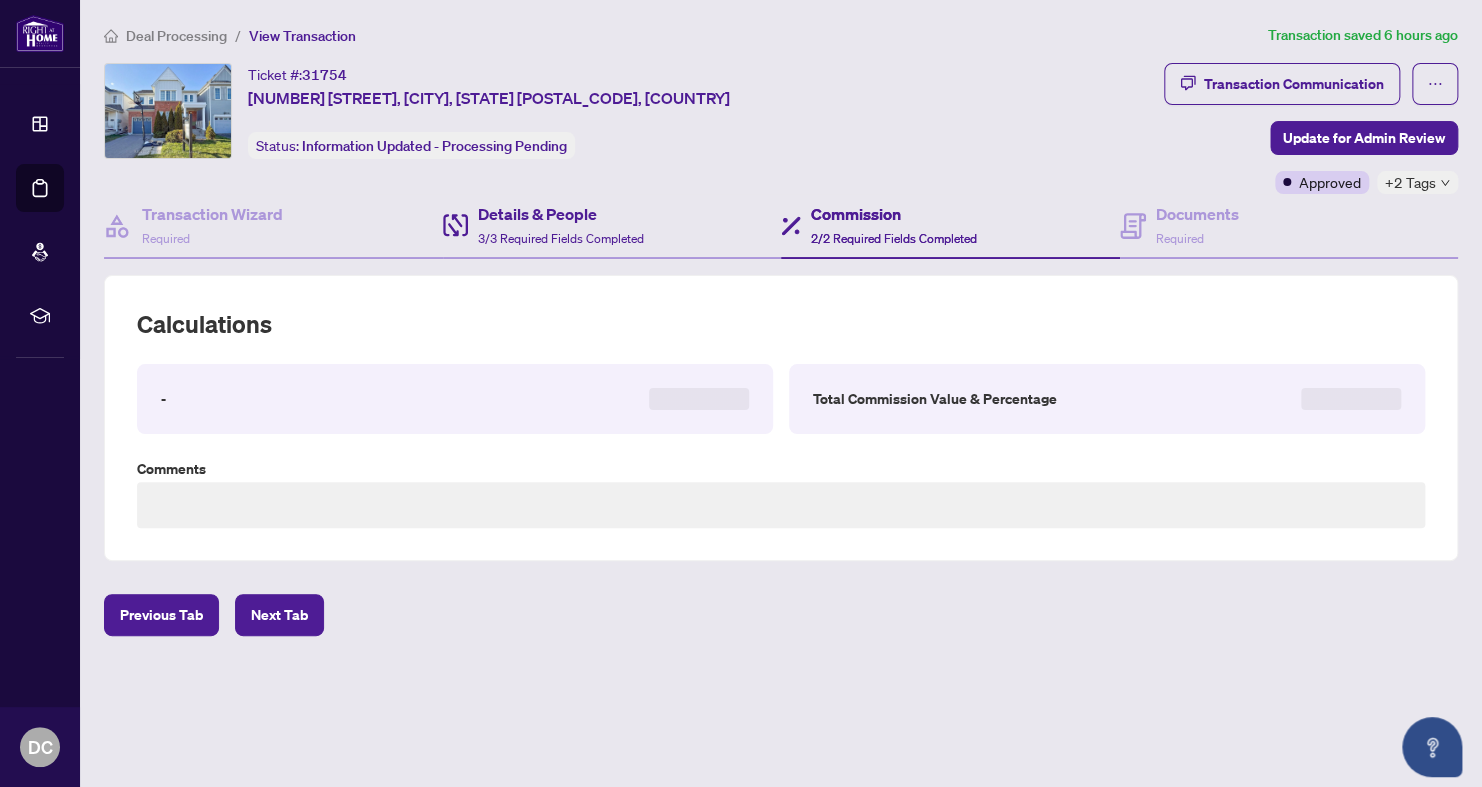 type on "**********" 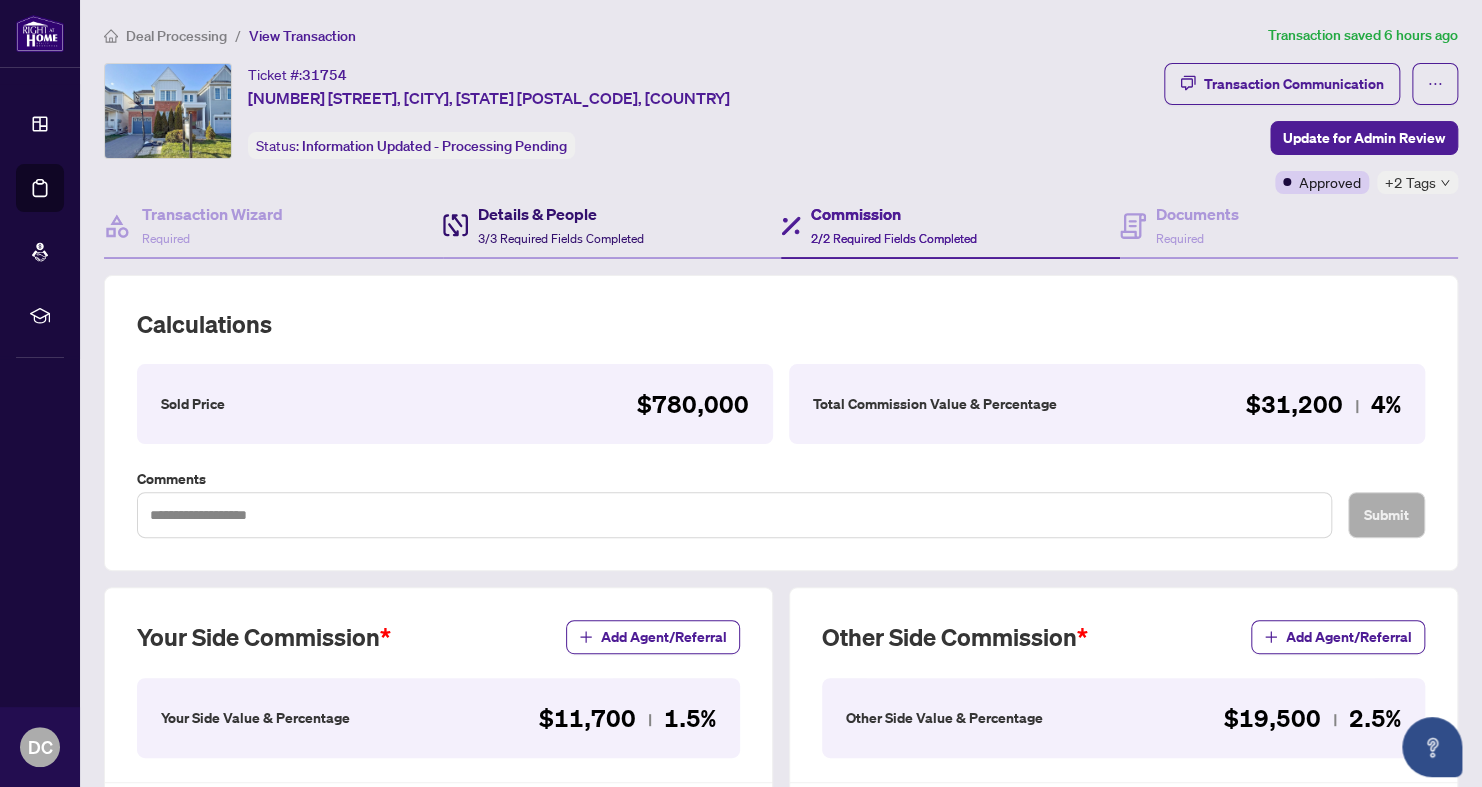 click on "Details & People 3/3 Required Fields Completed" at bounding box center [561, 225] 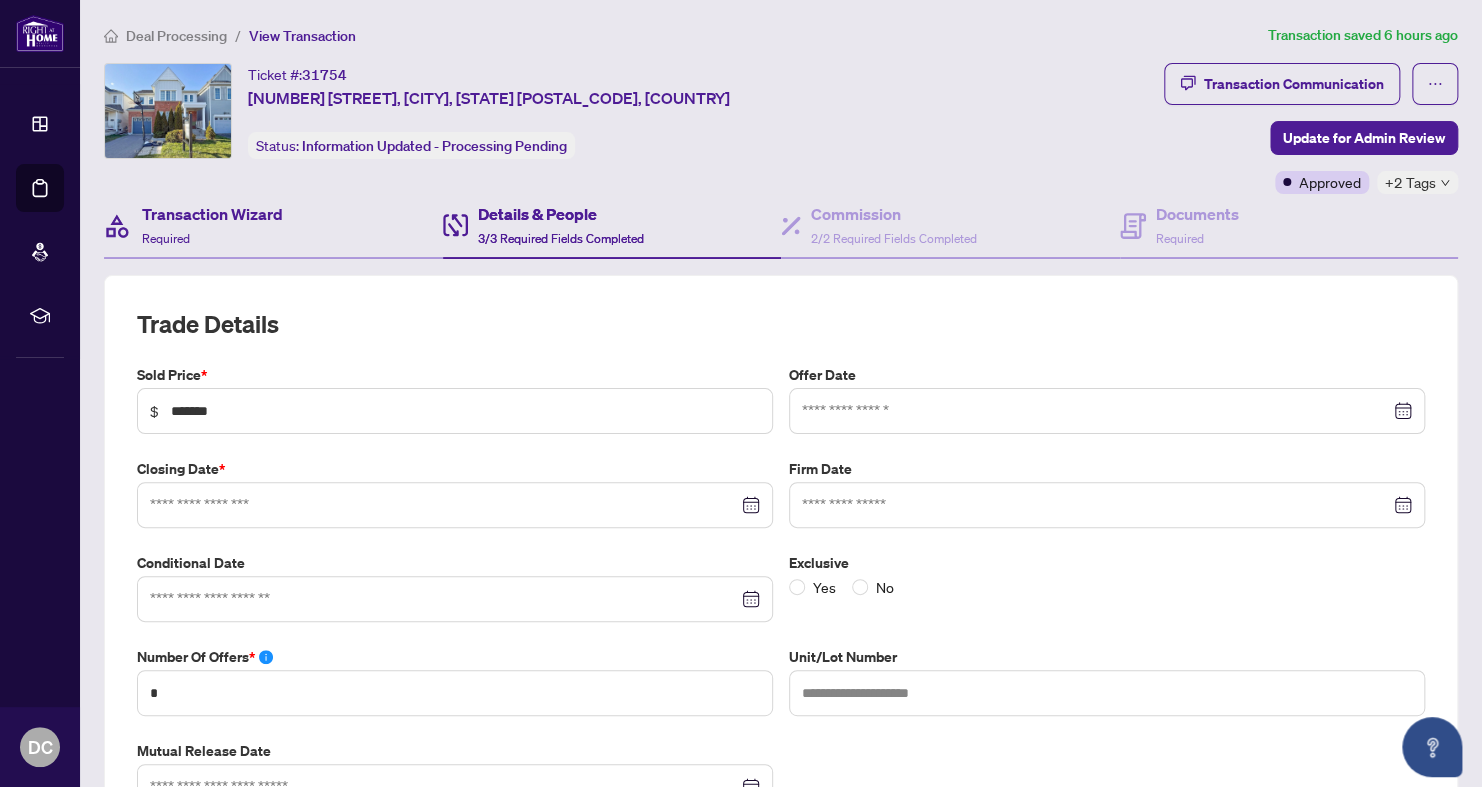 type on "**********" 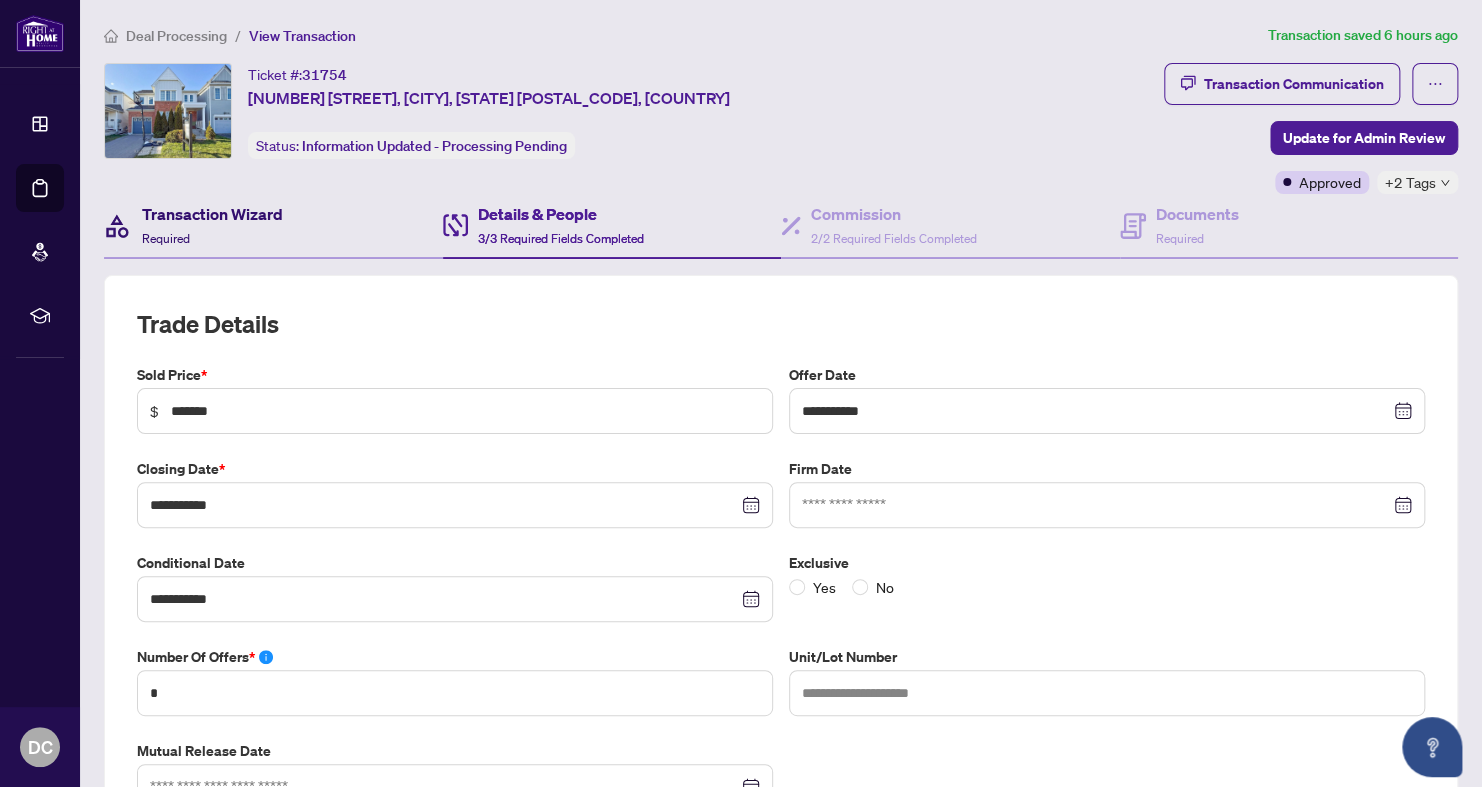 click on "Transaction Wizard" at bounding box center [212, 214] 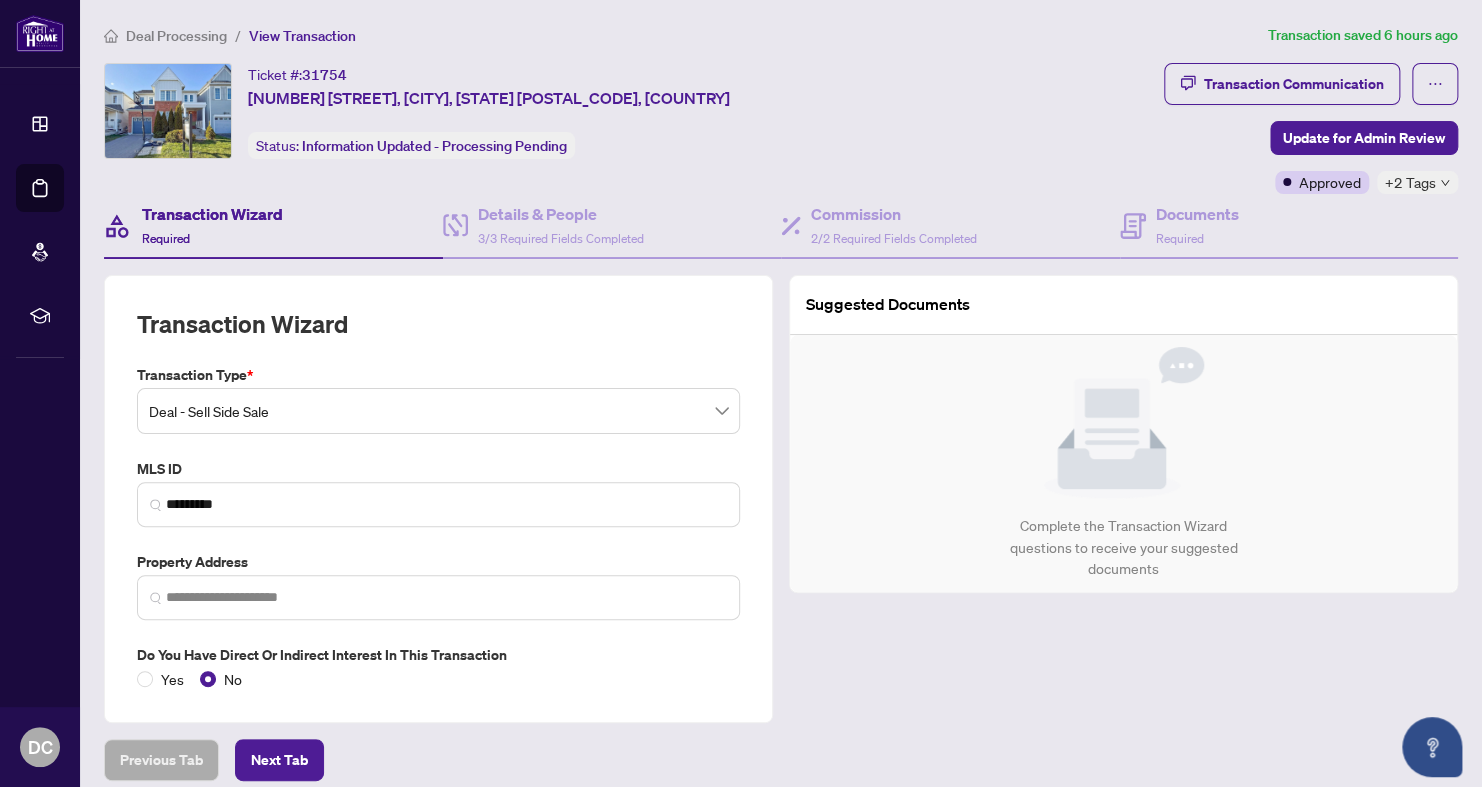 type on "**********" 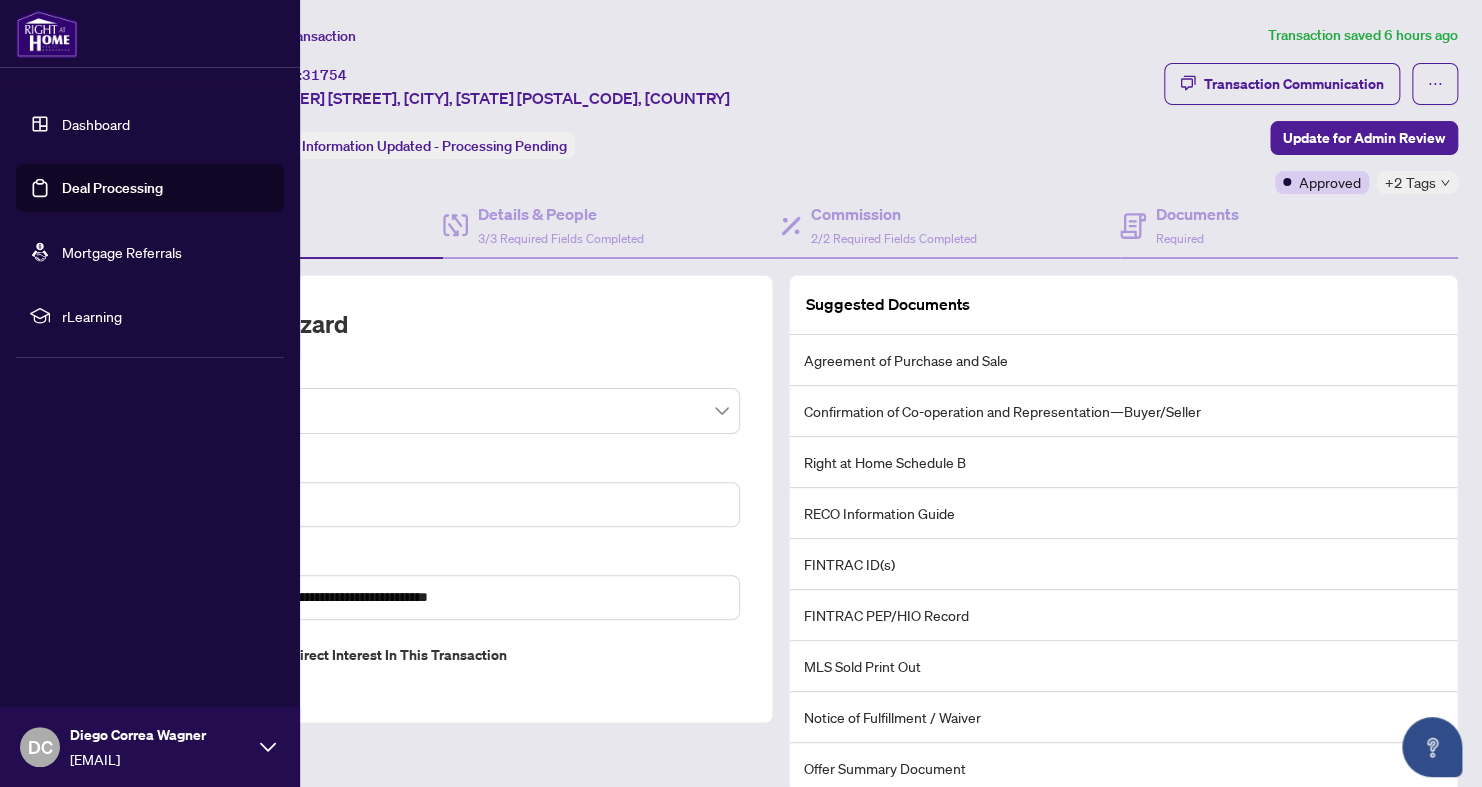 click on "Dashboard" at bounding box center (96, 124) 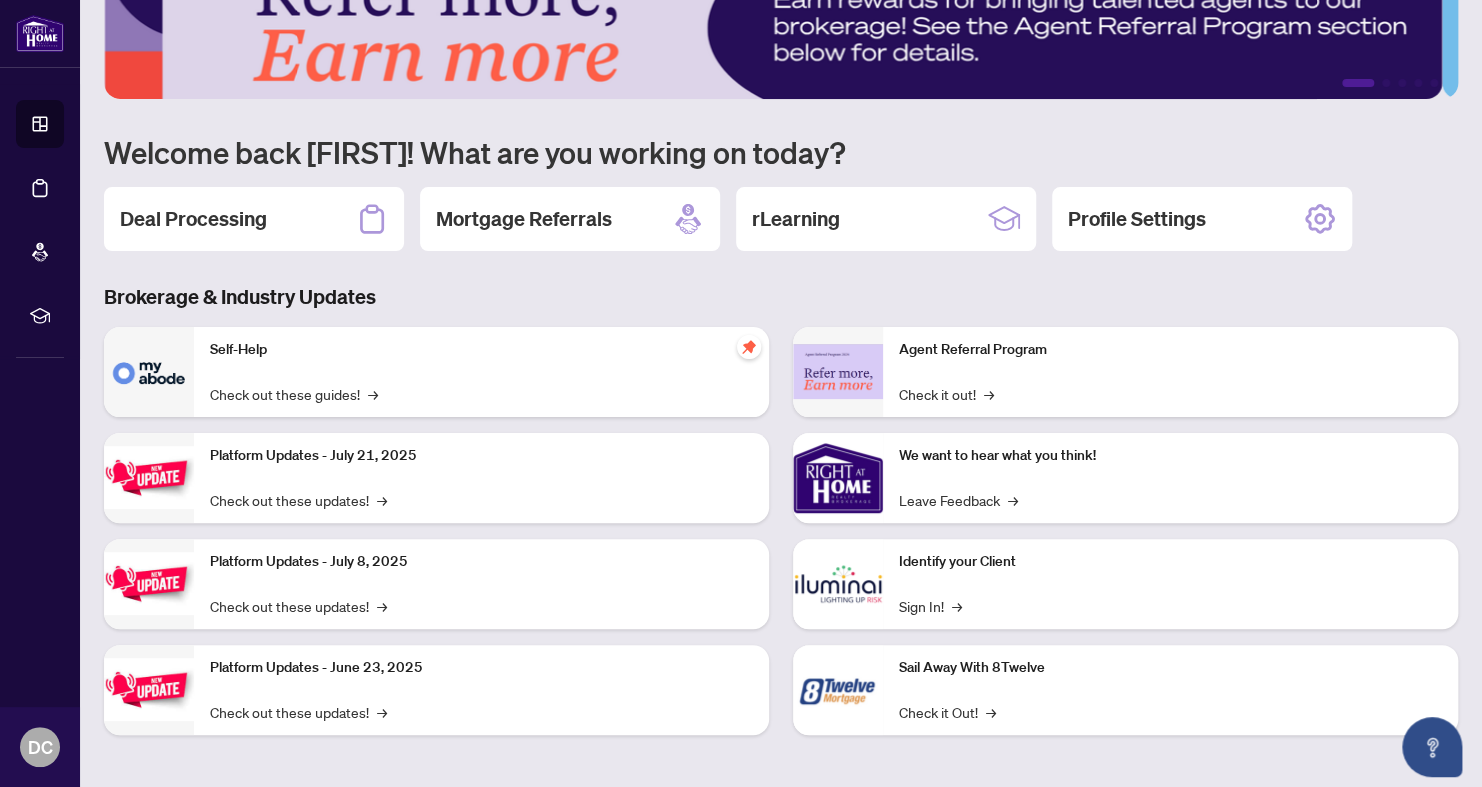 scroll, scrollTop: 0, scrollLeft: 0, axis: both 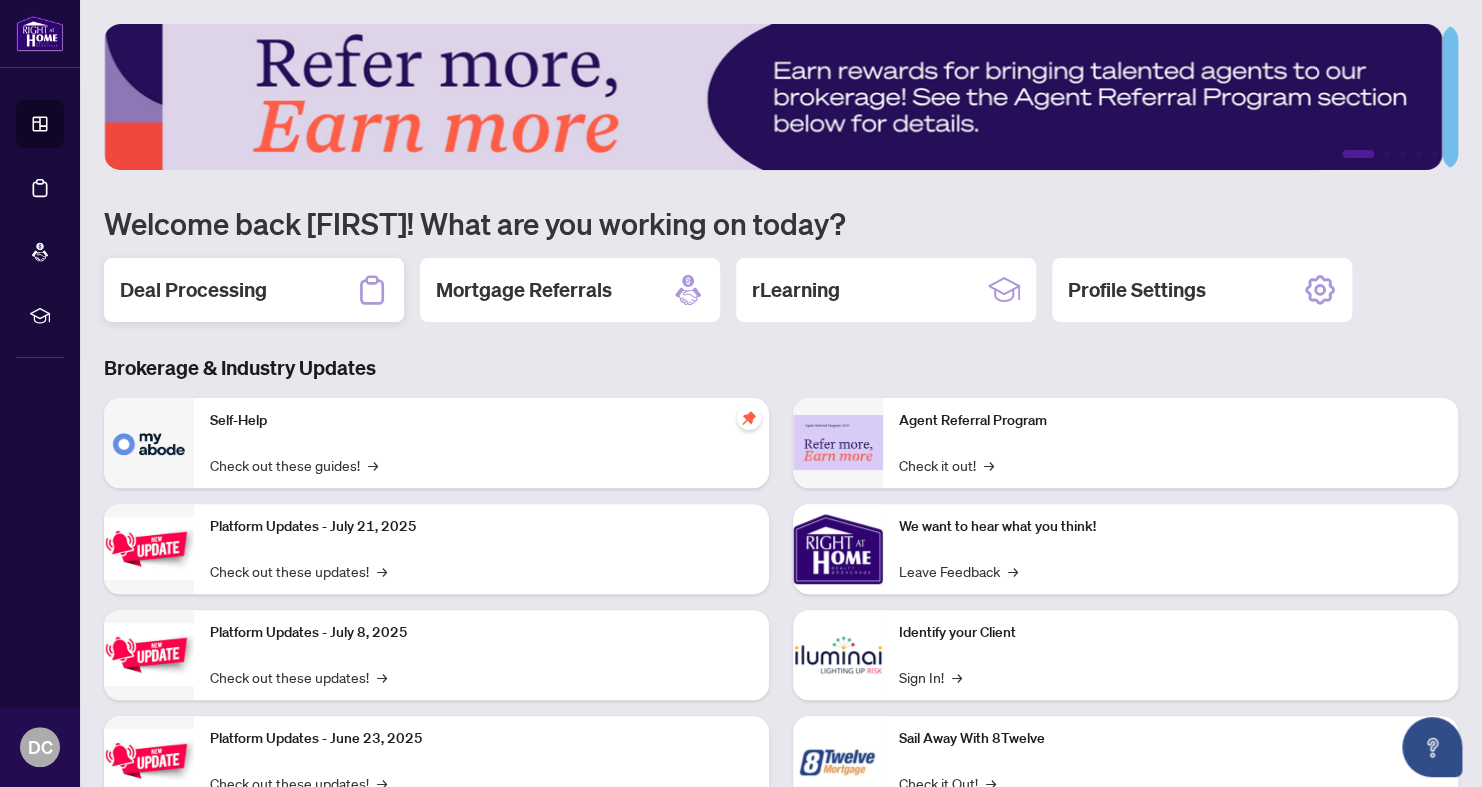 click on "Deal Processing" at bounding box center (193, 290) 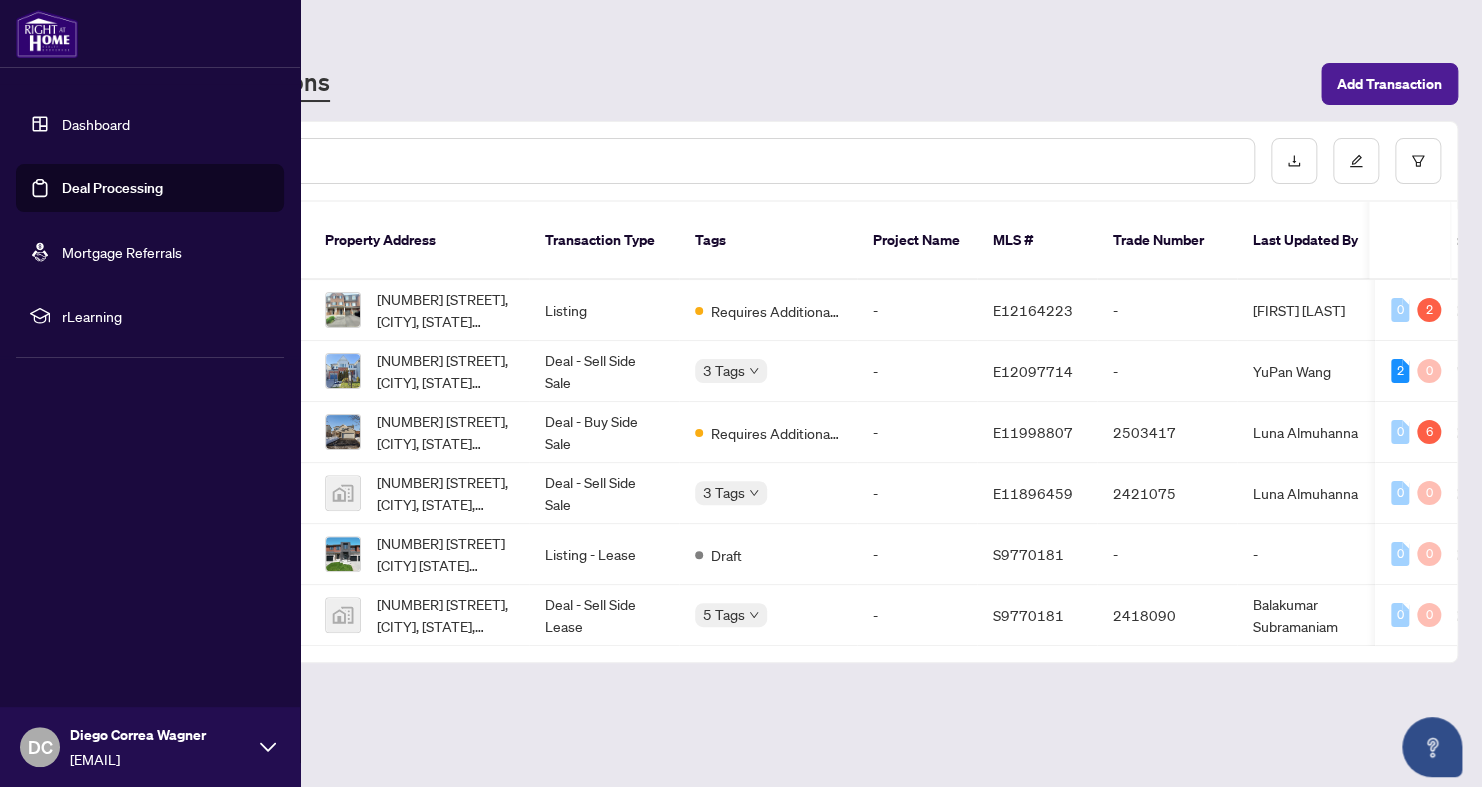 click on "Dashboard" at bounding box center [96, 124] 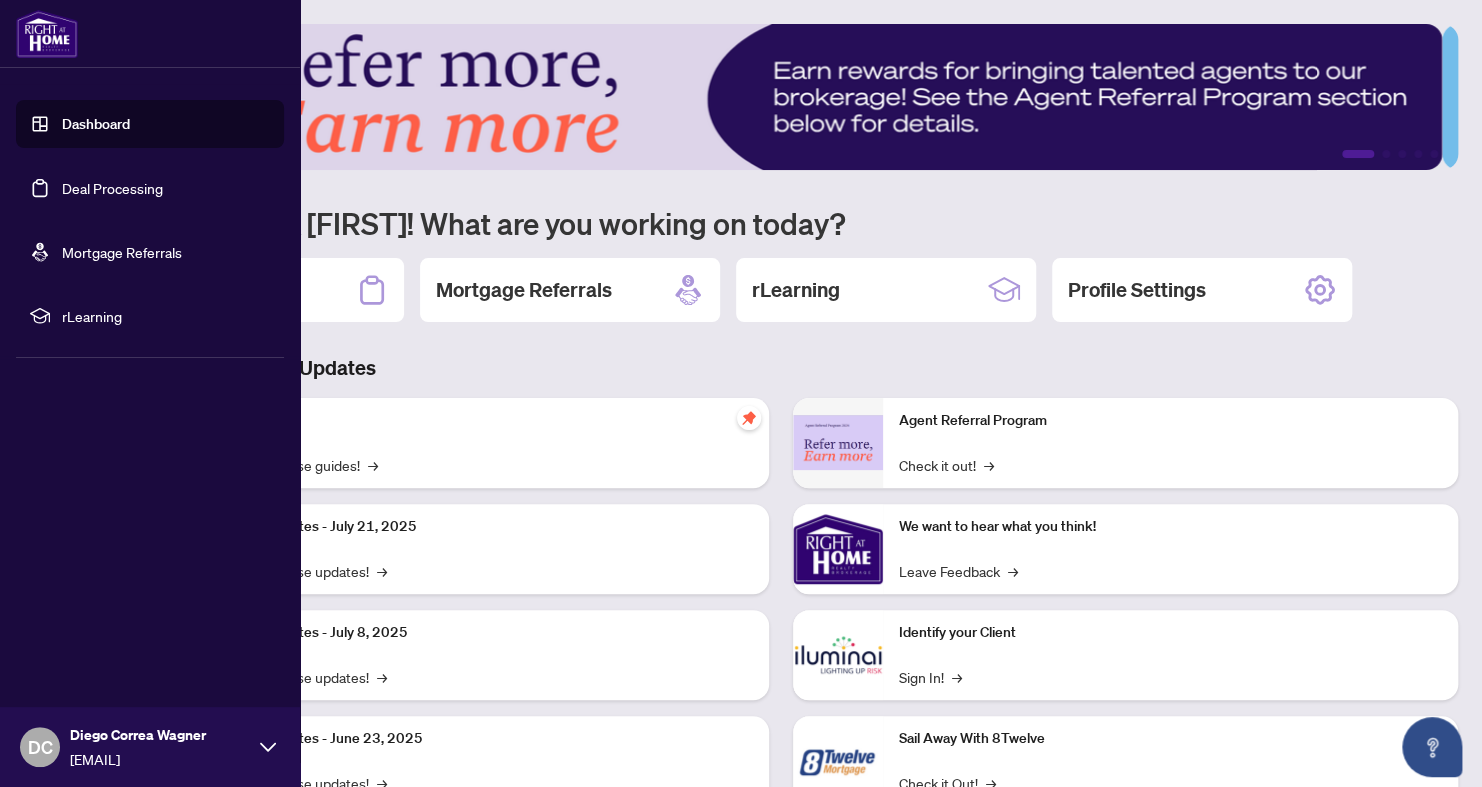 click on "Dashboard" at bounding box center (96, 124) 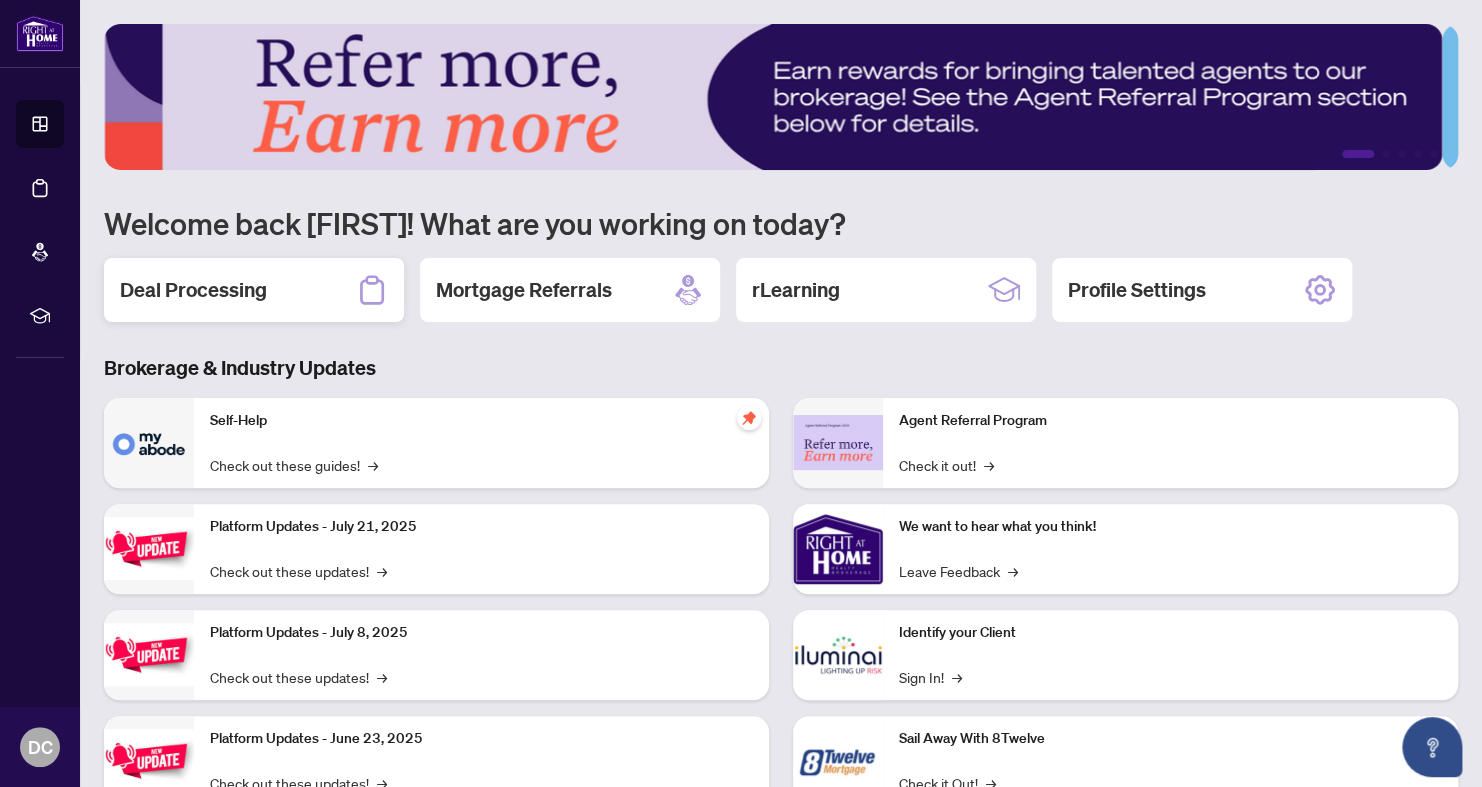 click on "Deal Processing" at bounding box center [193, 290] 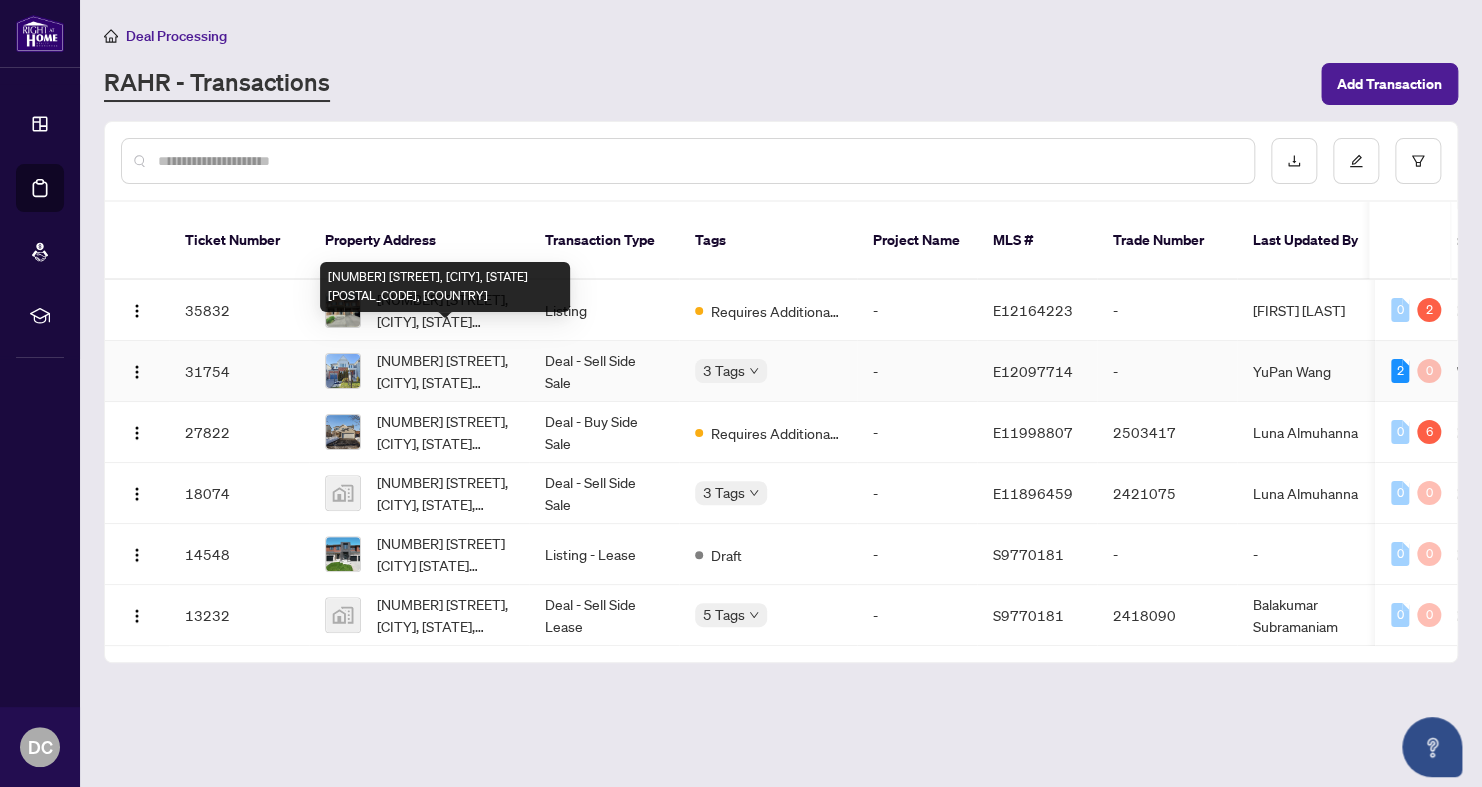 click on "[NUMBER] [STREET], [CITY], [PROVINCE] [POSTAL_CODE], [COUNTRY]" at bounding box center [445, 371] 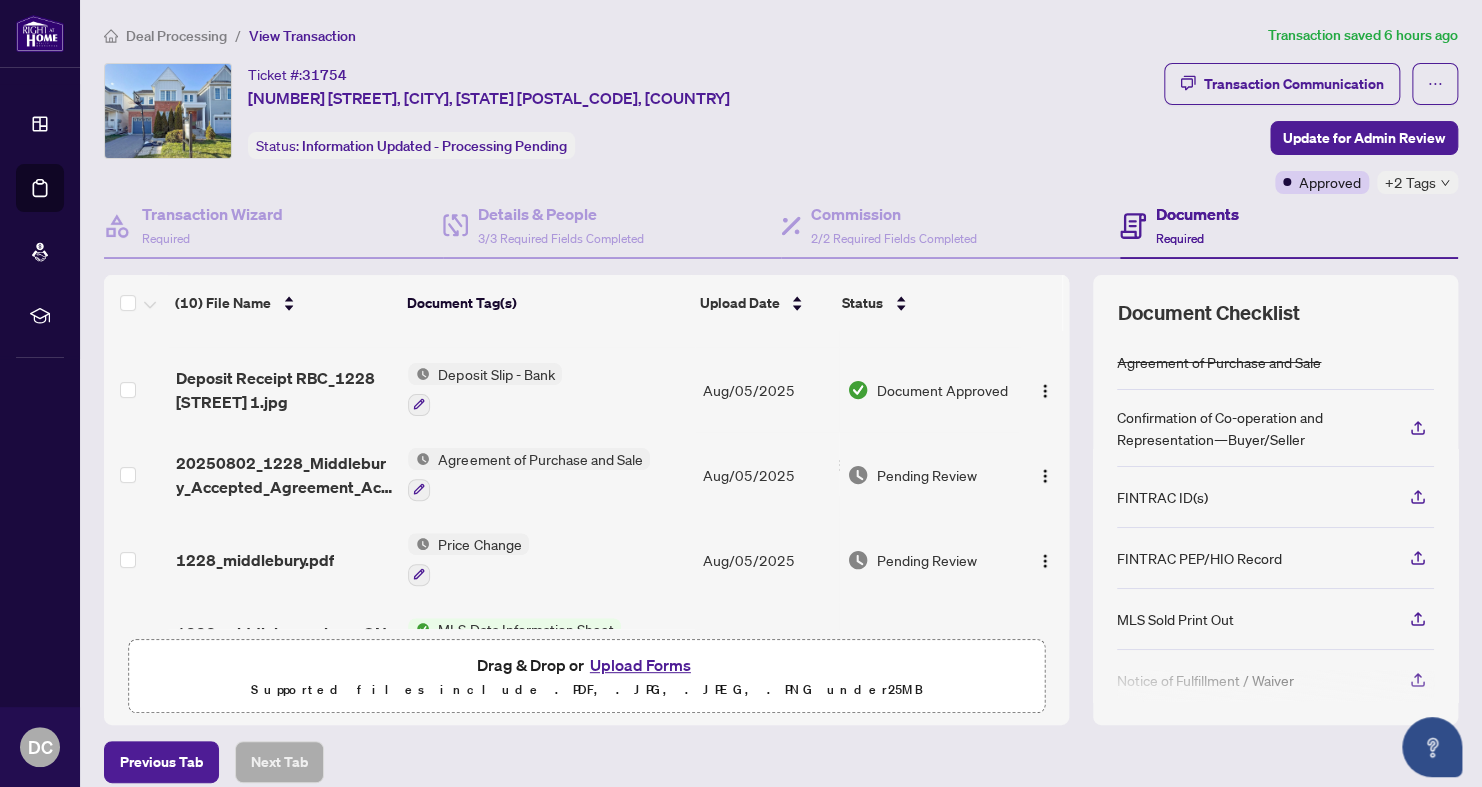 scroll, scrollTop: 0, scrollLeft: 0, axis: both 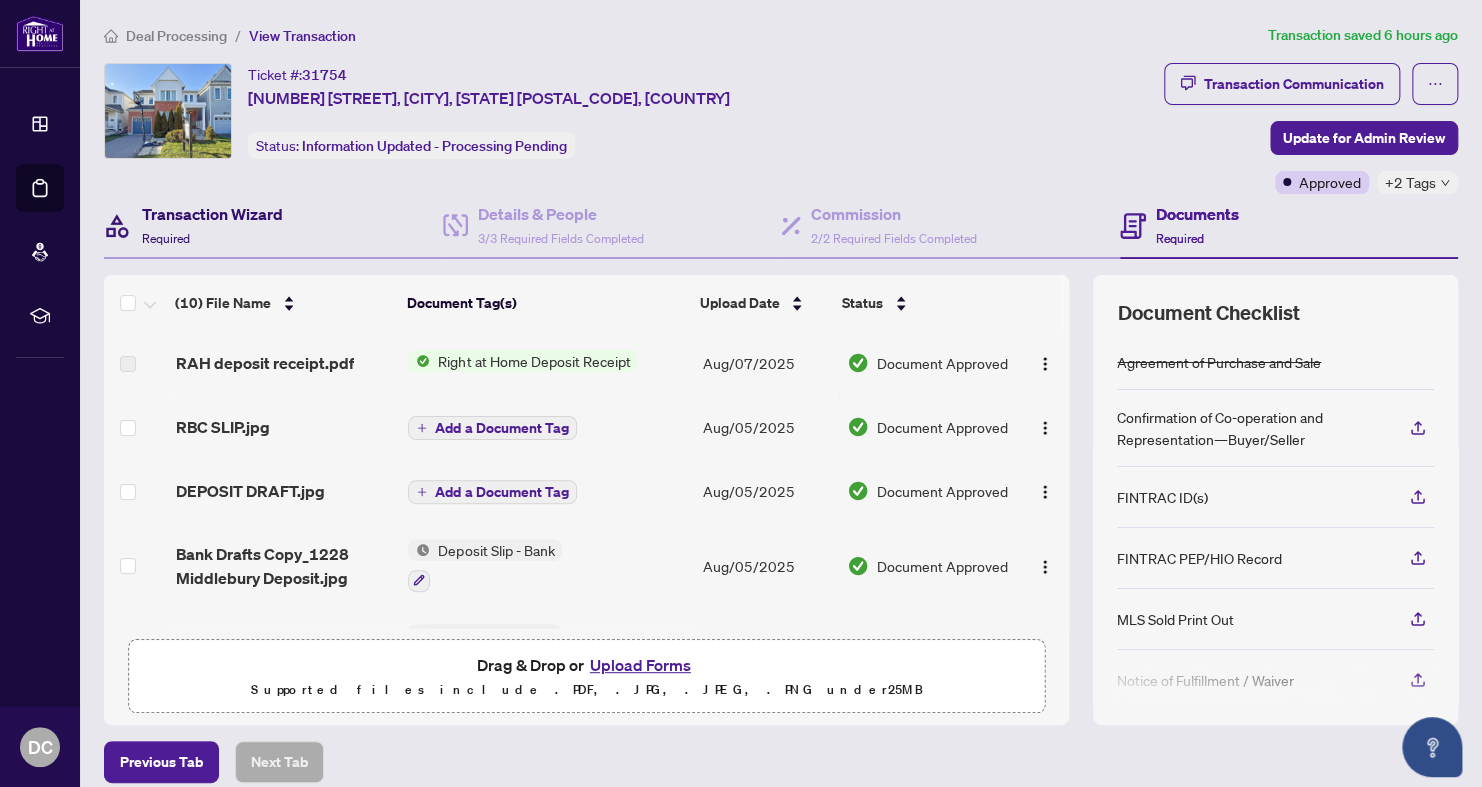 click on "Transaction Wizard" at bounding box center (212, 214) 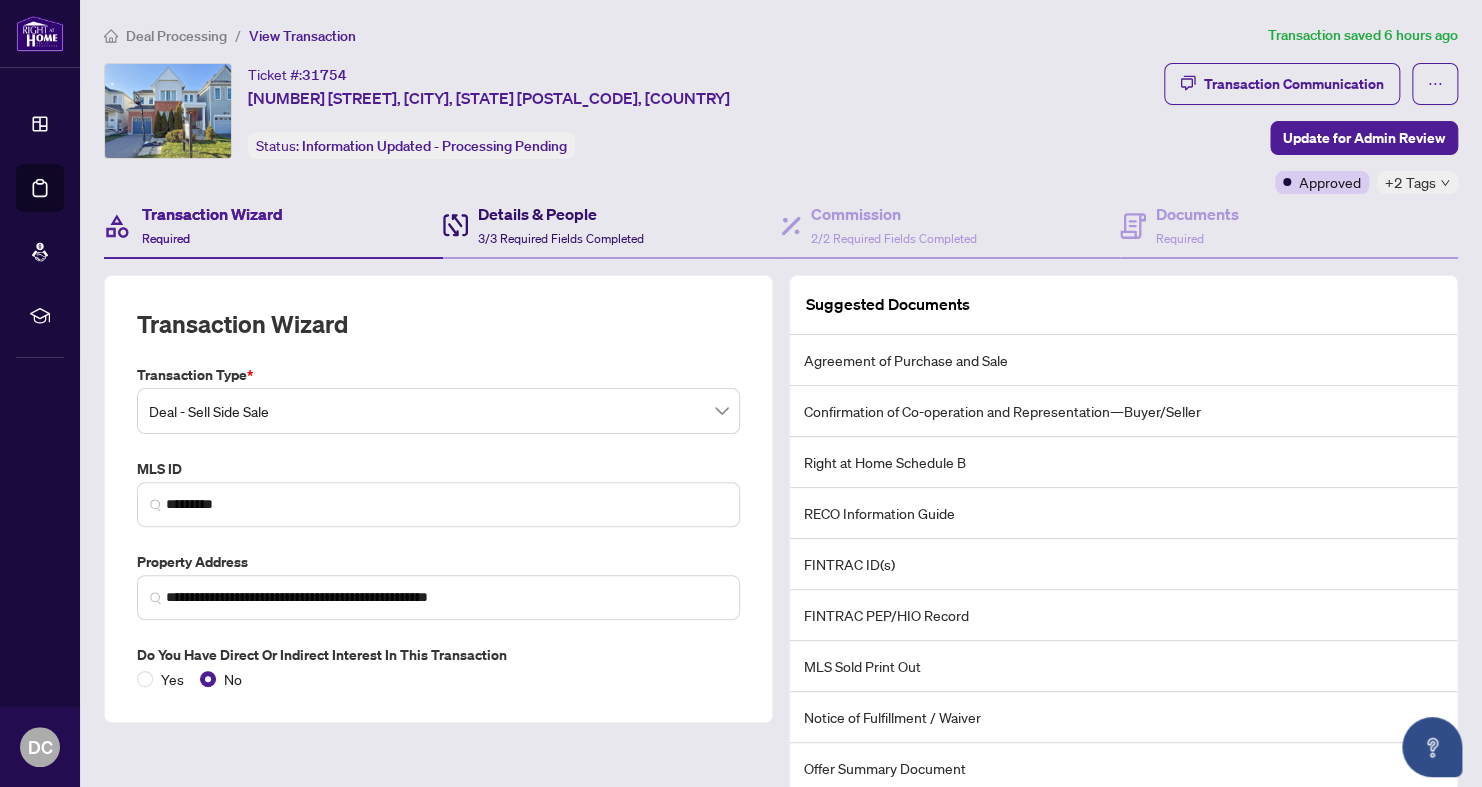 click on "3/3 Required Fields Completed" at bounding box center (561, 238) 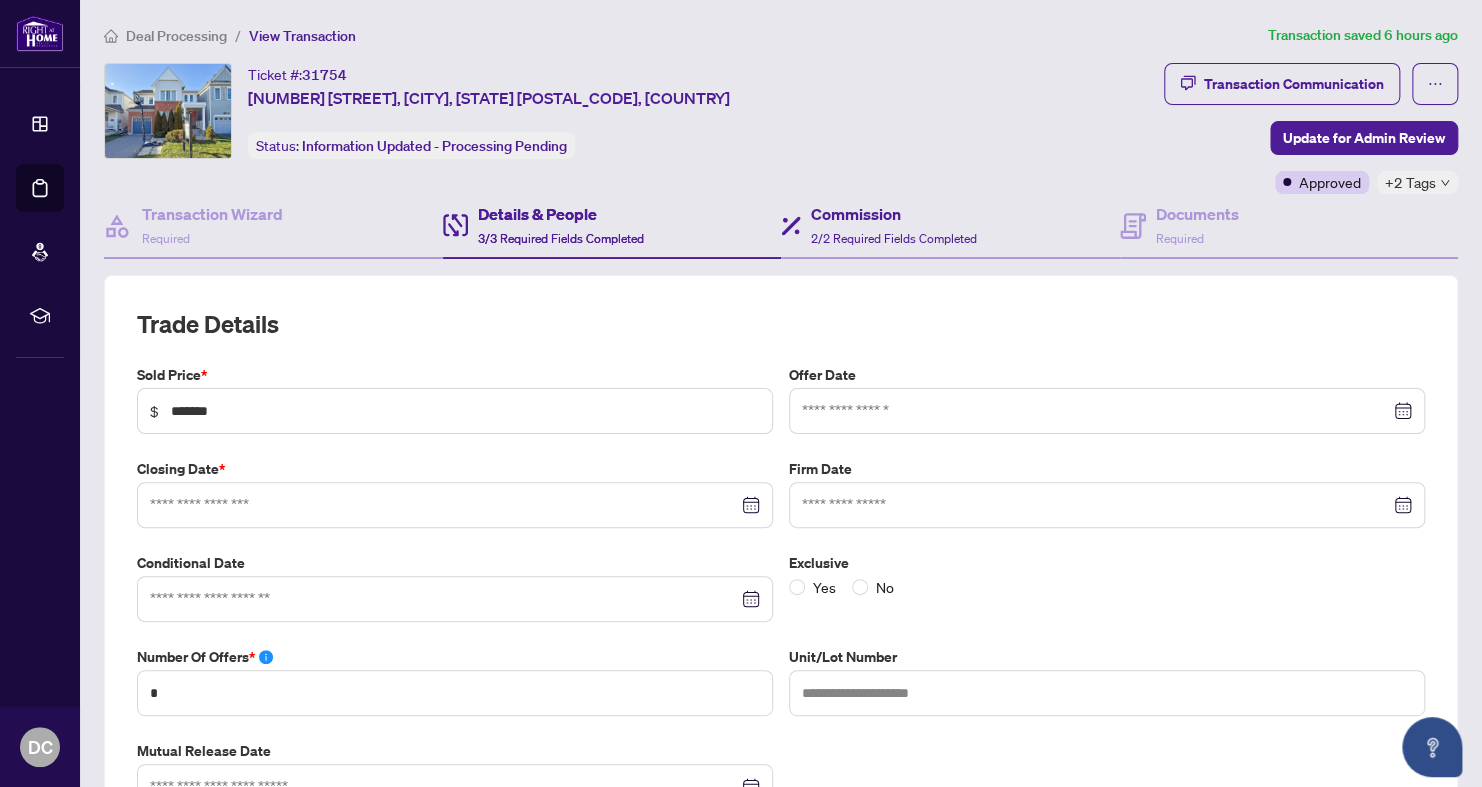 type on "**********" 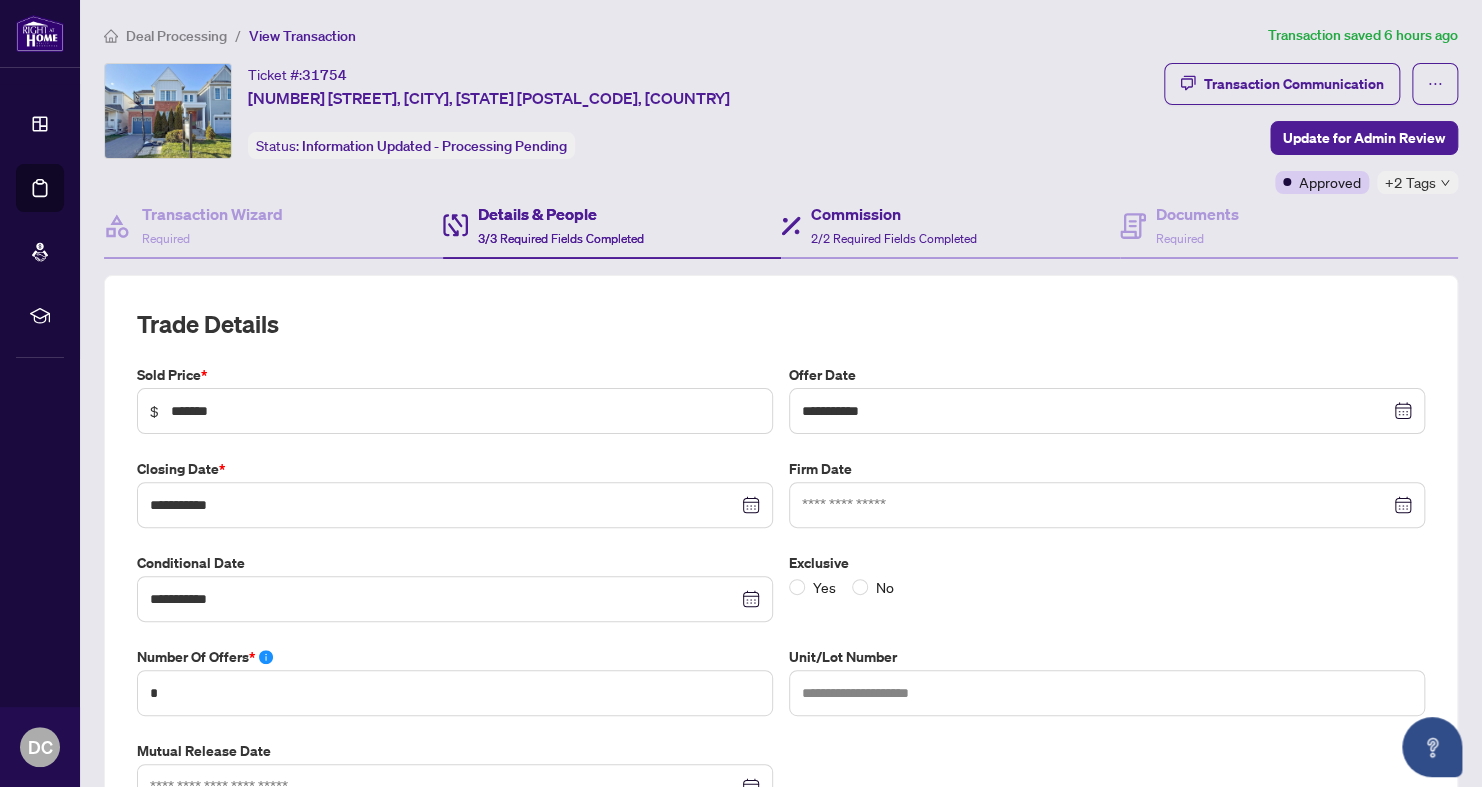 click on "Commission 2/2 Required Fields Completed" at bounding box center [950, 226] 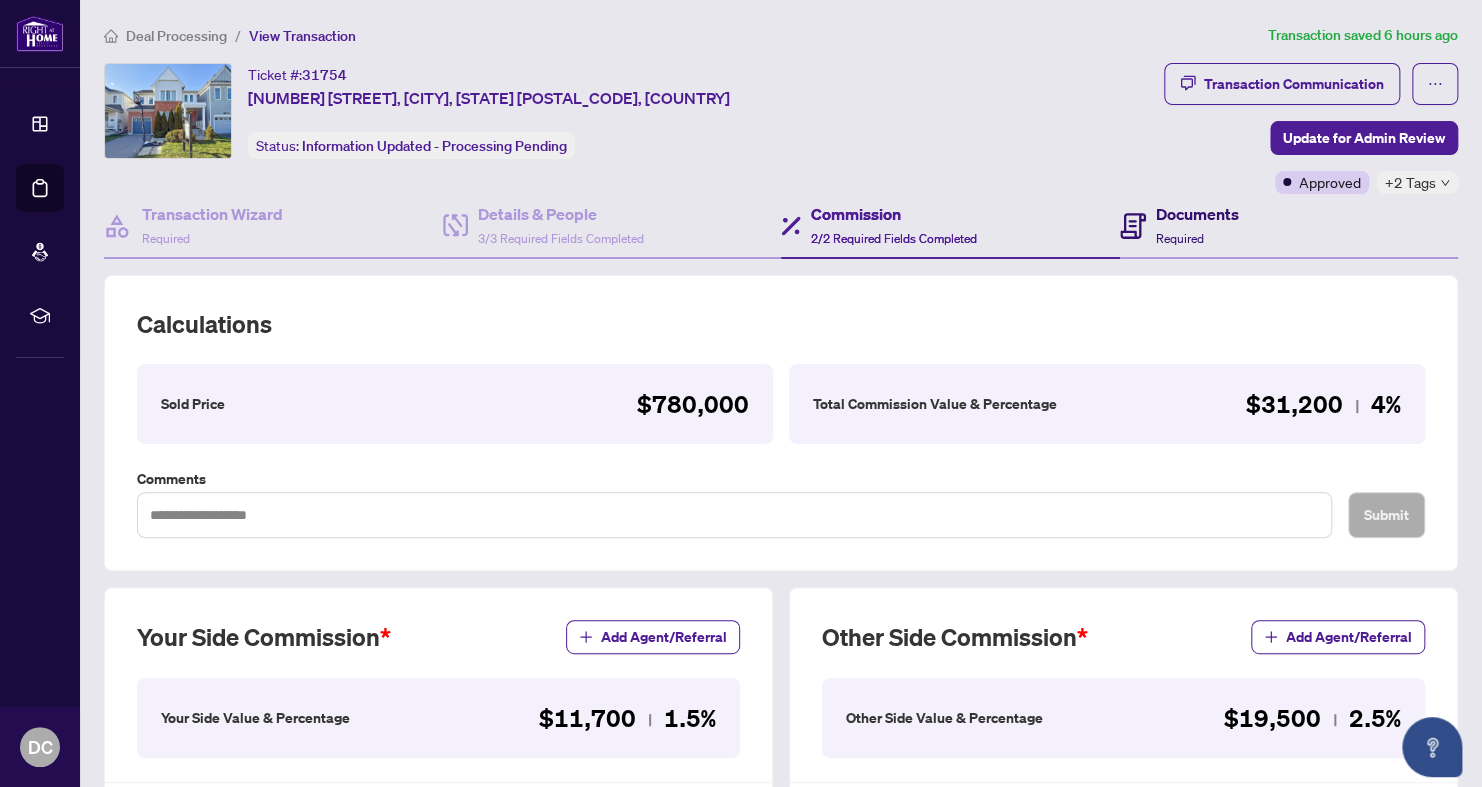 click on "Documents" at bounding box center [1197, 214] 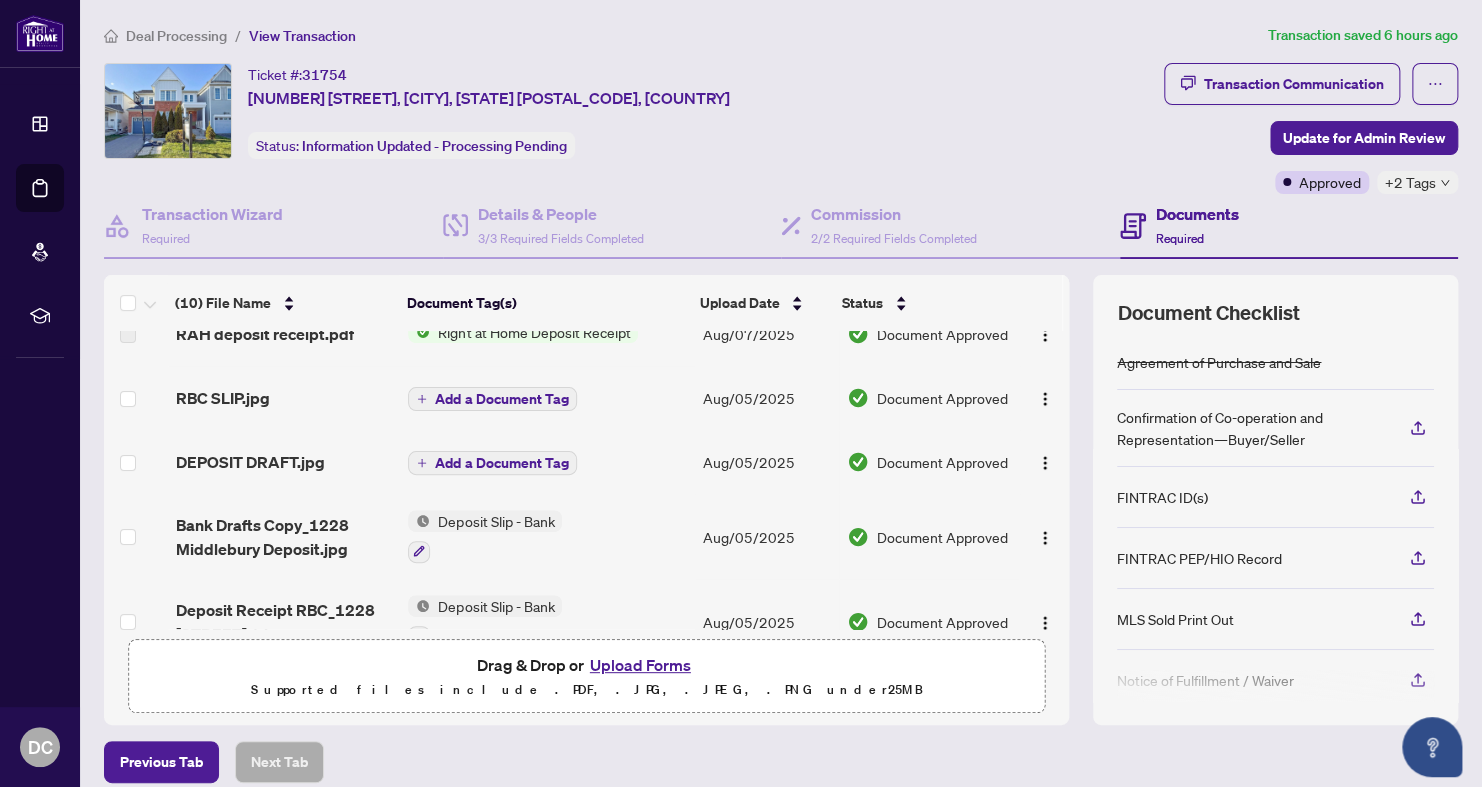 scroll, scrollTop: 0, scrollLeft: 0, axis: both 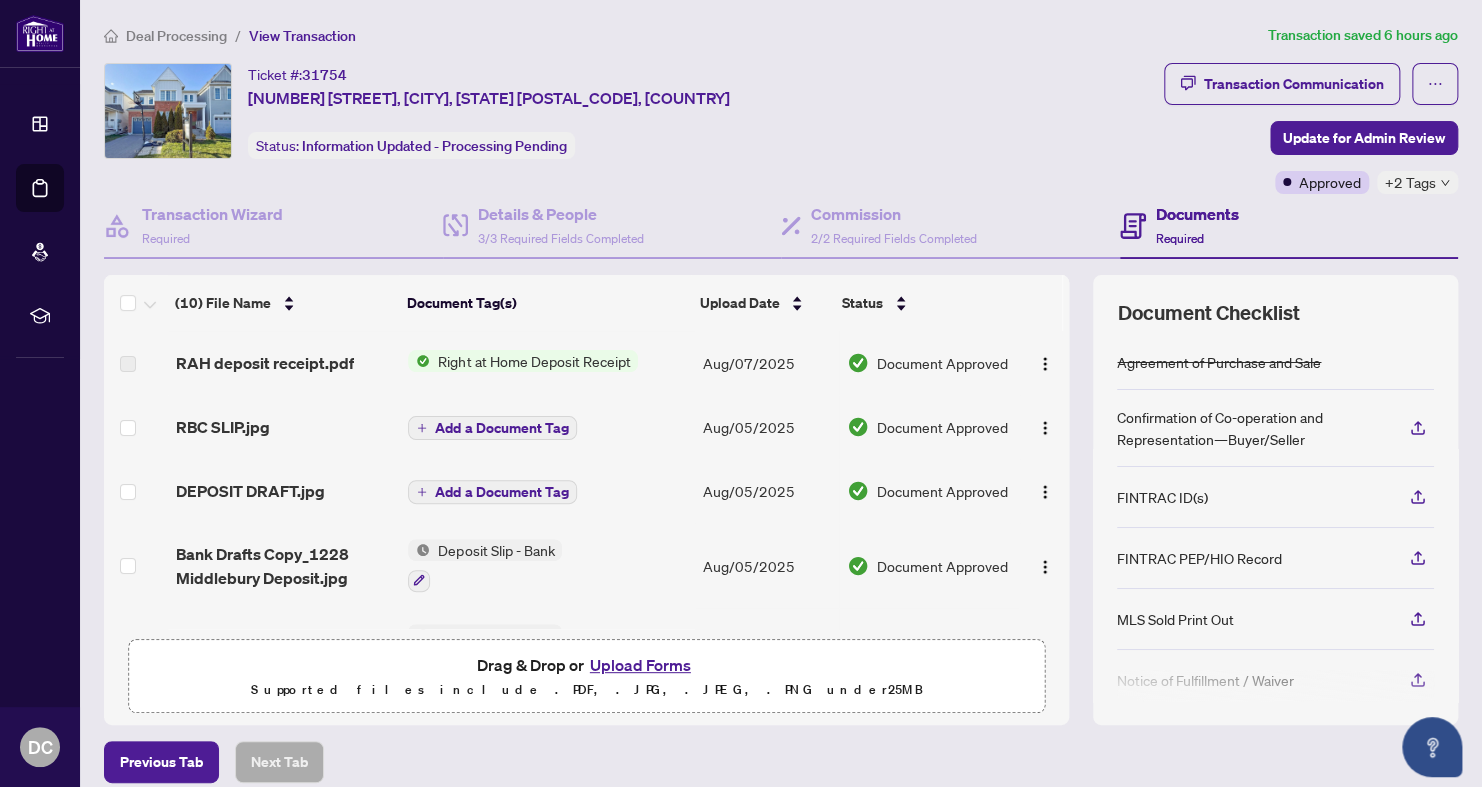 drag, startPoint x: 125, startPoint y: 363, endPoint x: 979, endPoint y: 334, distance: 854.49225 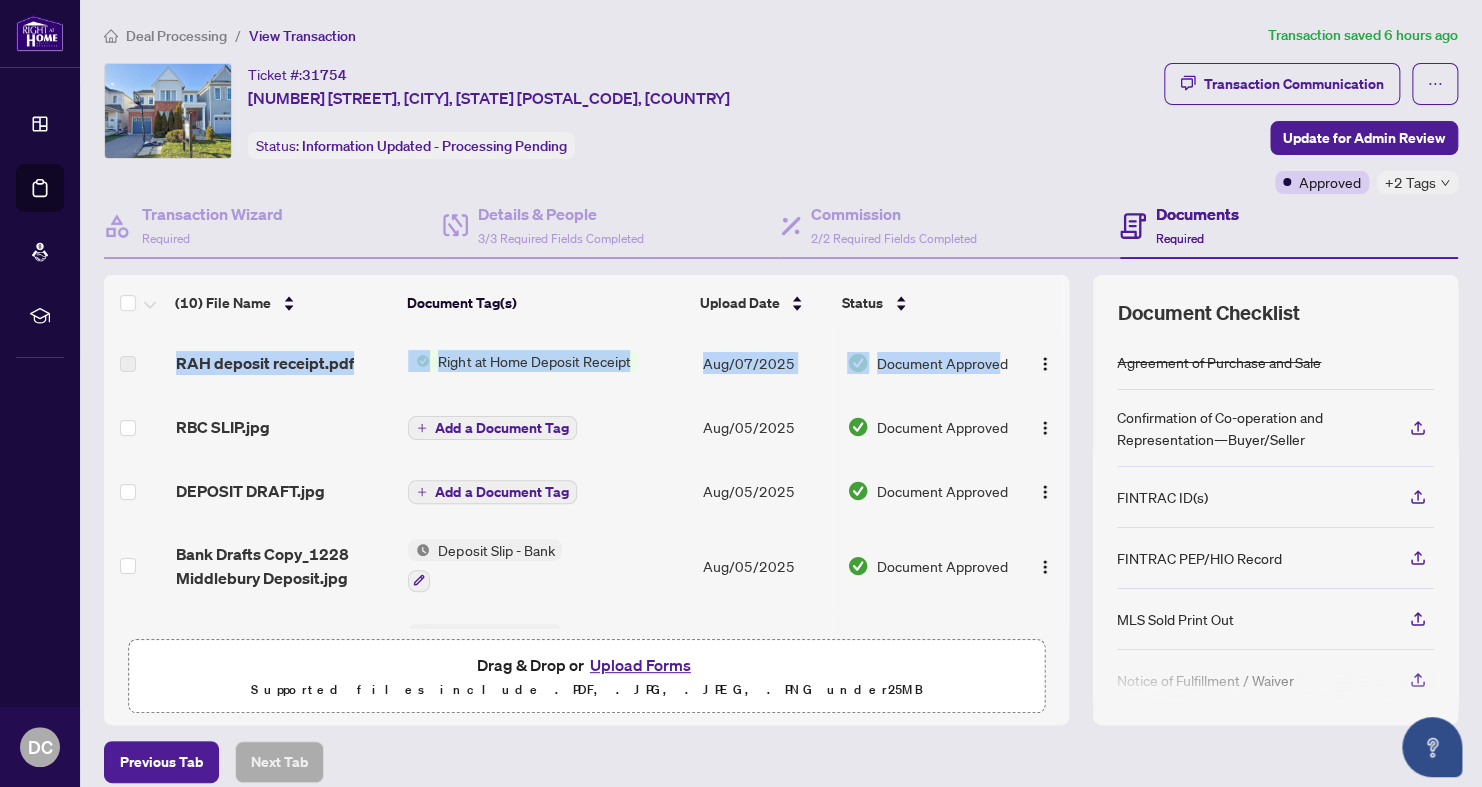 drag, startPoint x: 979, startPoint y: 334, endPoint x: 925, endPoint y: 364, distance: 61.77378 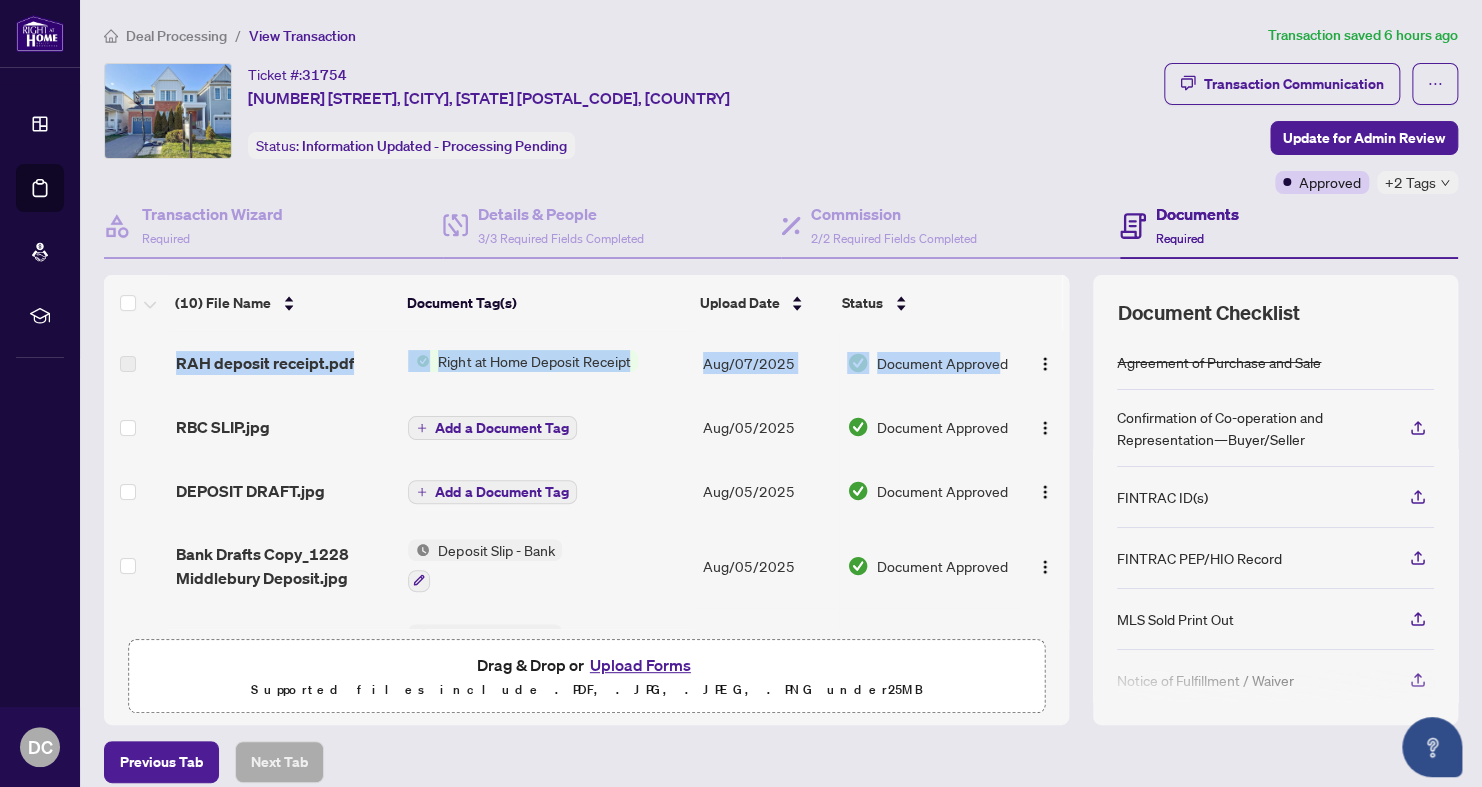 click on "Aug/07/2025" at bounding box center [767, 363] 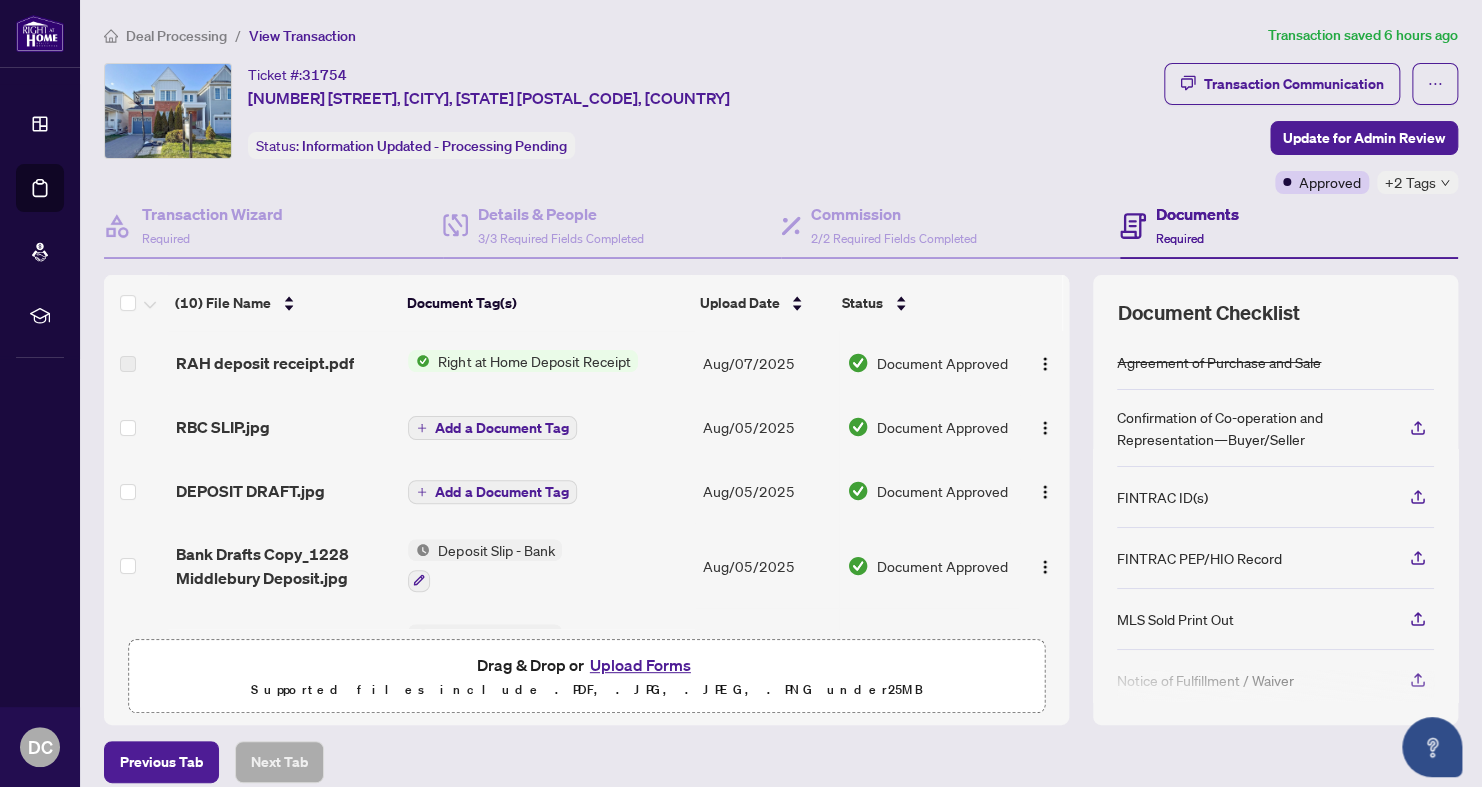click on "Document Approved" at bounding box center (942, 491) 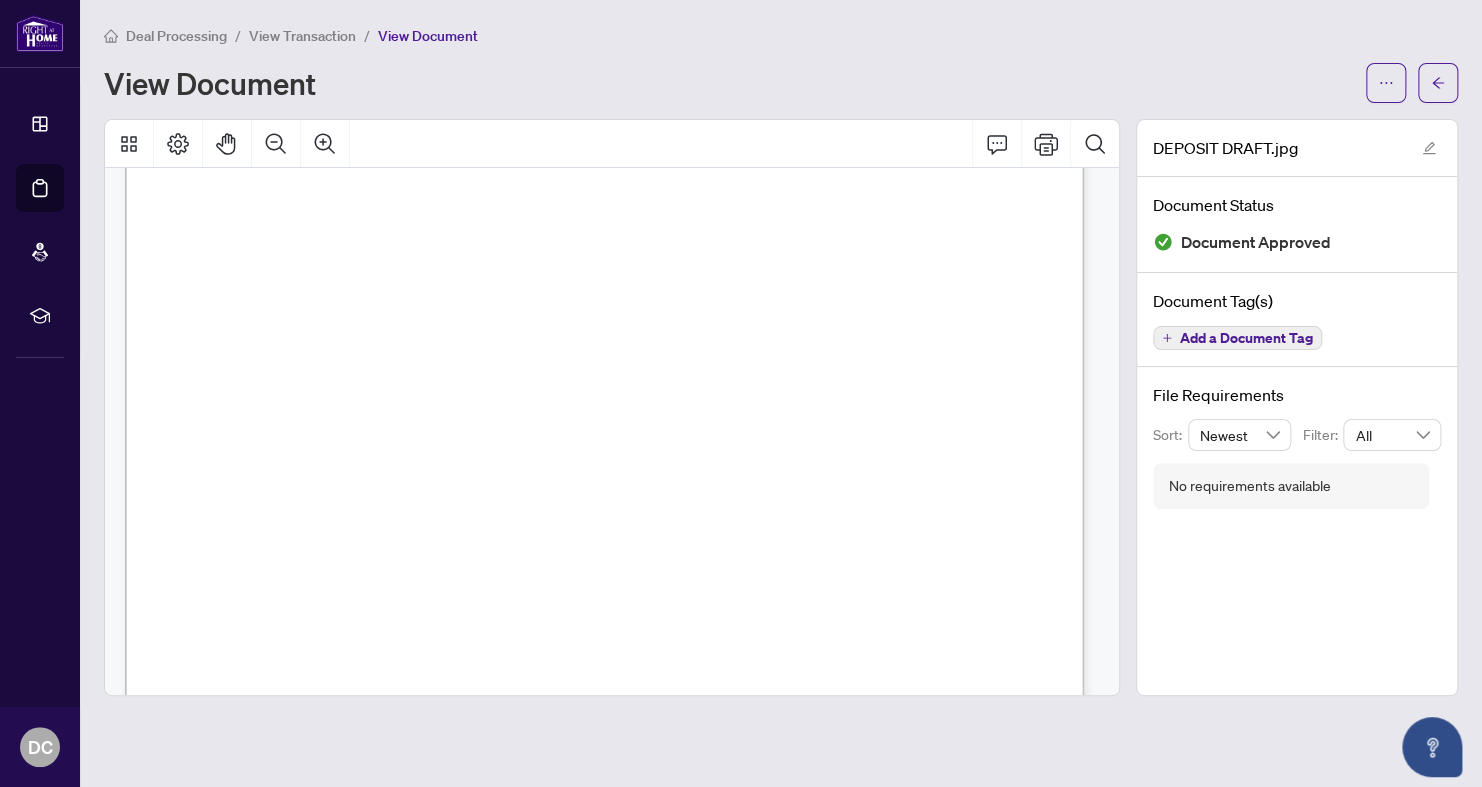 scroll, scrollTop: 0, scrollLeft: 0, axis: both 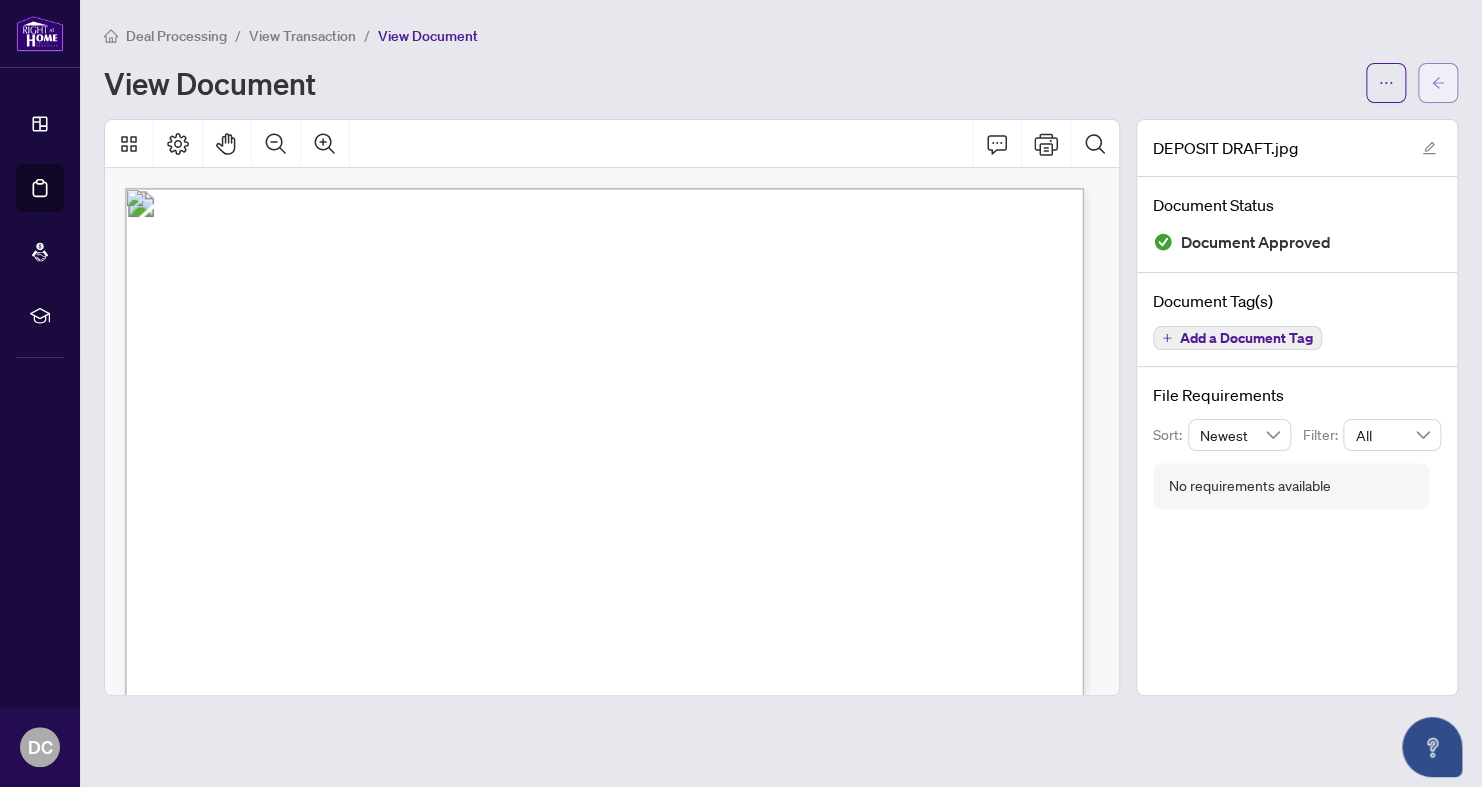 click at bounding box center (1438, 83) 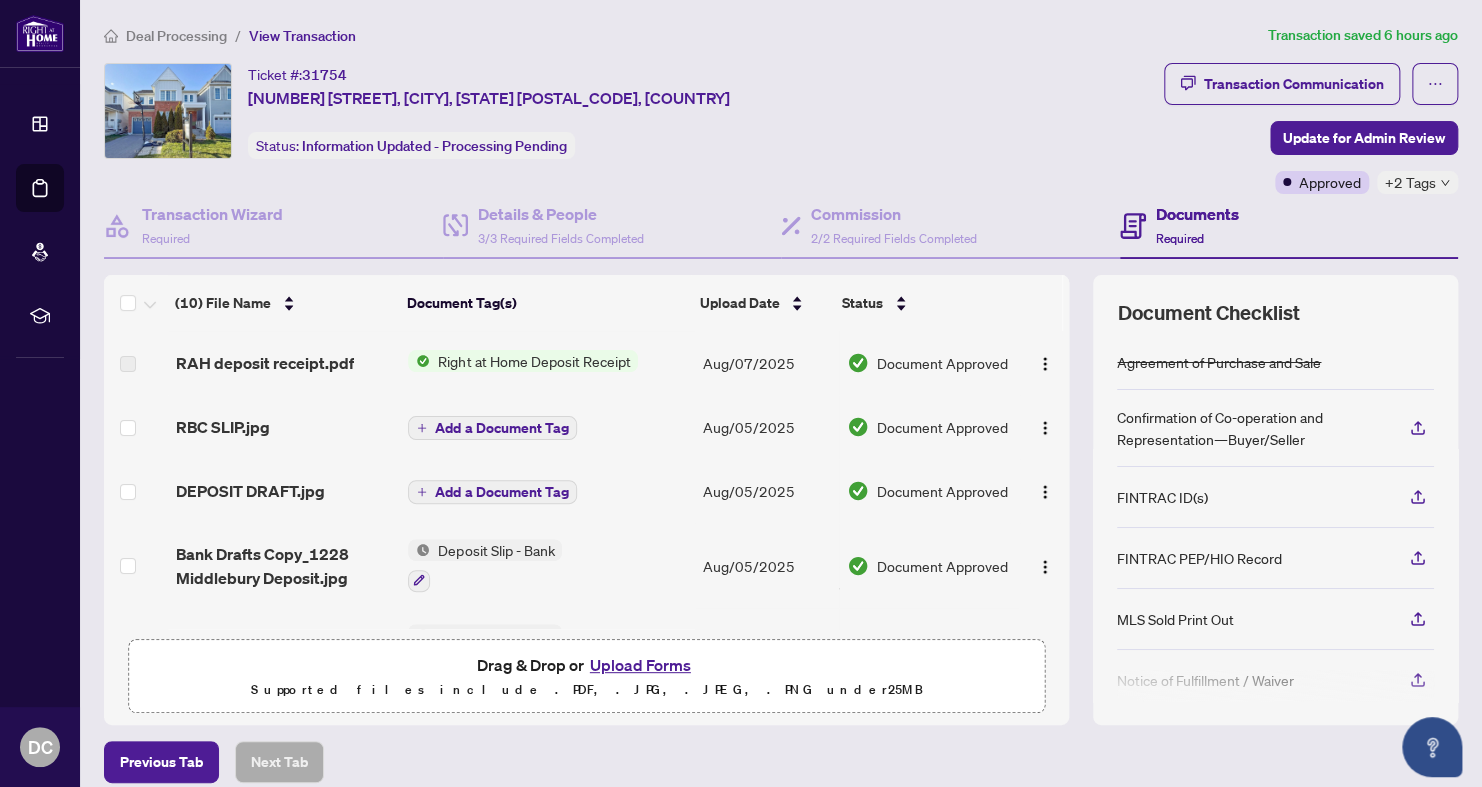 click on "Document Approved" at bounding box center (942, 363) 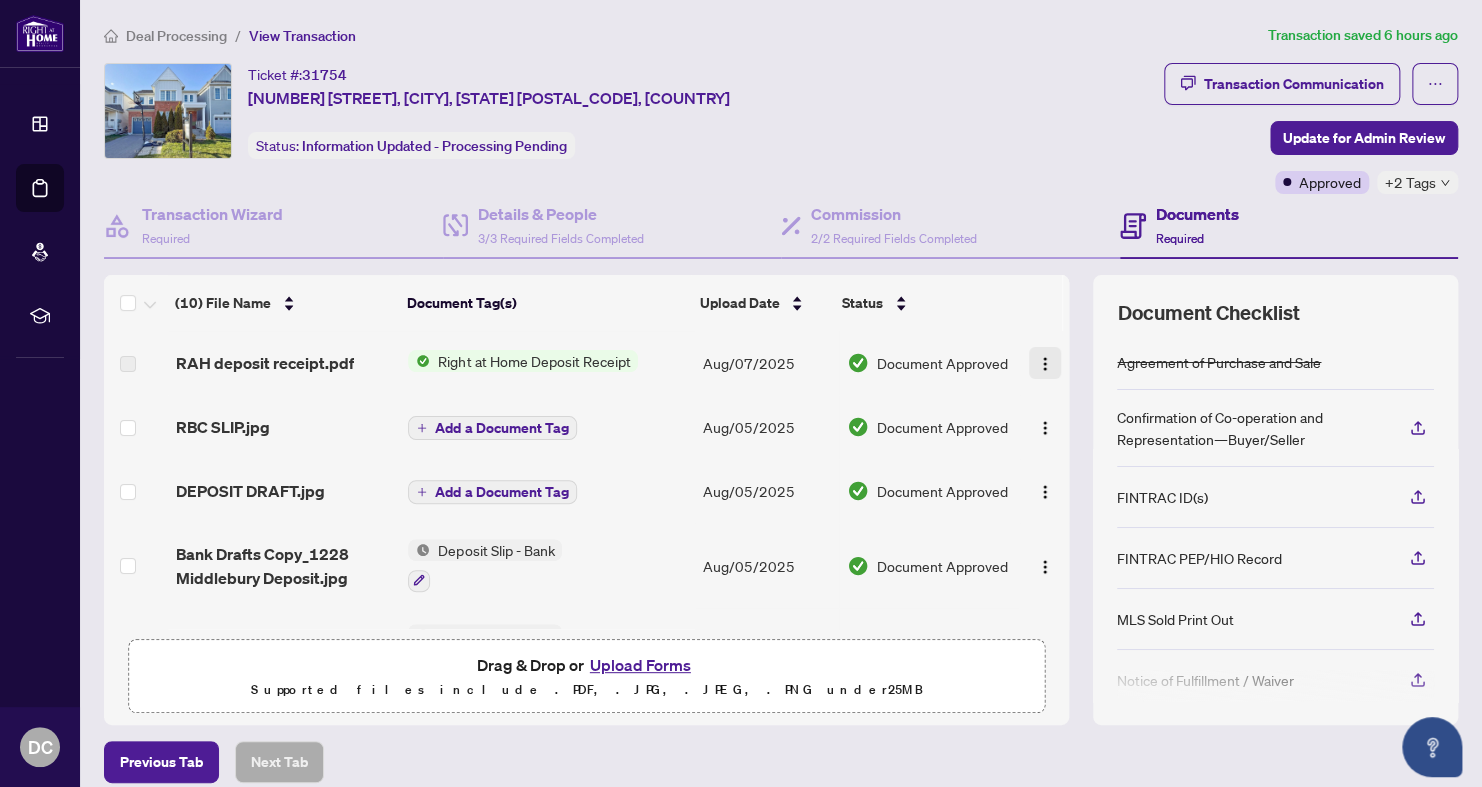 click at bounding box center [1045, 363] 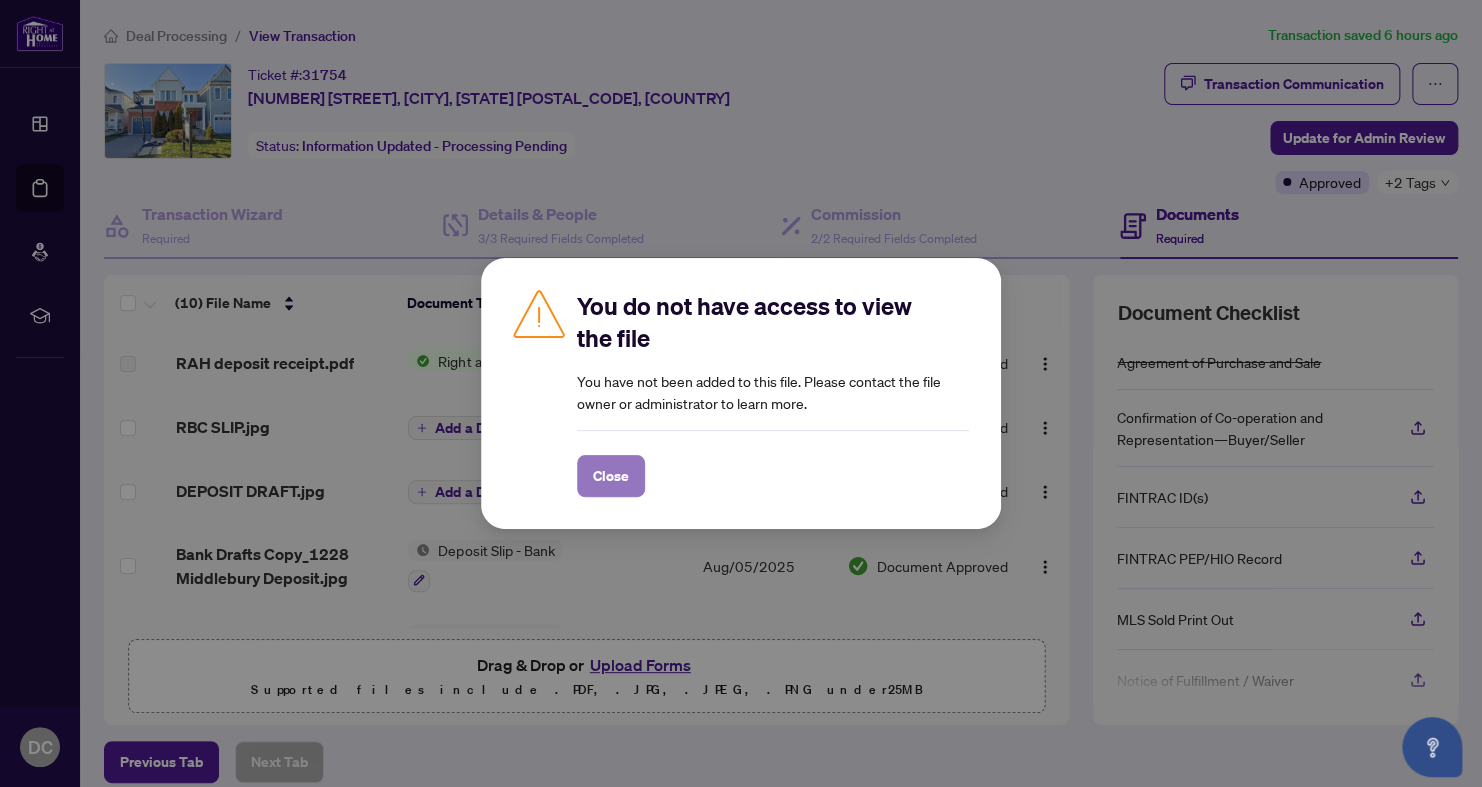 click on "Close" at bounding box center [611, 476] 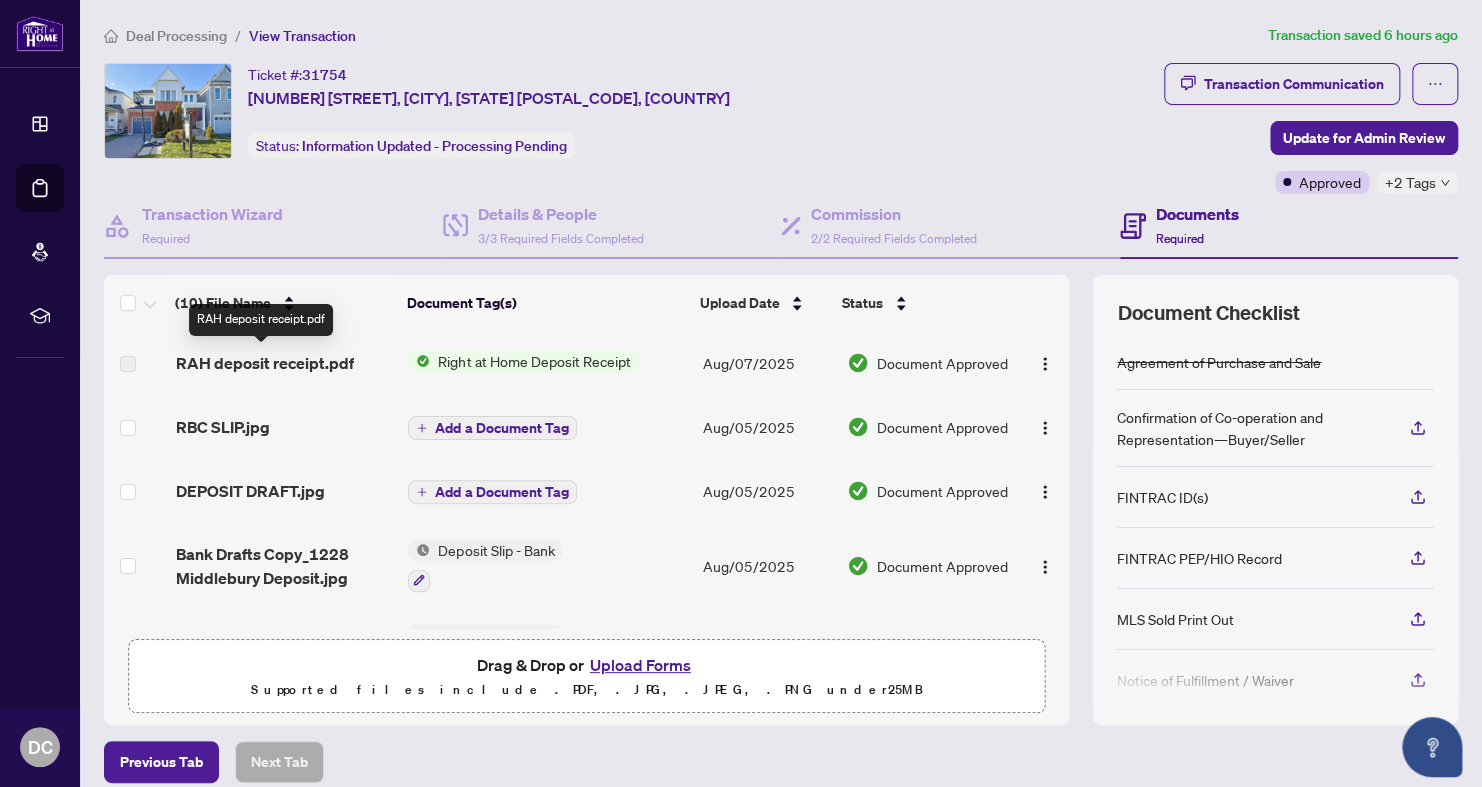 click on "RAH deposit receipt.pdf" at bounding box center [265, 363] 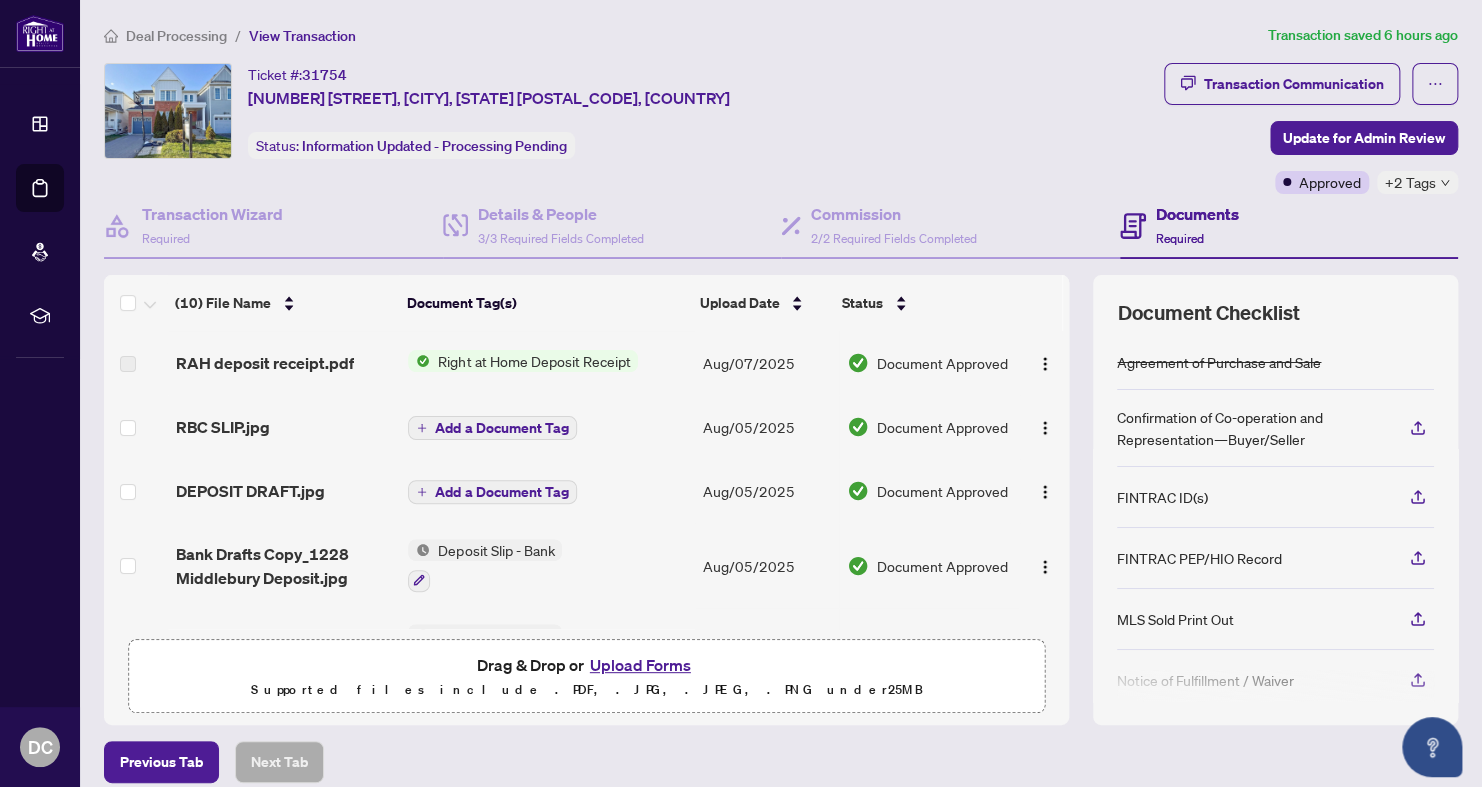 click at bounding box center [128, 364] 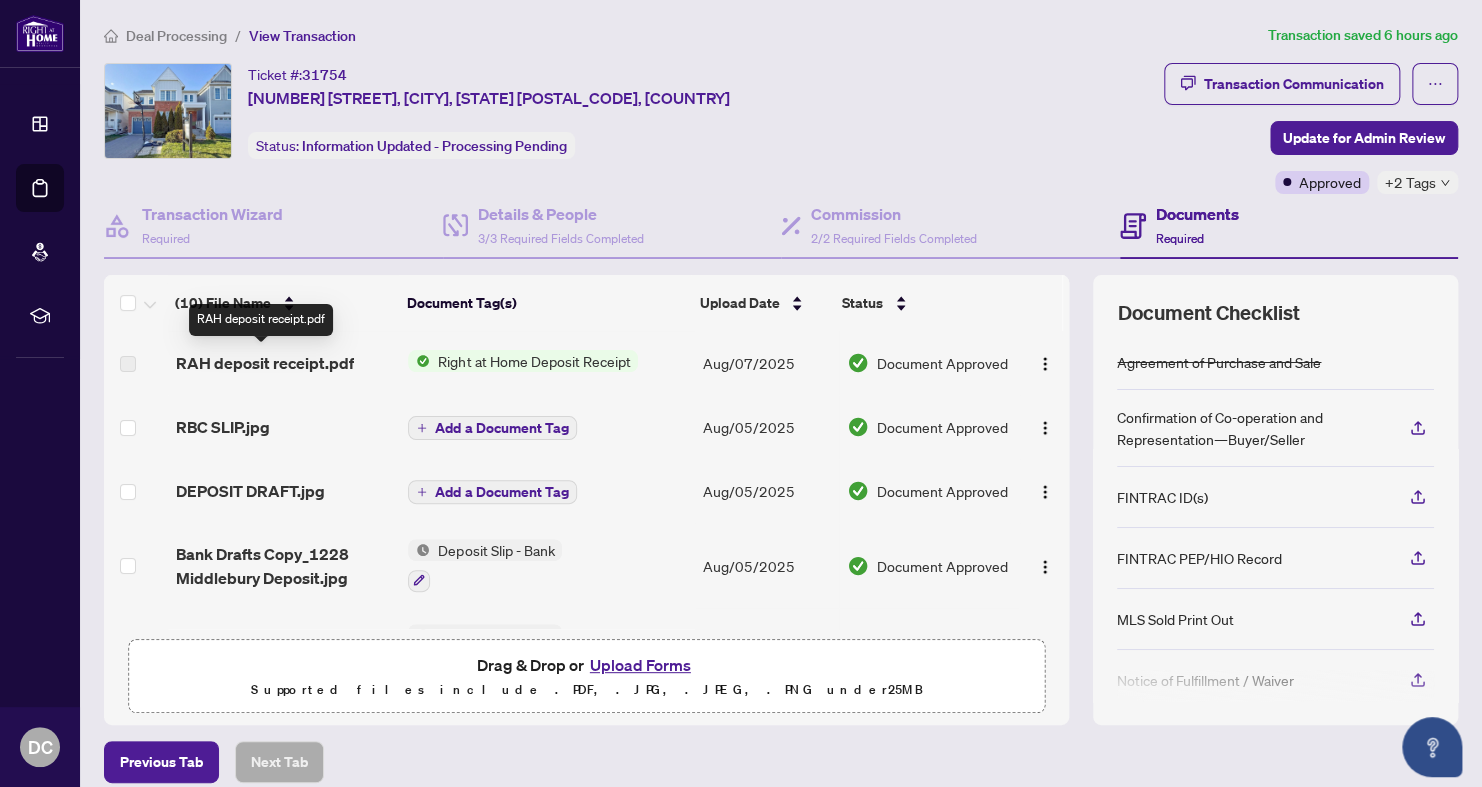 click on "RAH deposit receipt.pdf" at bounding box center (265, 363) 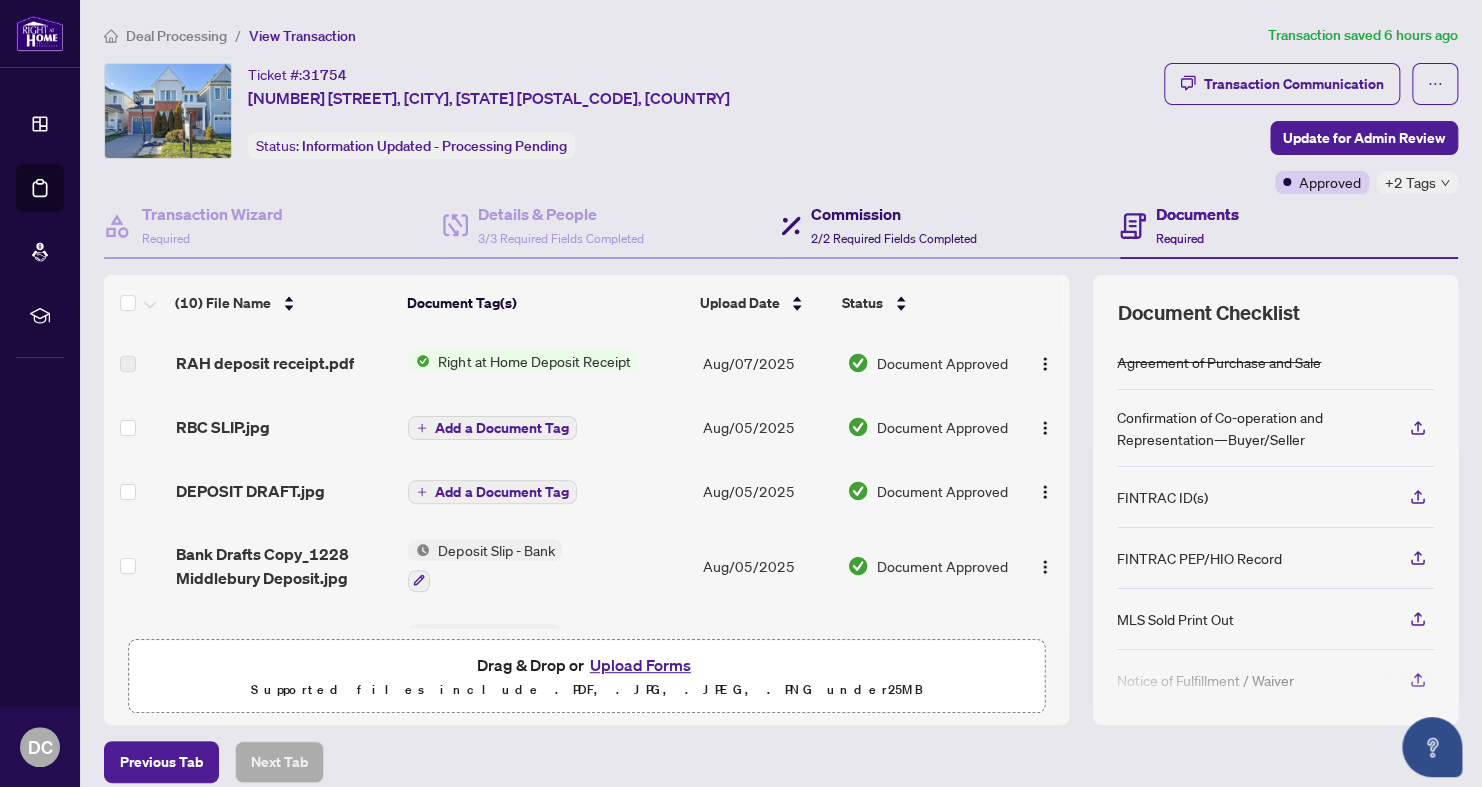 click on "2/2 Required Fields Completed" at bounding box center [894, 238] 